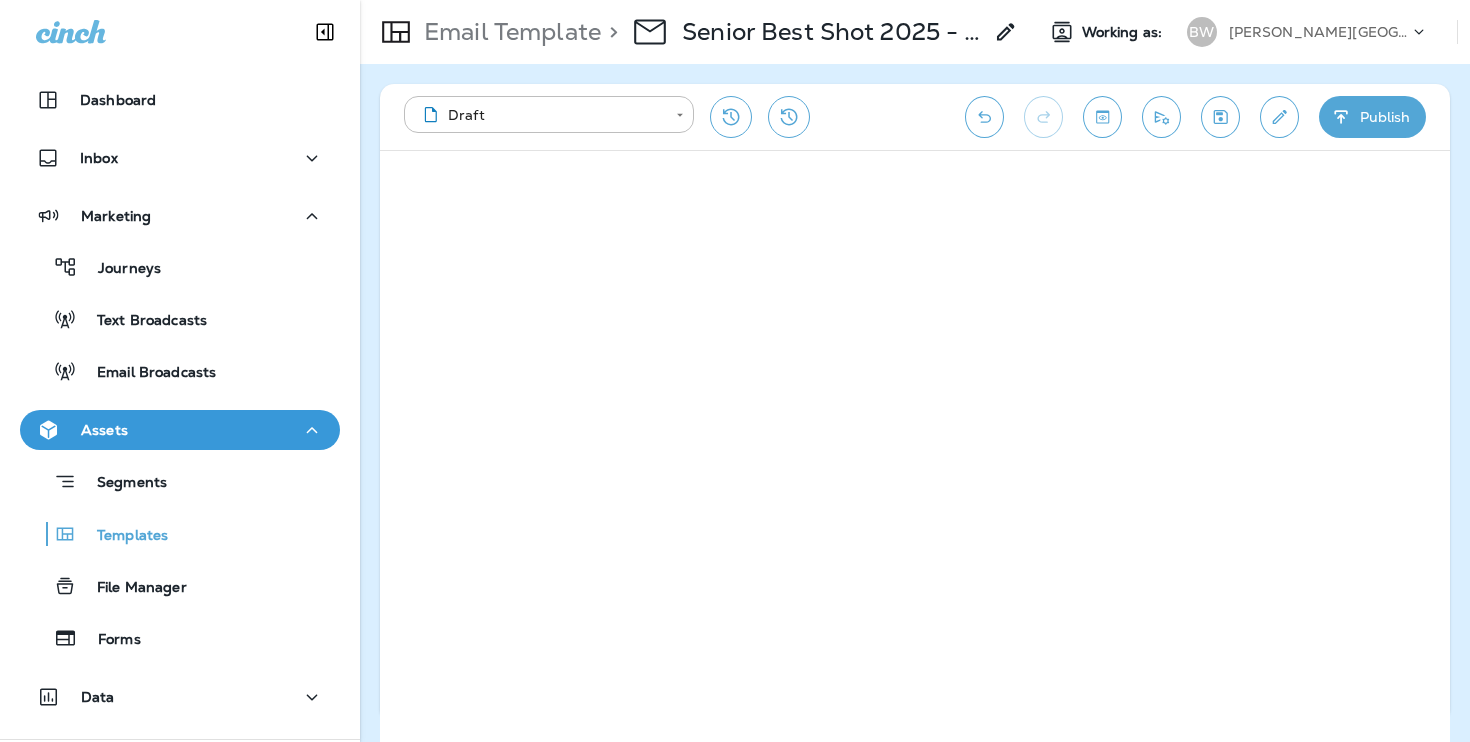 scroll, scrollTop: 0, scrollLeft: 0, axis: both 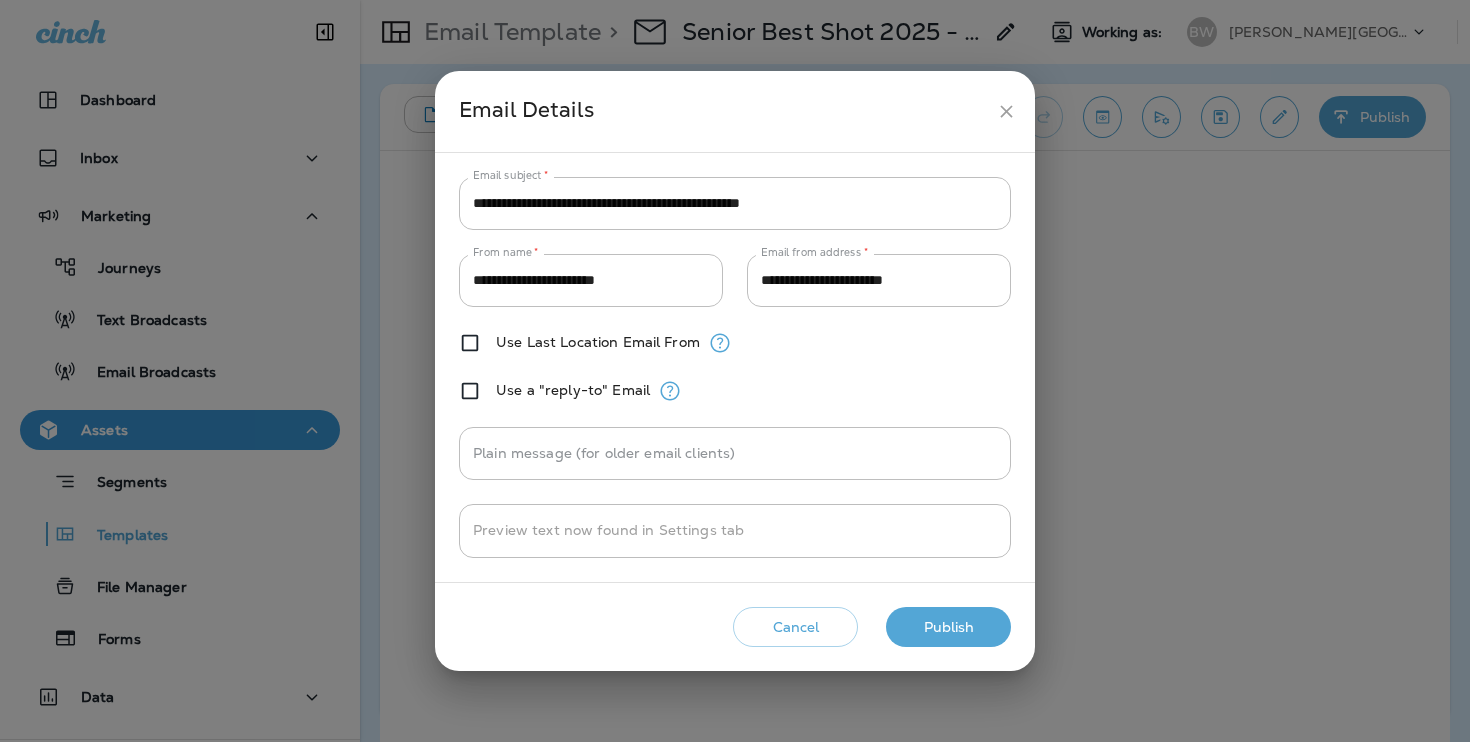 click on "Publish" at bounding box center (948, 627) 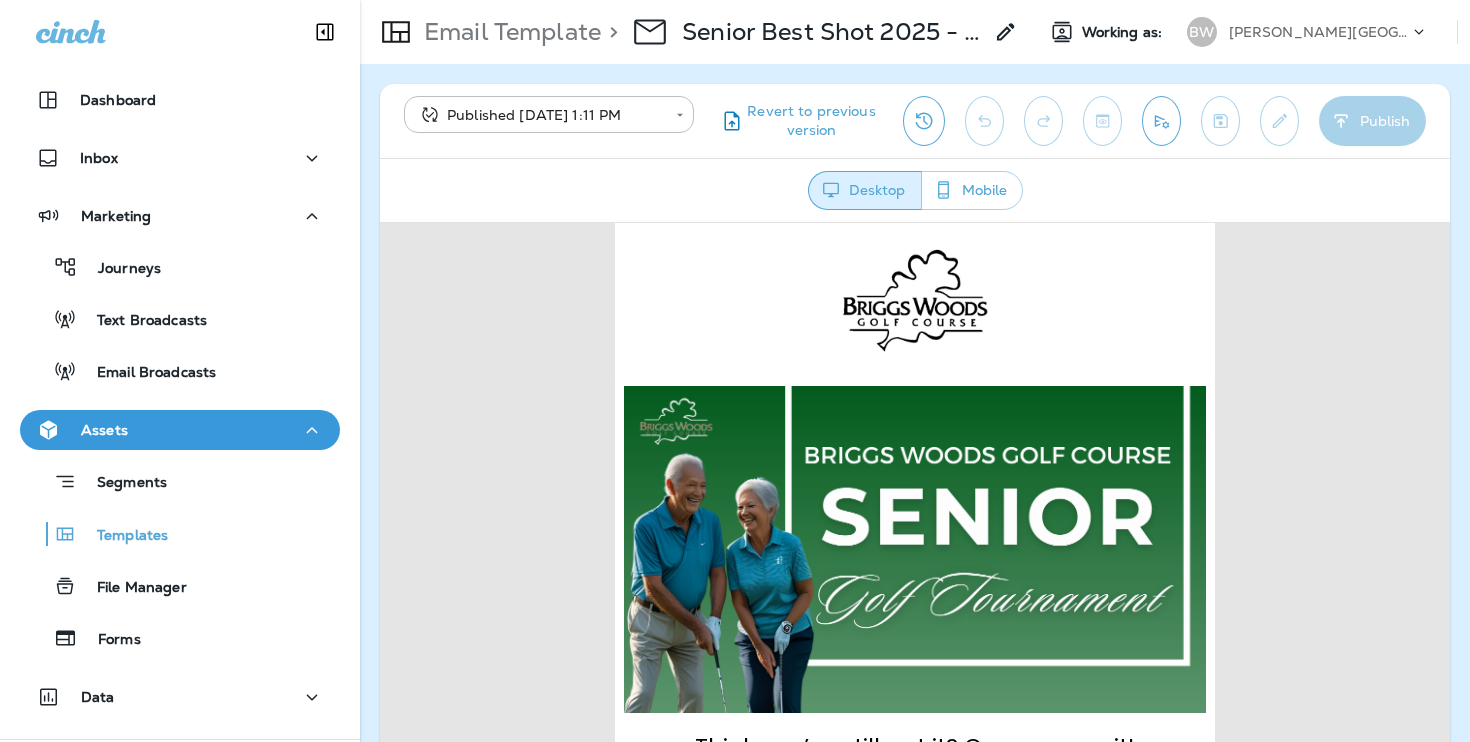 scroll, scrollTop: 0, scrollLeft: 0, axis: both 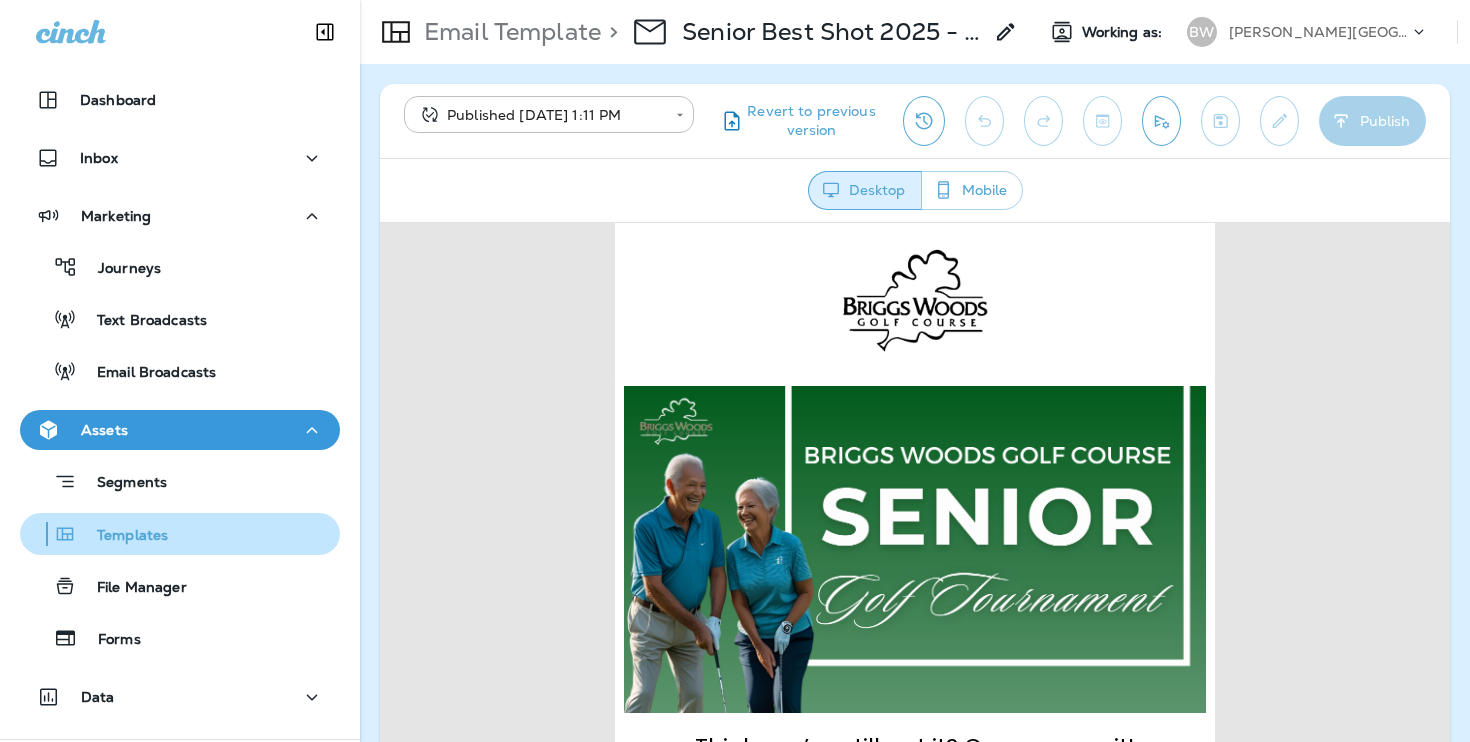 click on "Templates" at bounding box center [180, 534] 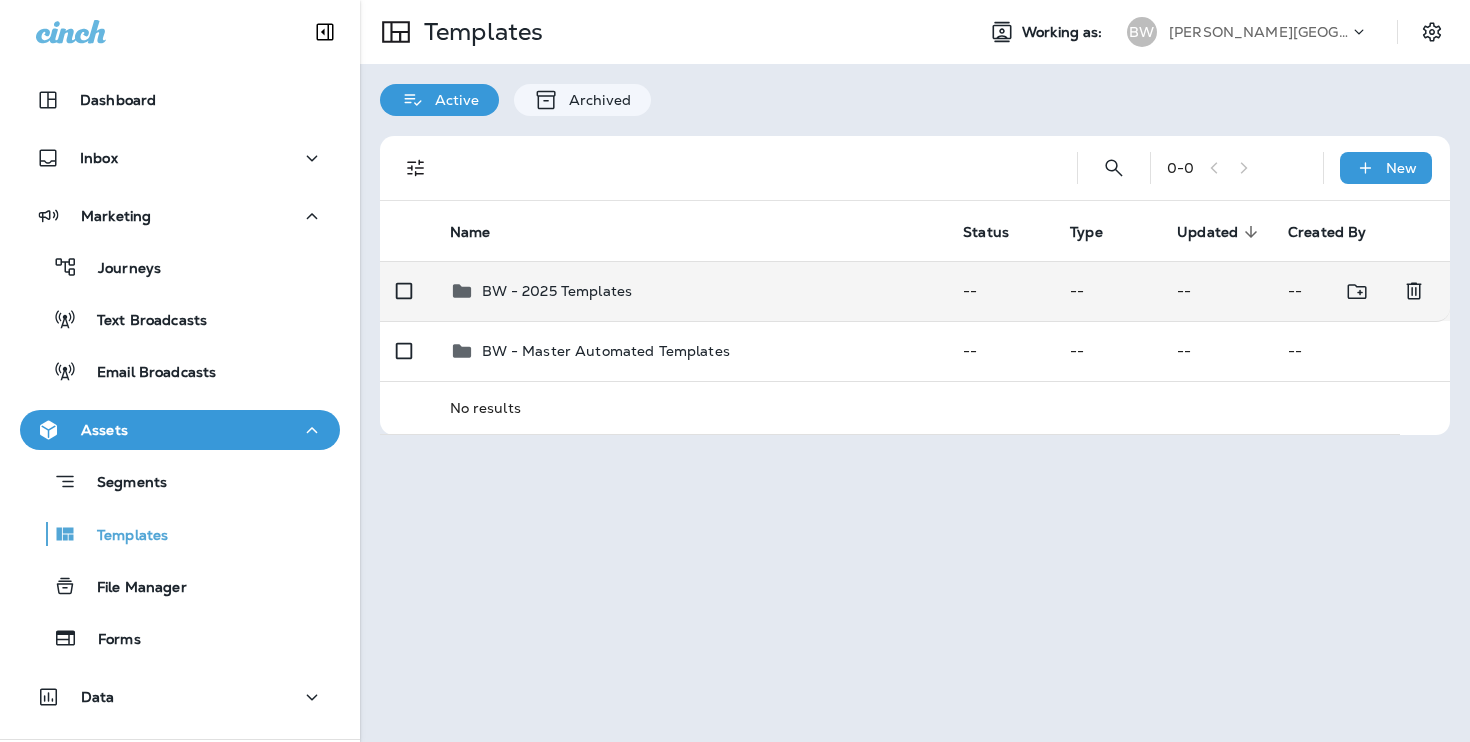 click on "BW - 2025 Templates" at bounding box center [691, 291] 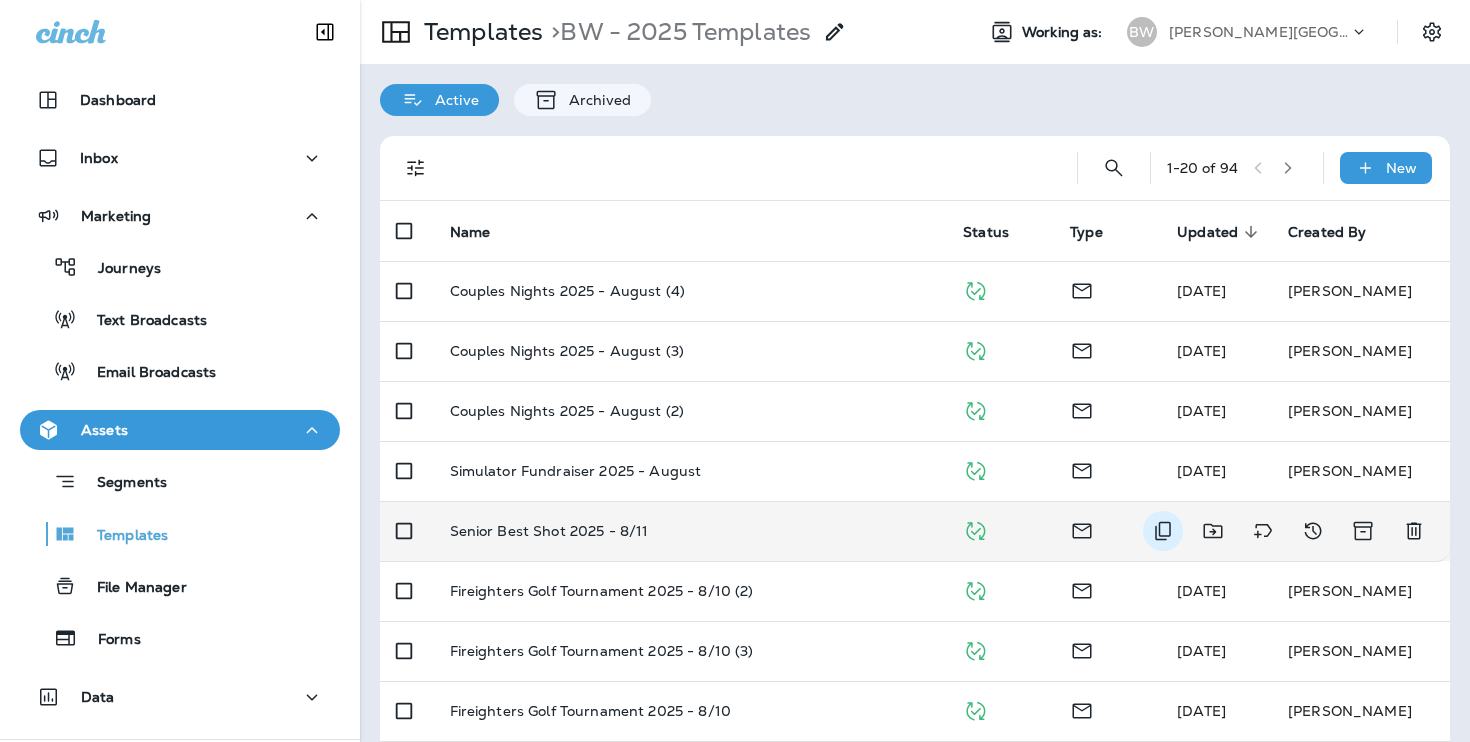 click 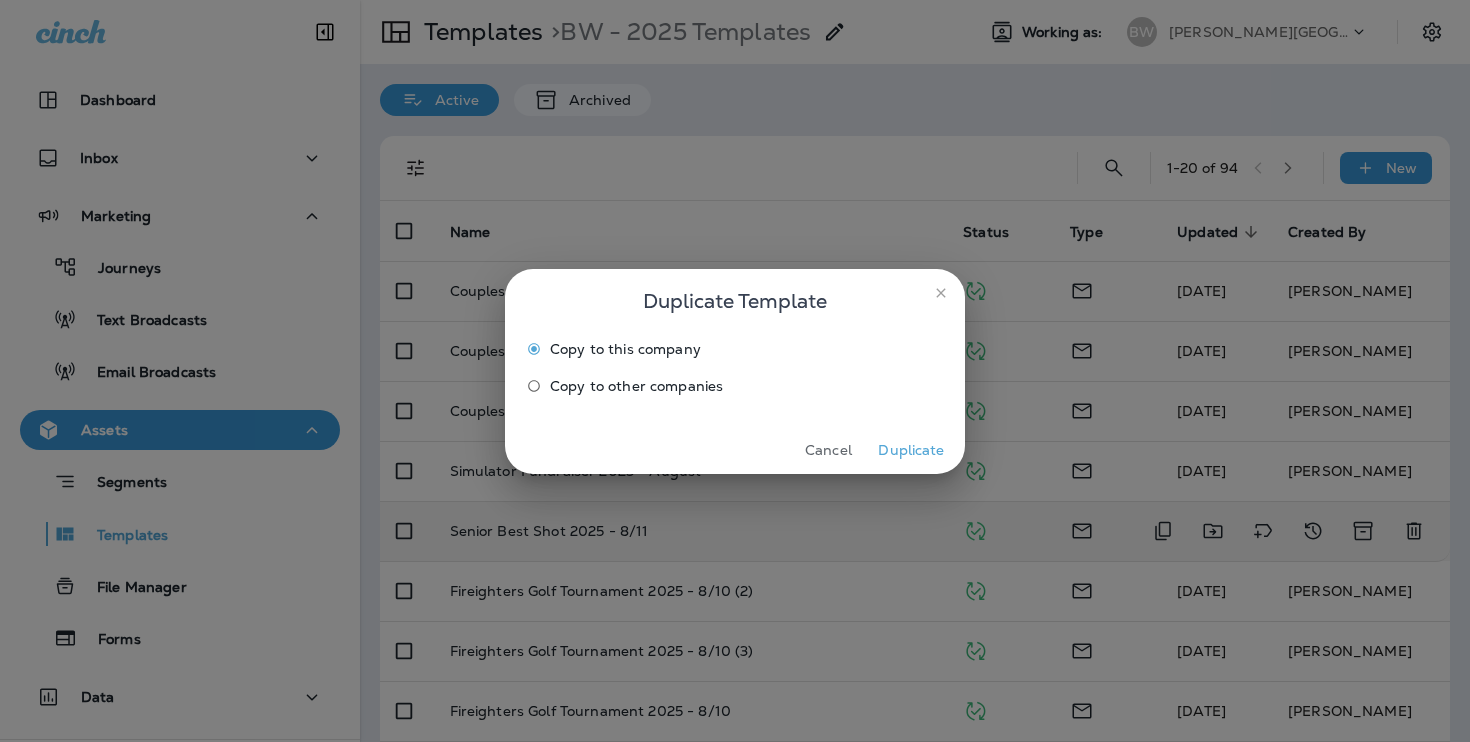 click on "Duplicate" at bounding box center [911, 450] 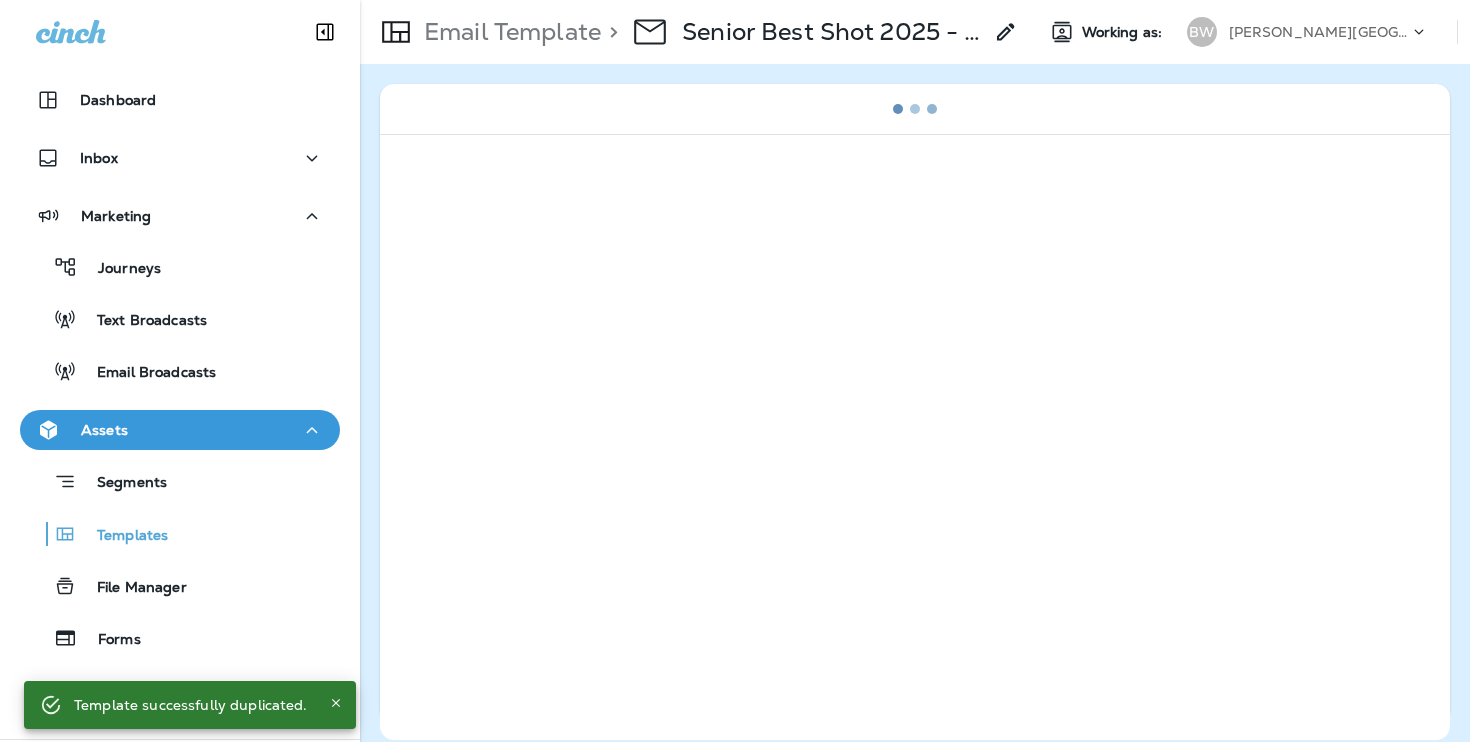 click 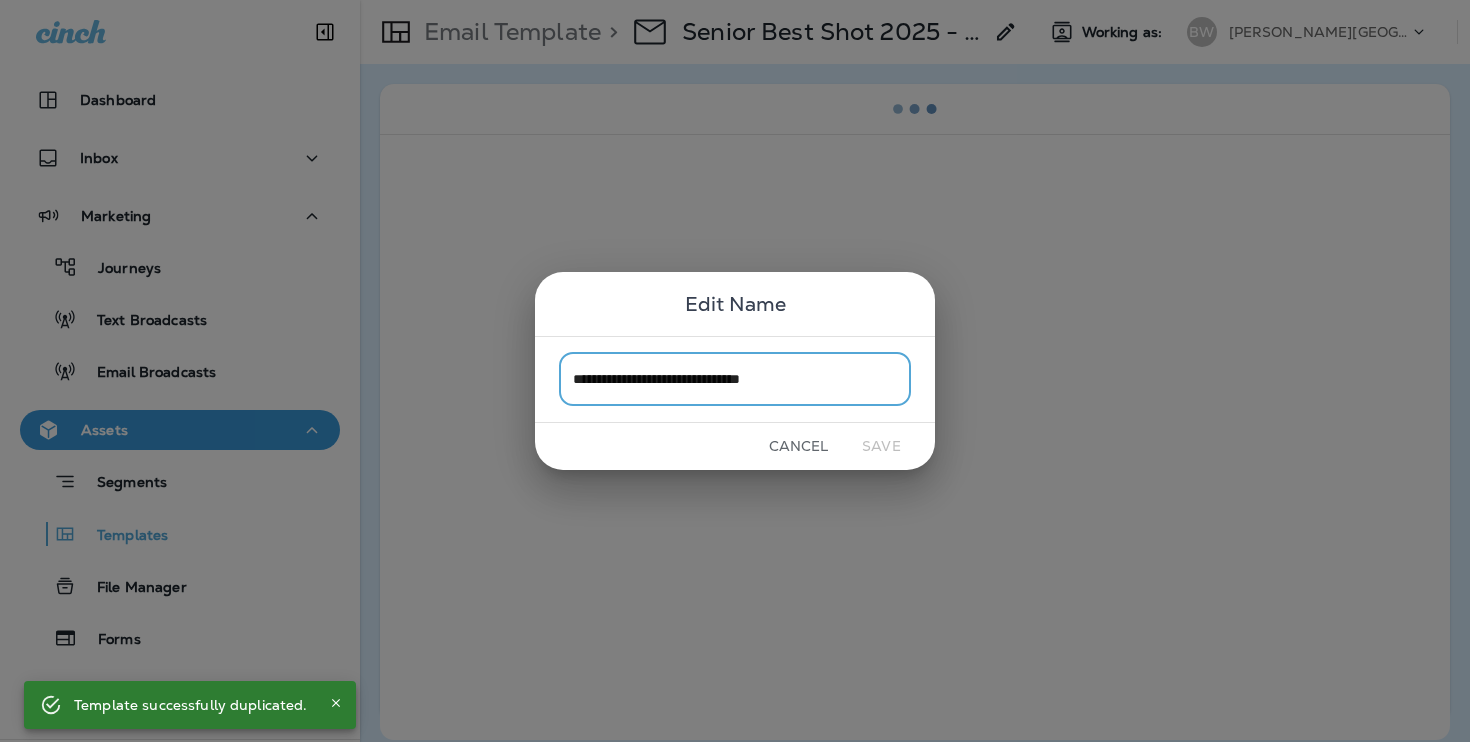 click on "**********" at bounding box center (735, 379) 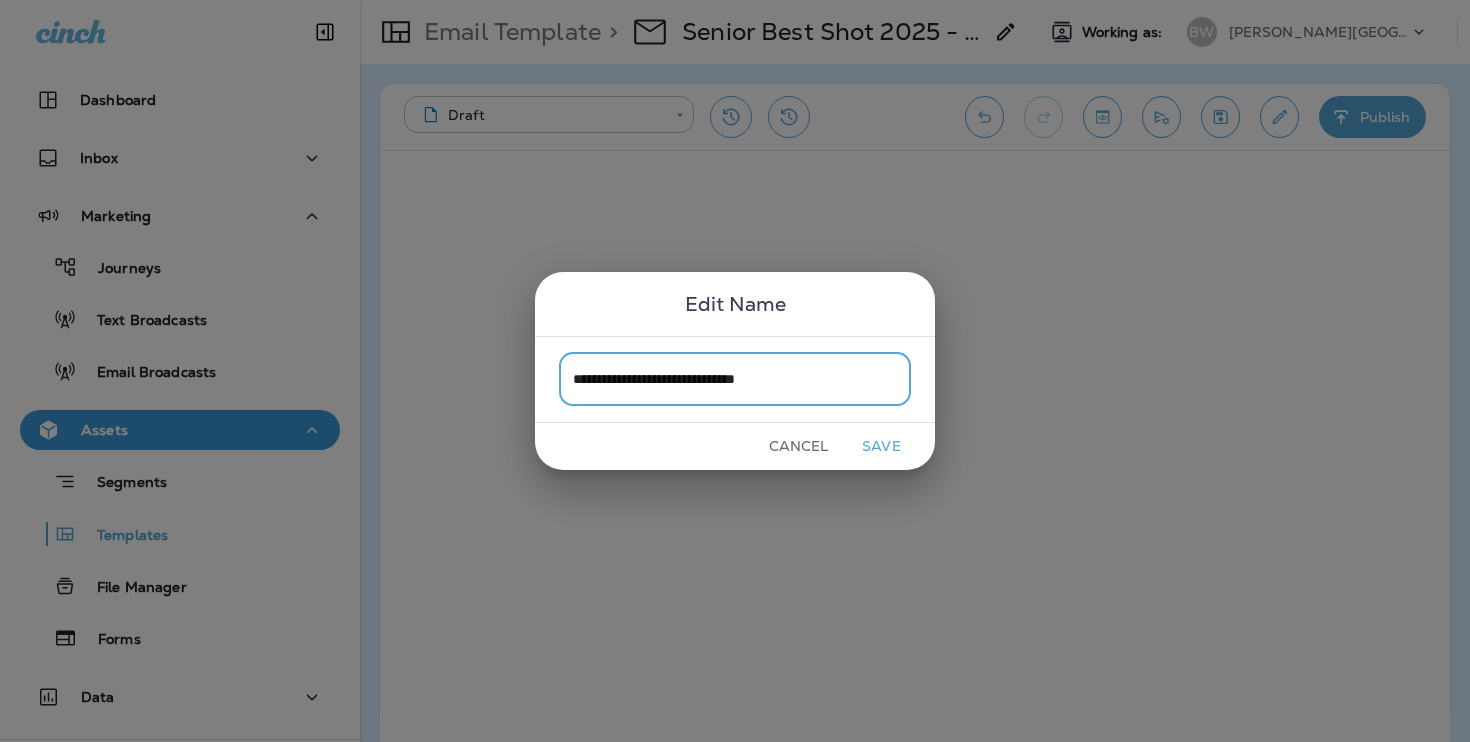 type on "**********" 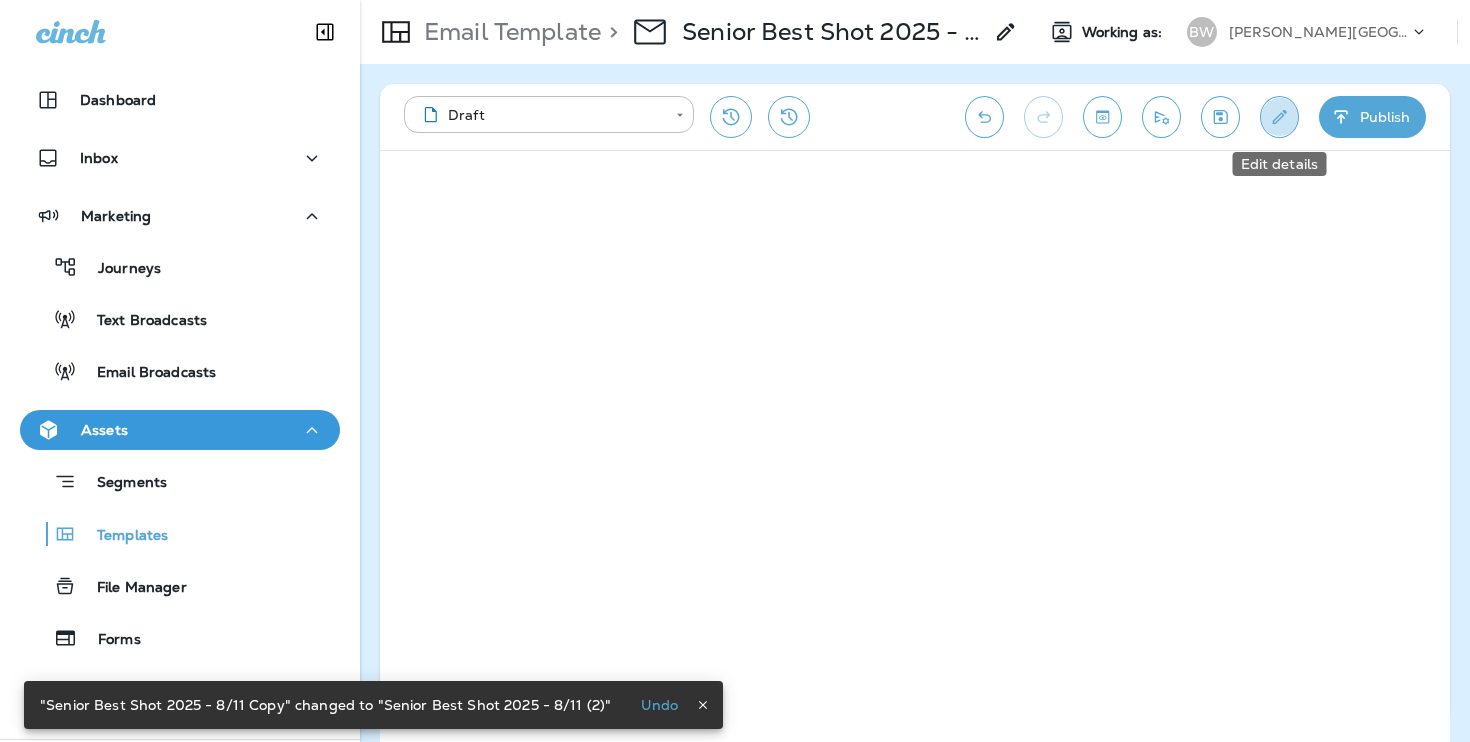 click at bounding box center [1279, 117] 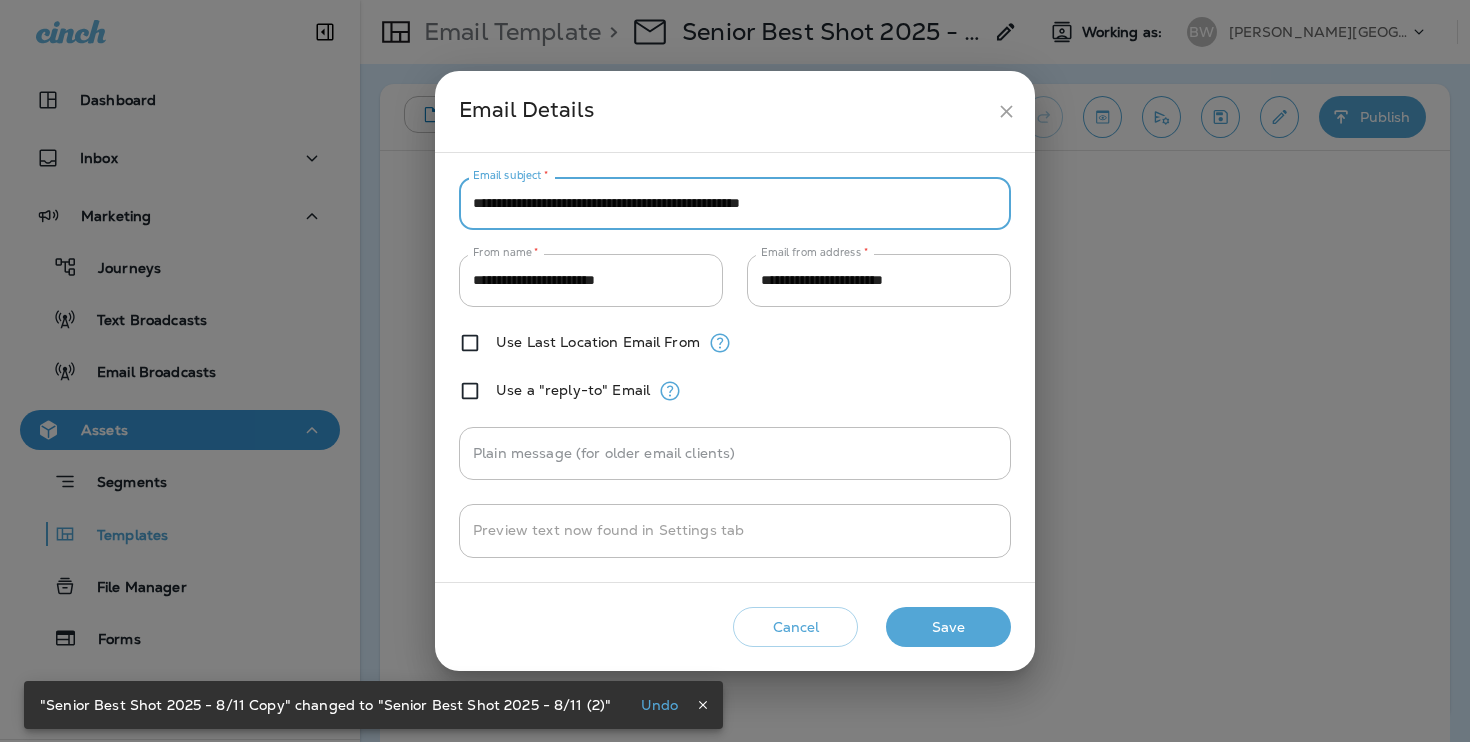 click on "**********" at bounding box center [735, 203] 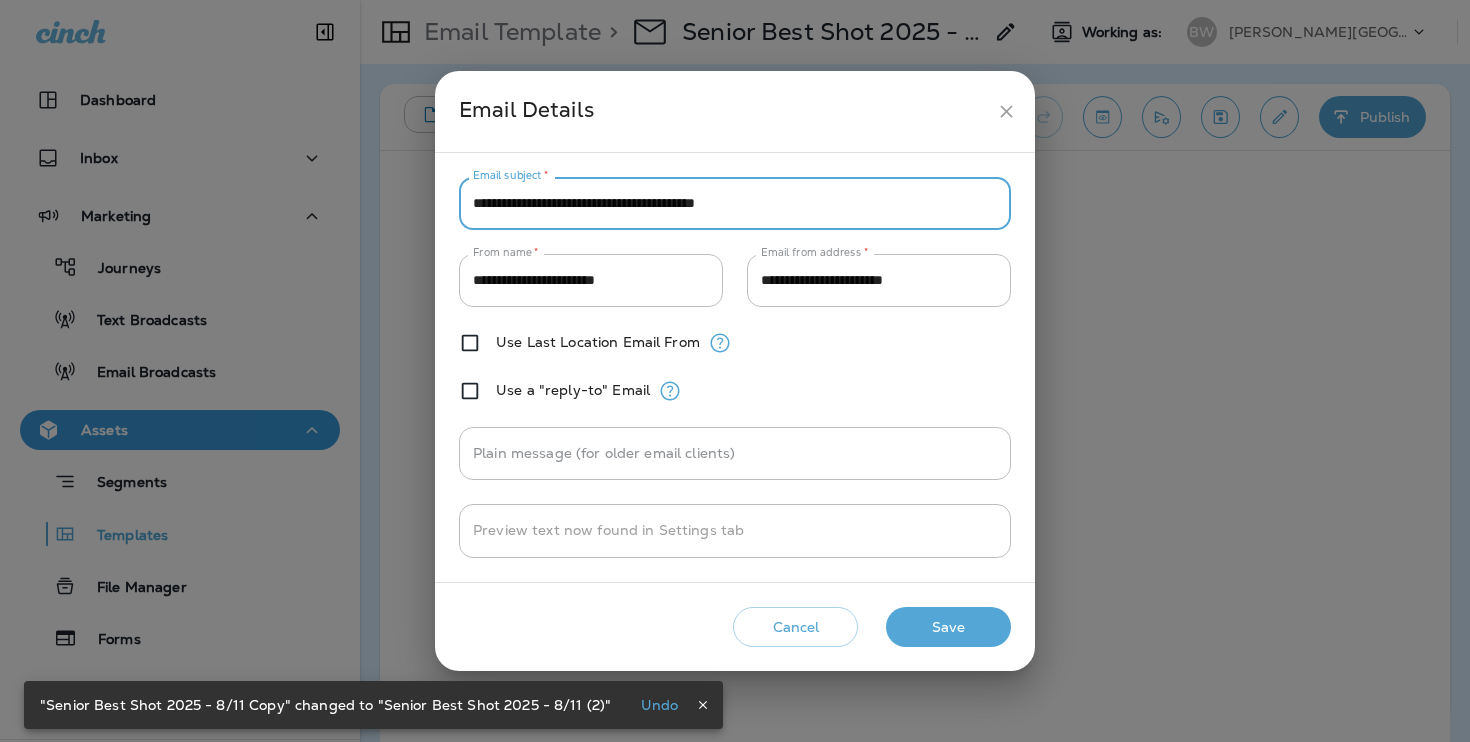 type on "**********" 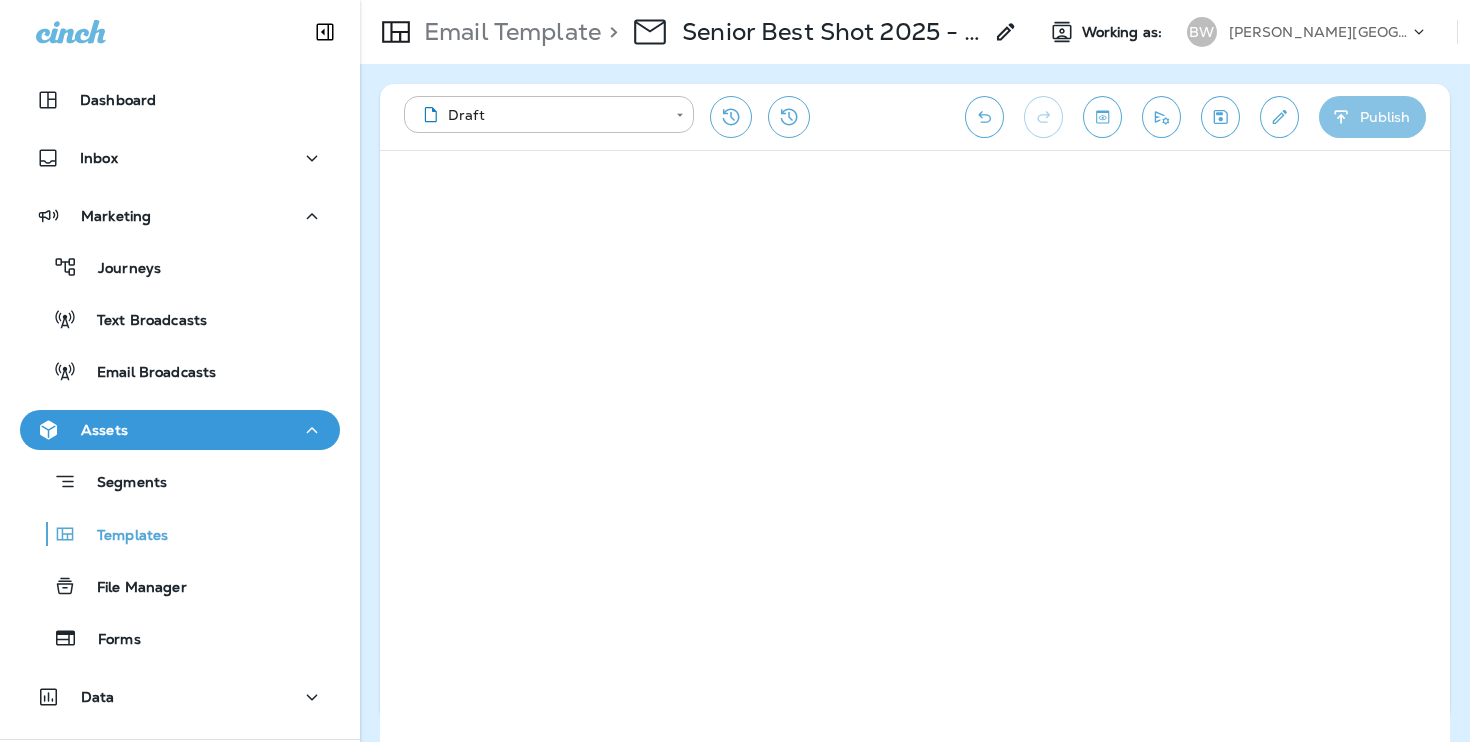 click on "Publish" at bounding box center [1372, 117] 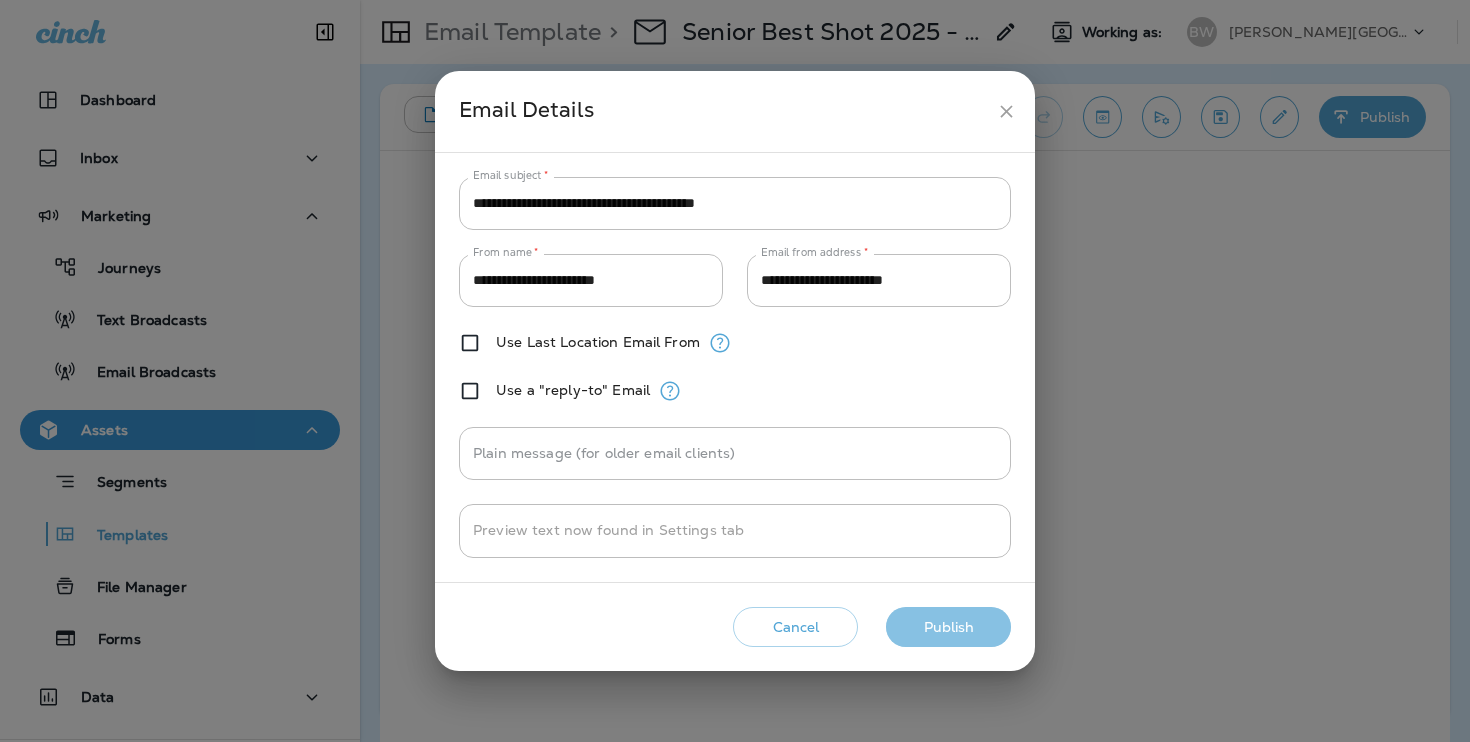 click on "Publish" at bounding box center [948, 627] 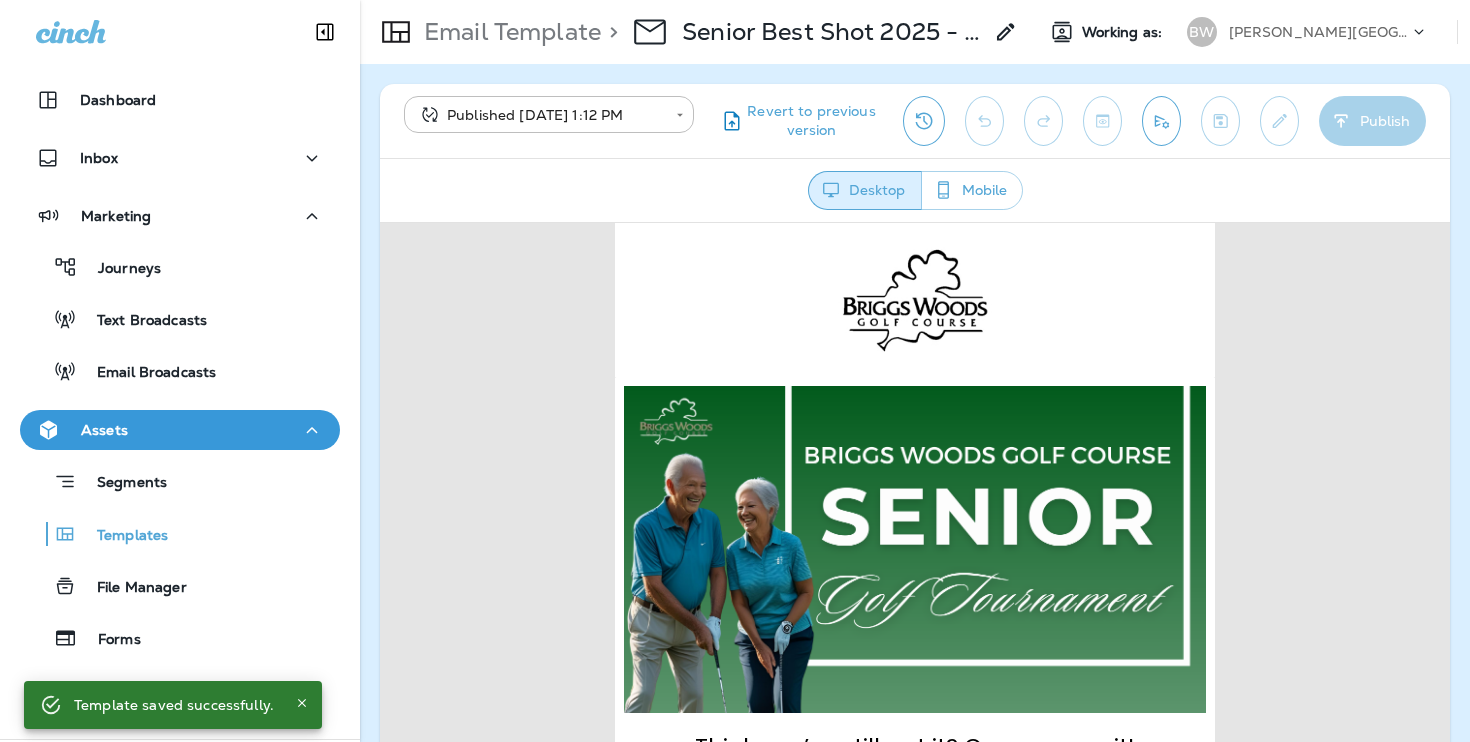 scroll, scrollTop: 0, scrollLeft: 0, axis: both 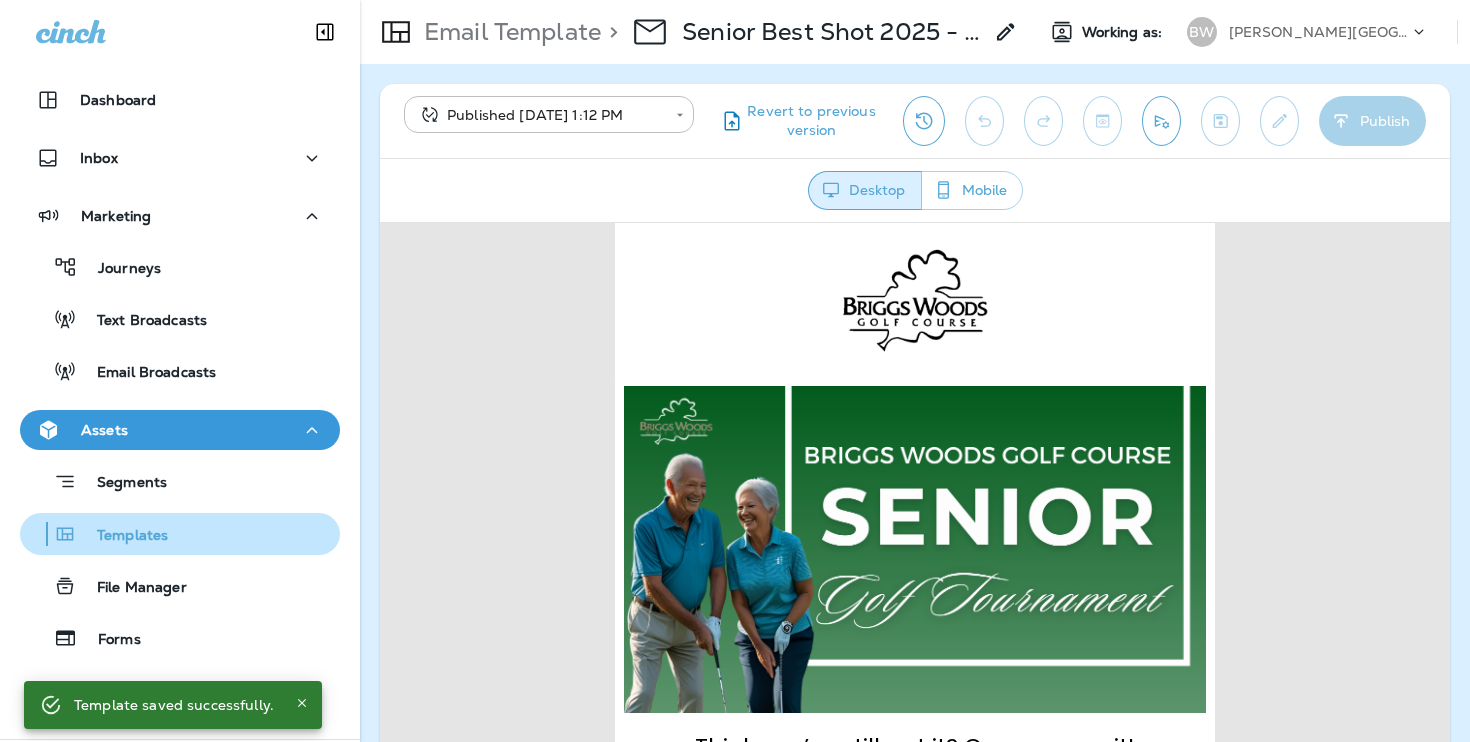 click on "Templates" at bounding box center (180, 534) 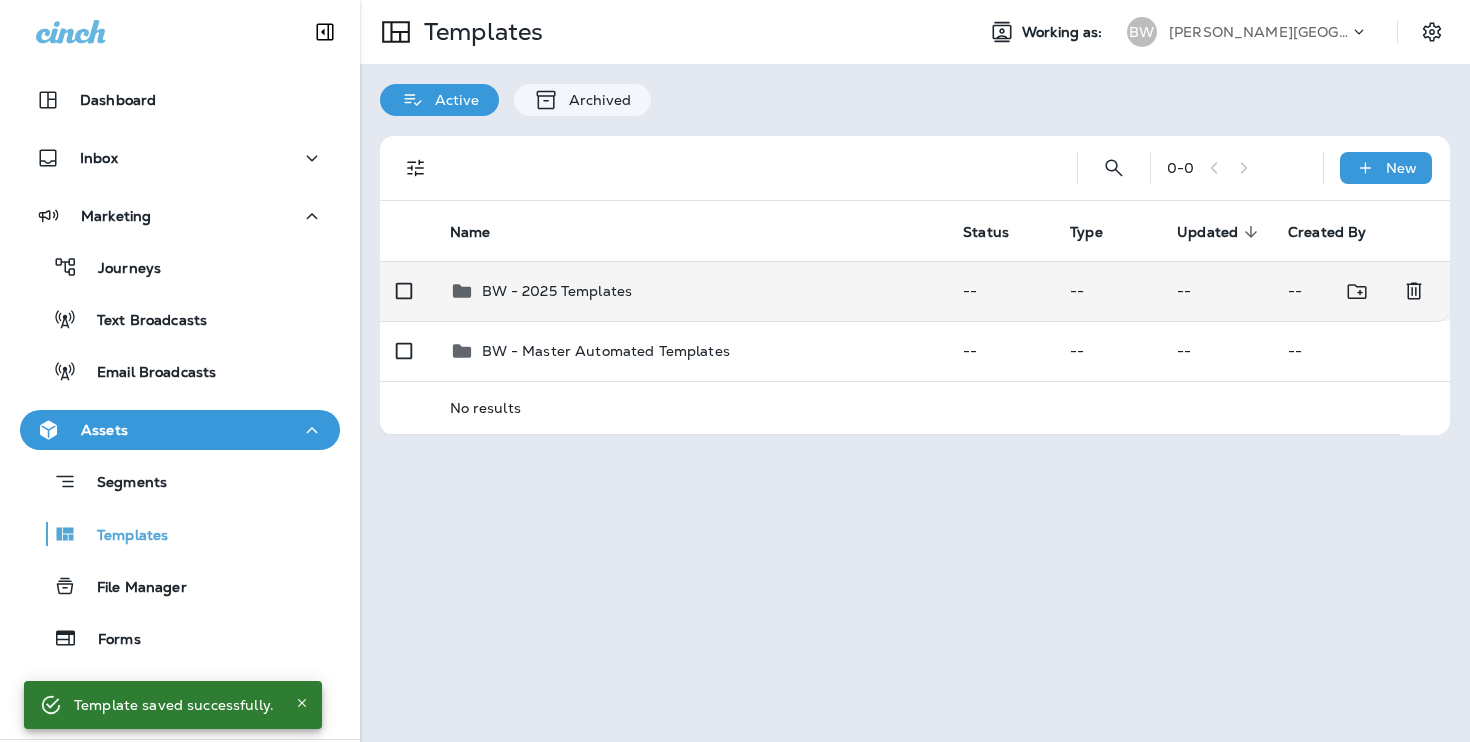 click on "BW - 2025 Templates" at bounding box center (691, 291) 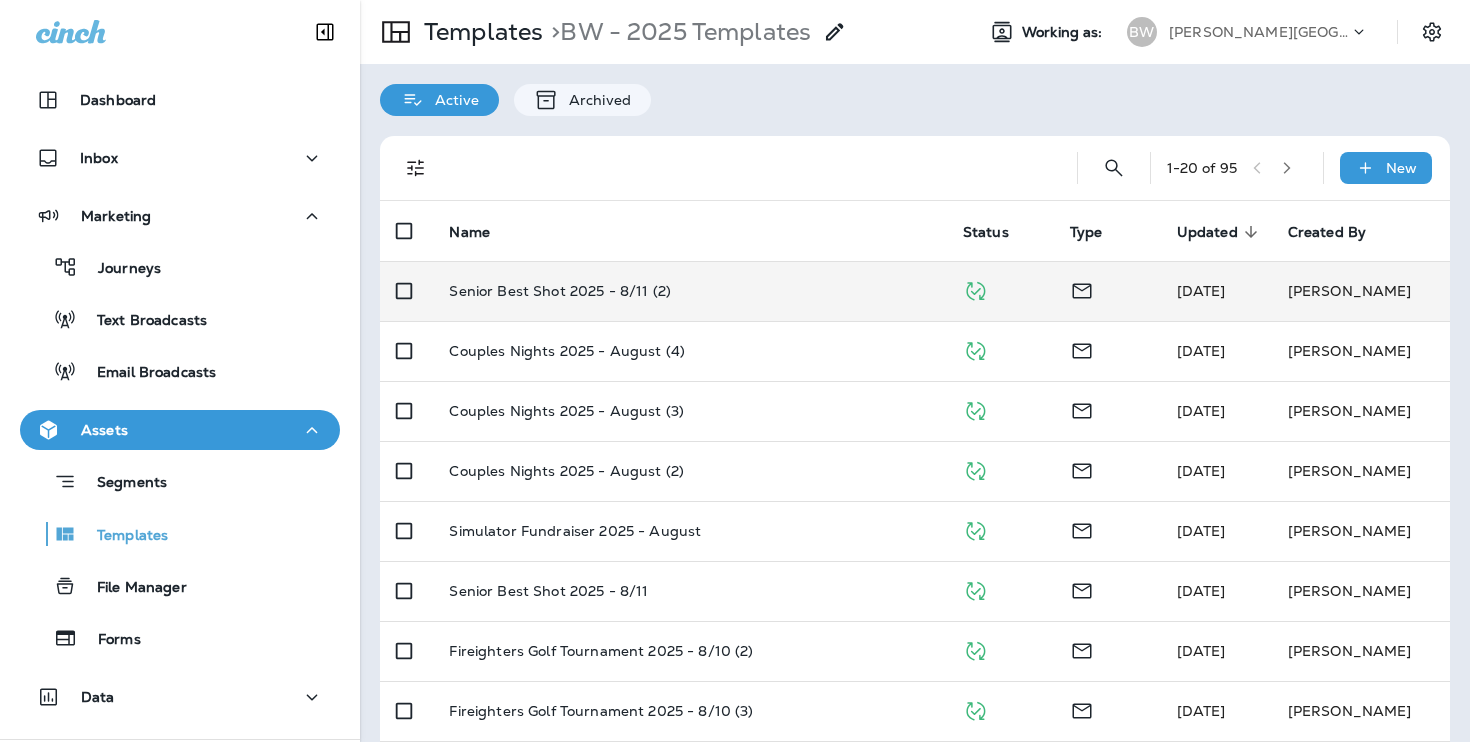 click on "Senior Best Shot 2025 - 8/11 (2)" at bounding box center [689, 291] 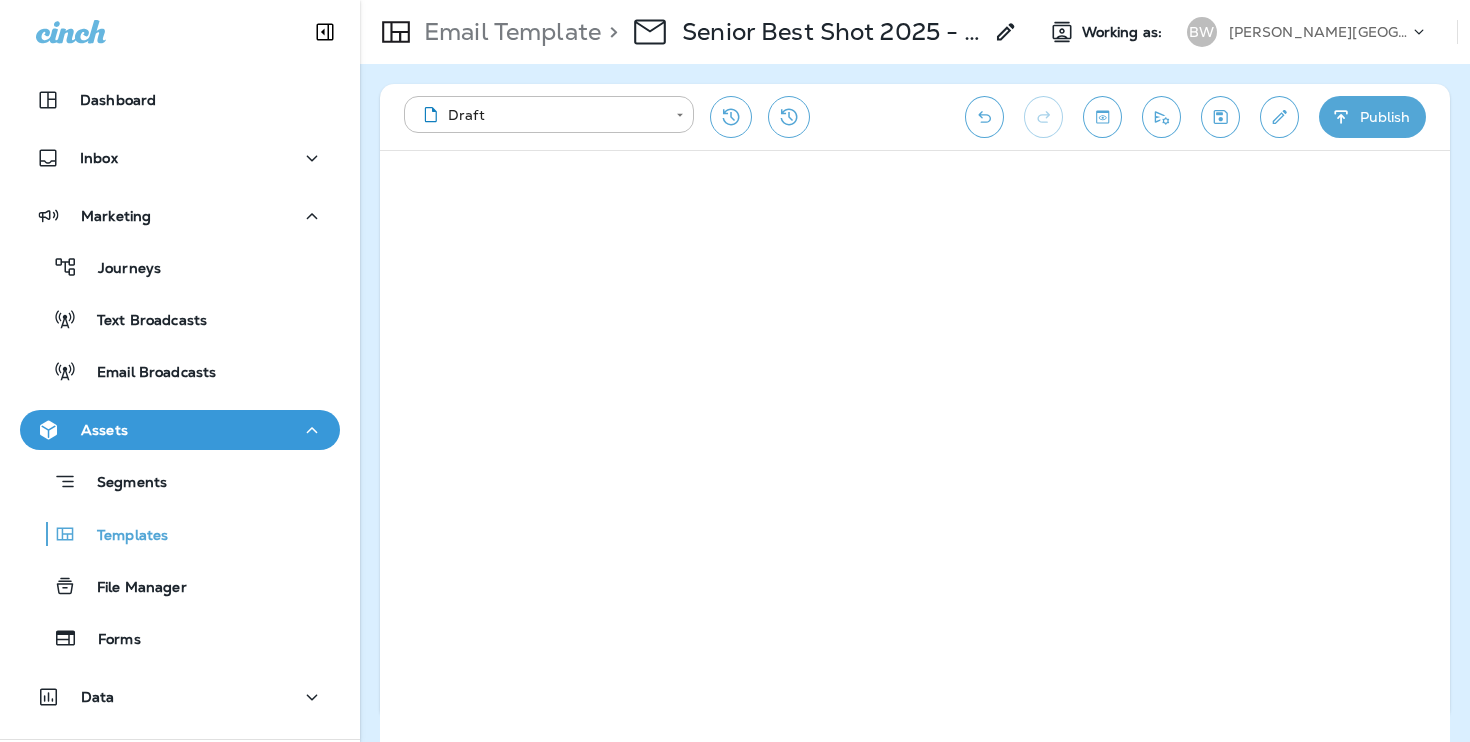 click on "Publish" at bounding box center (1372, 117) 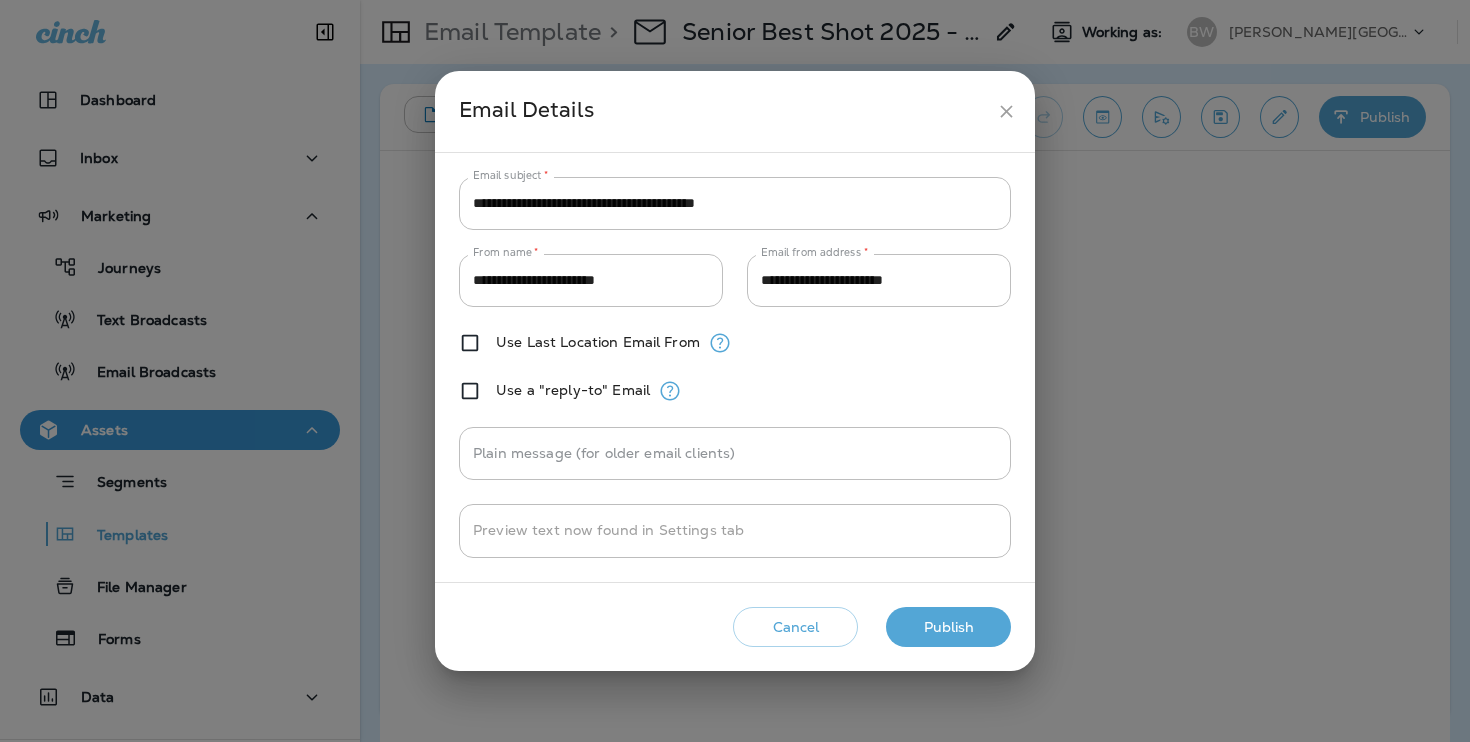 click on "Publish" at bounding box center (948, 627) 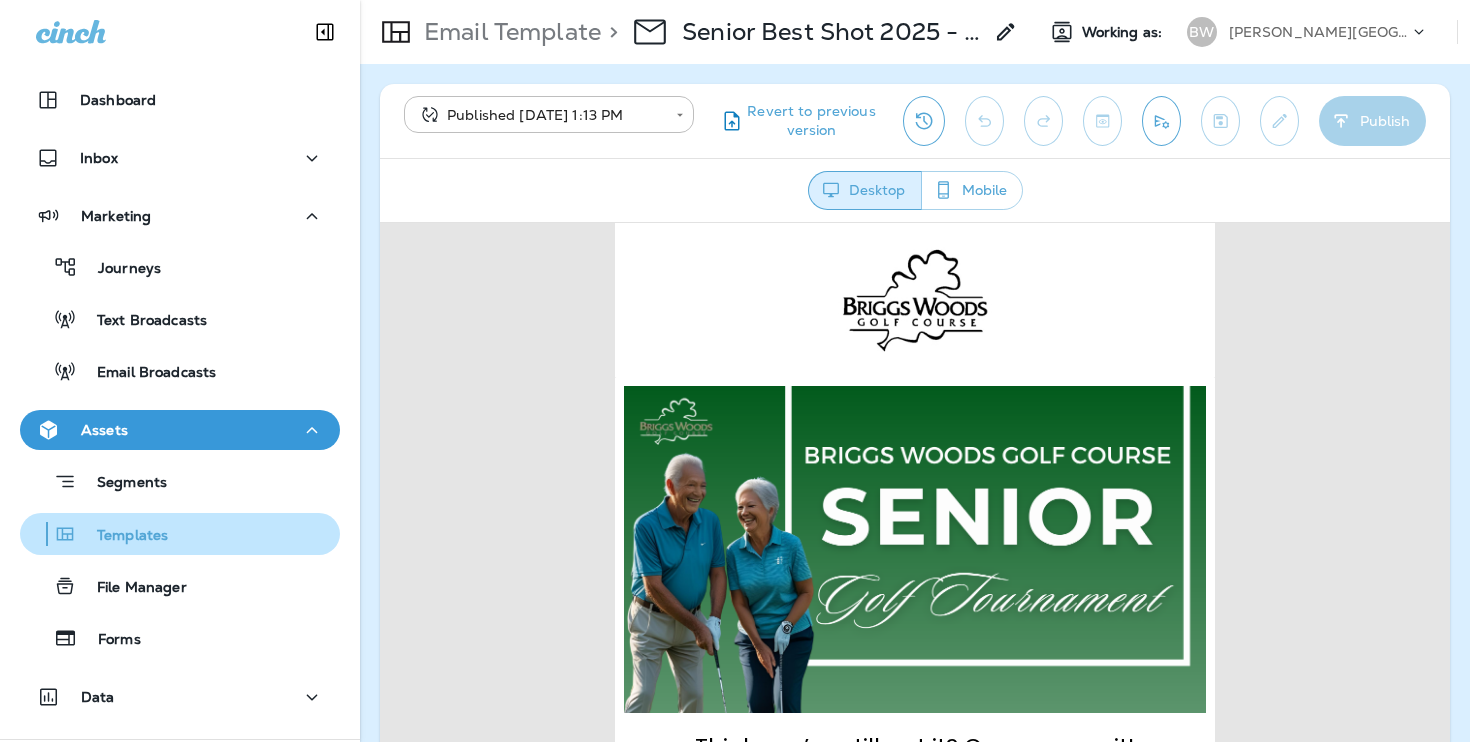 scroll, scrollTop: 0, scrollLeft: 0, axis: both 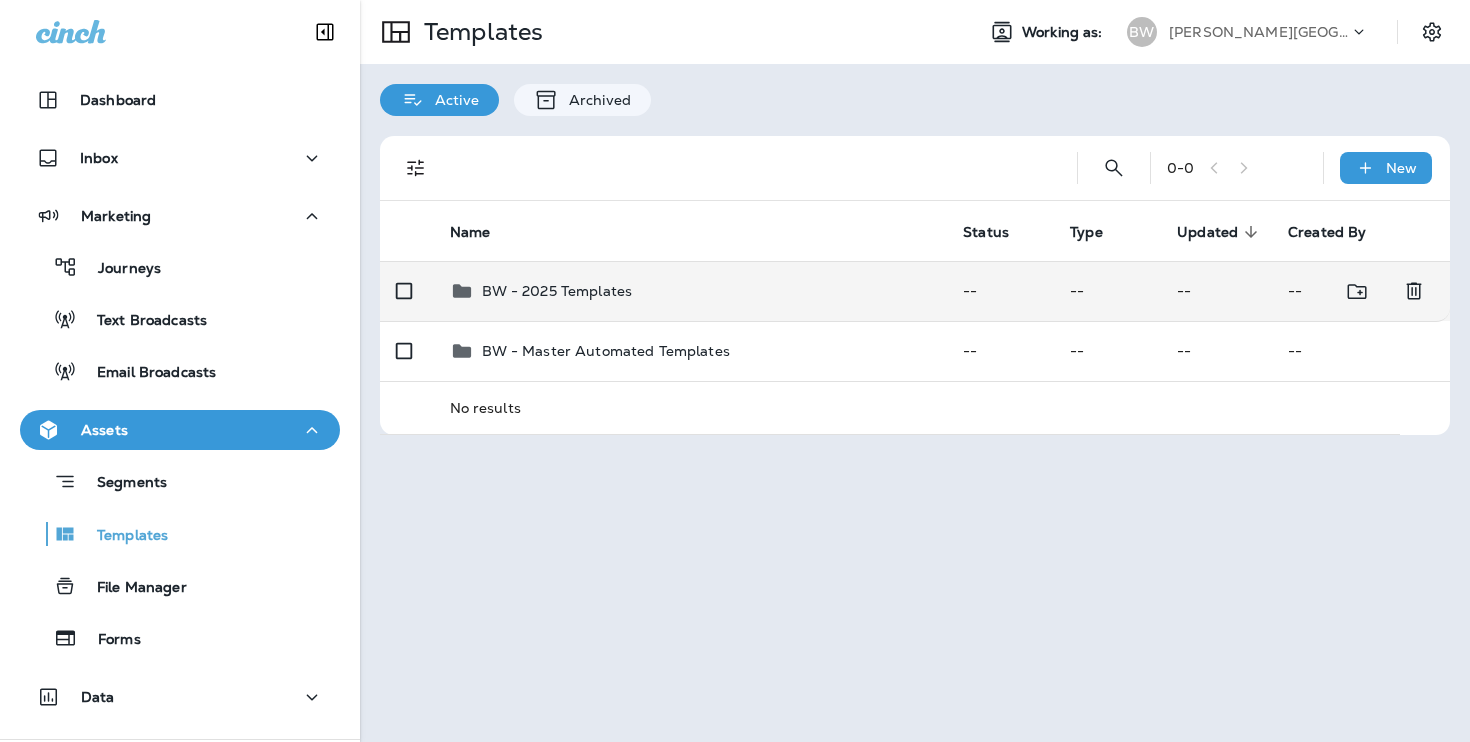 click on "BW - 2025 Templates" at bounding box center [691, 291] 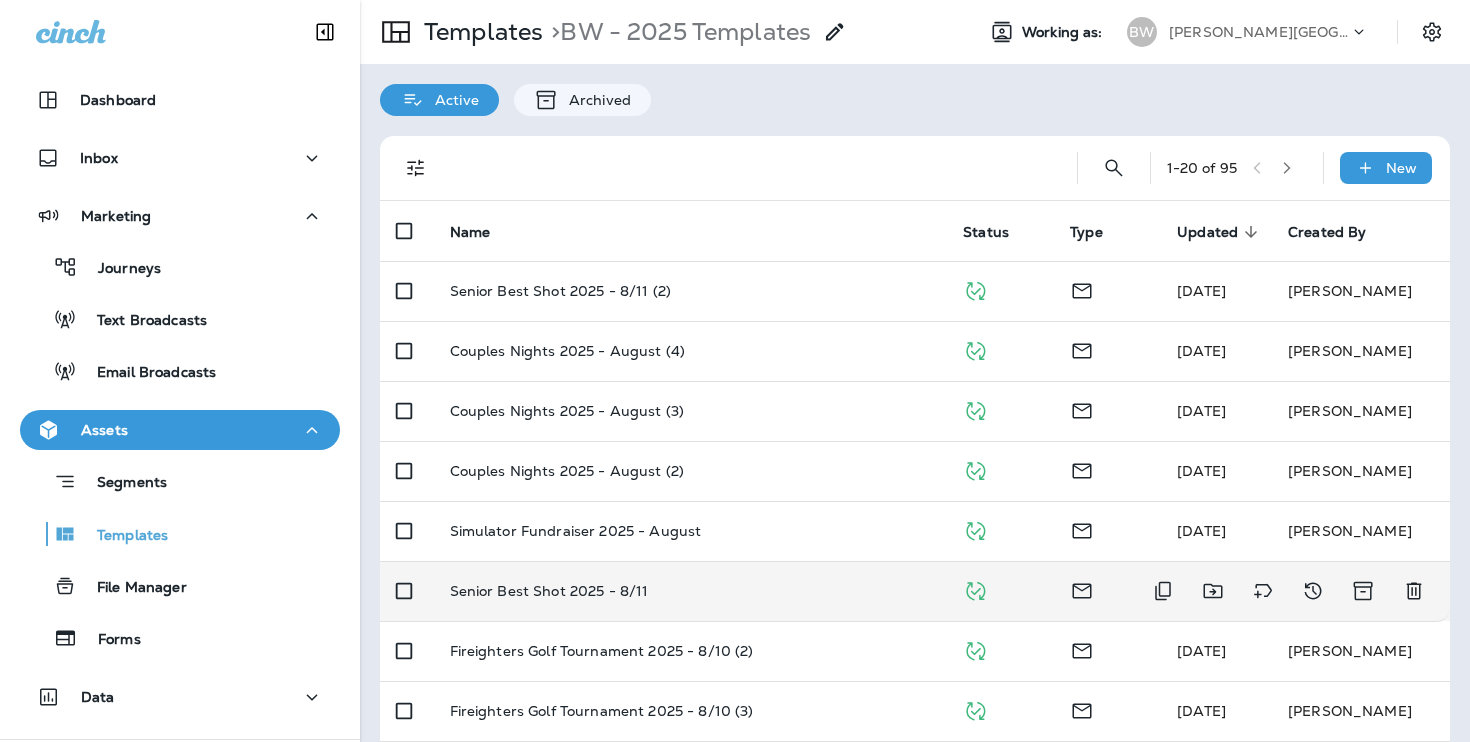 click on "Senior Best Shot 2025 - 8/11" at bounding box center (691, 591) 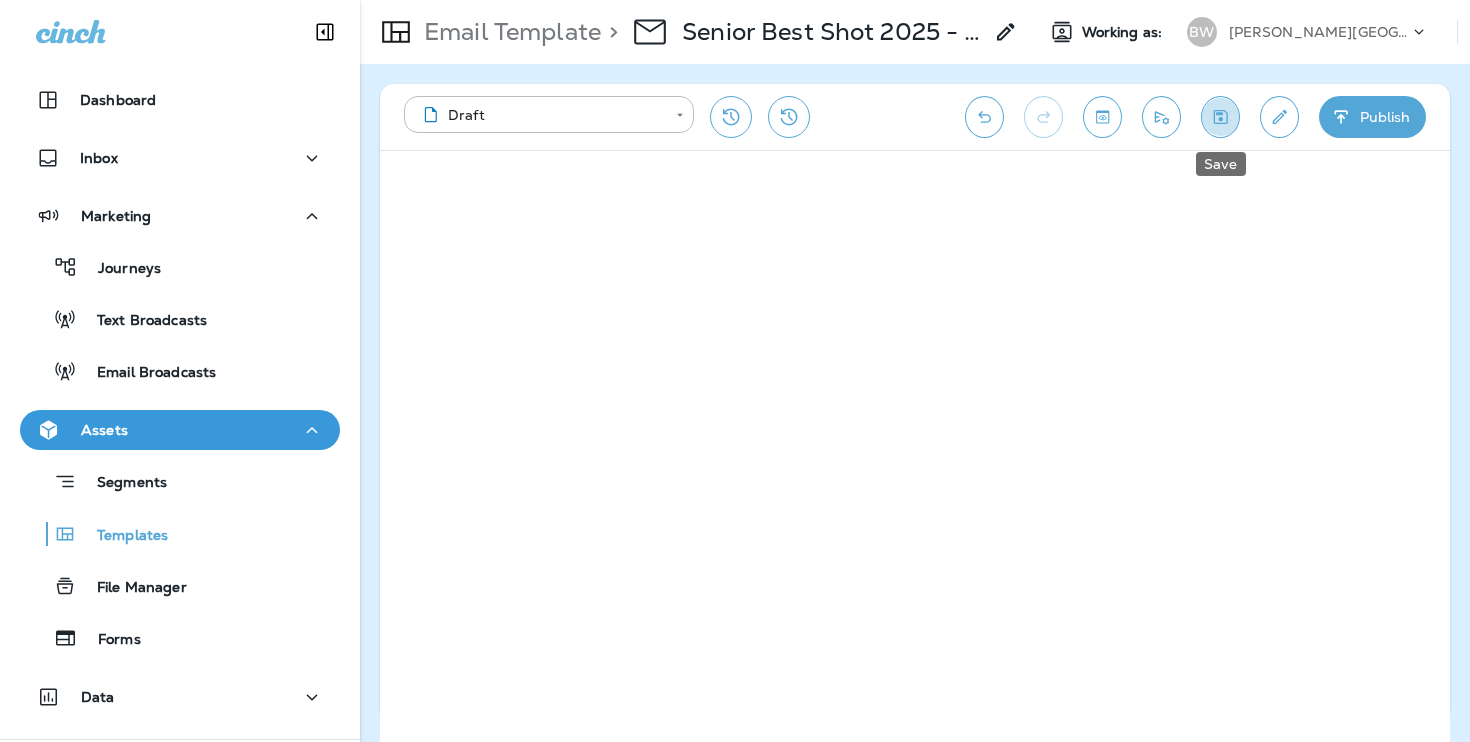 click 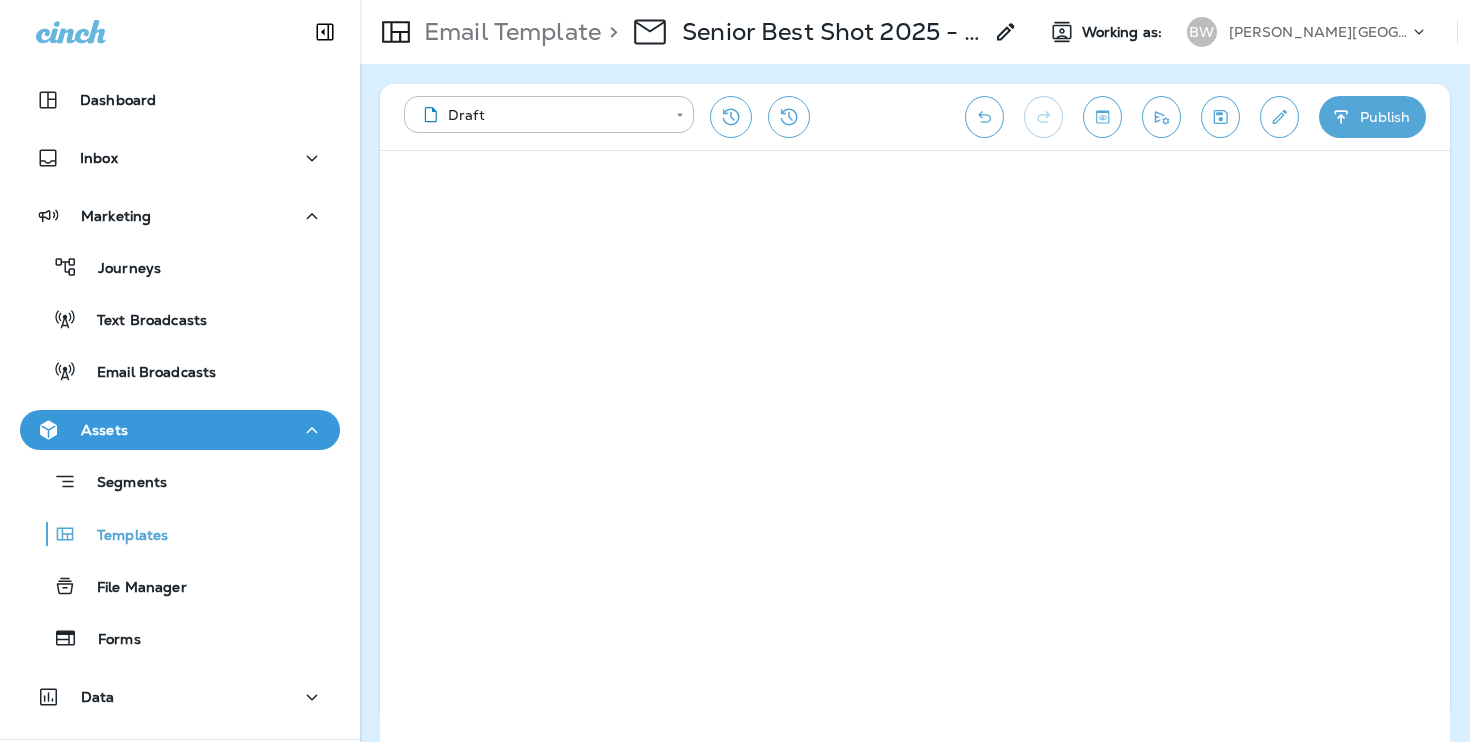 click on "Publish" at bounding box center (1372, 117) 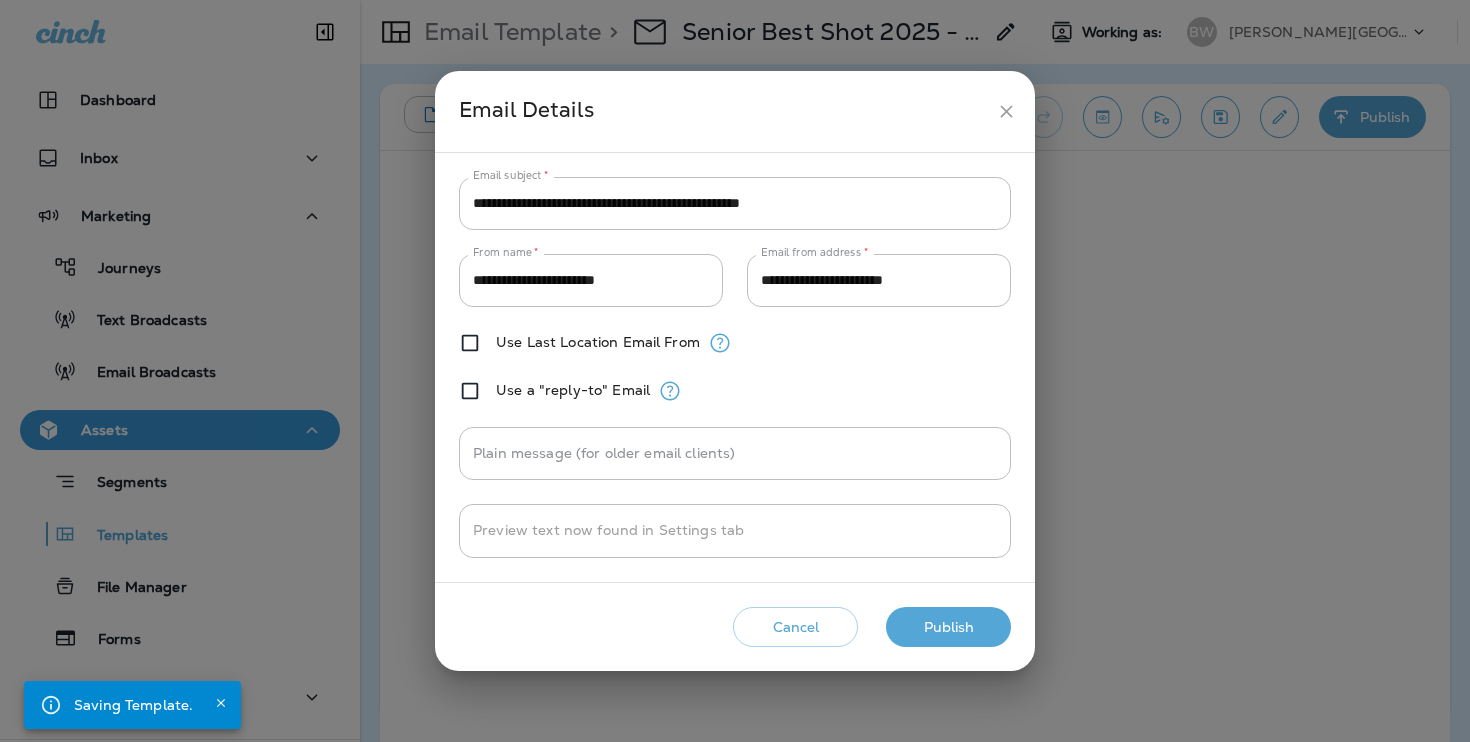 click on "Publish" at bounding box center (948, 627) 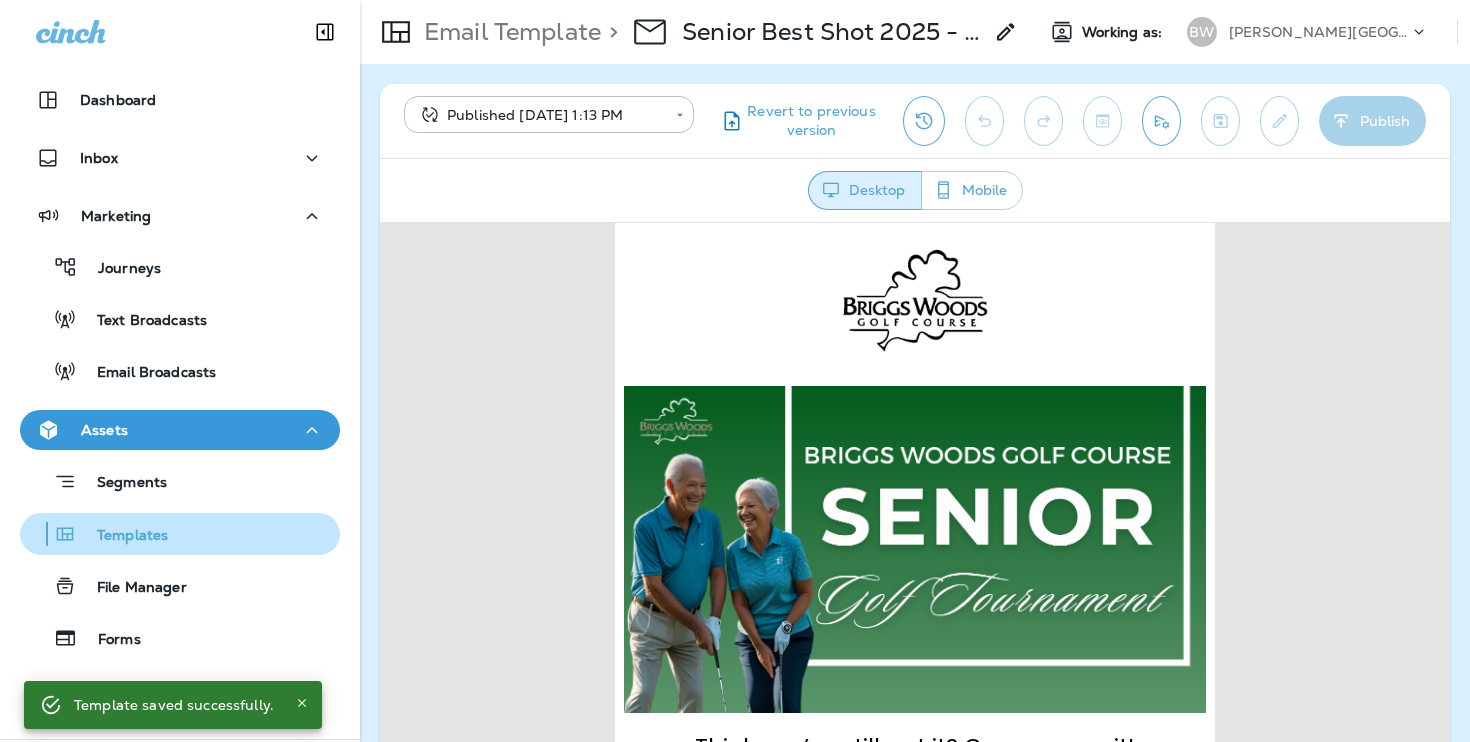 scroll, scrollTop: 0, scrollLeft: 0, axis: both 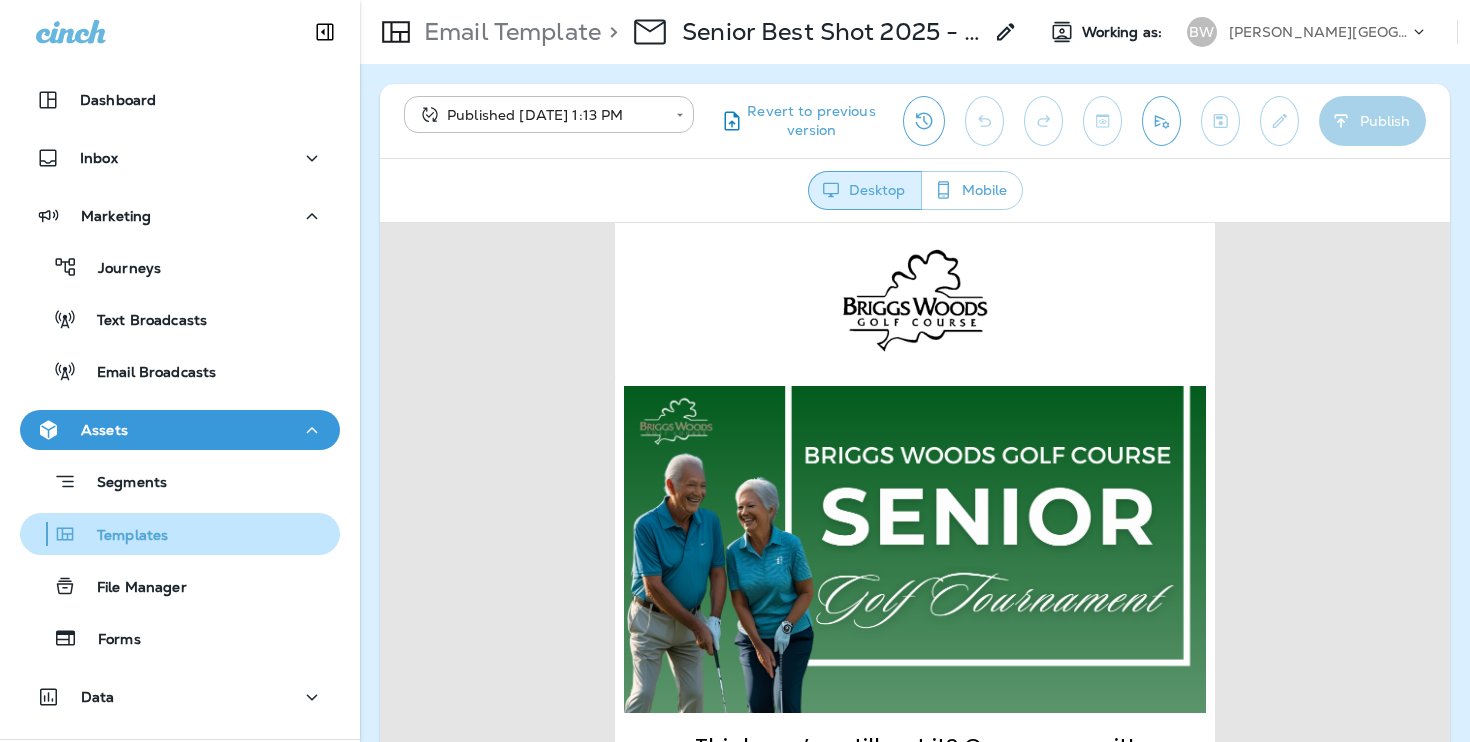 click on "Templates" at bounding box center (180, 534) 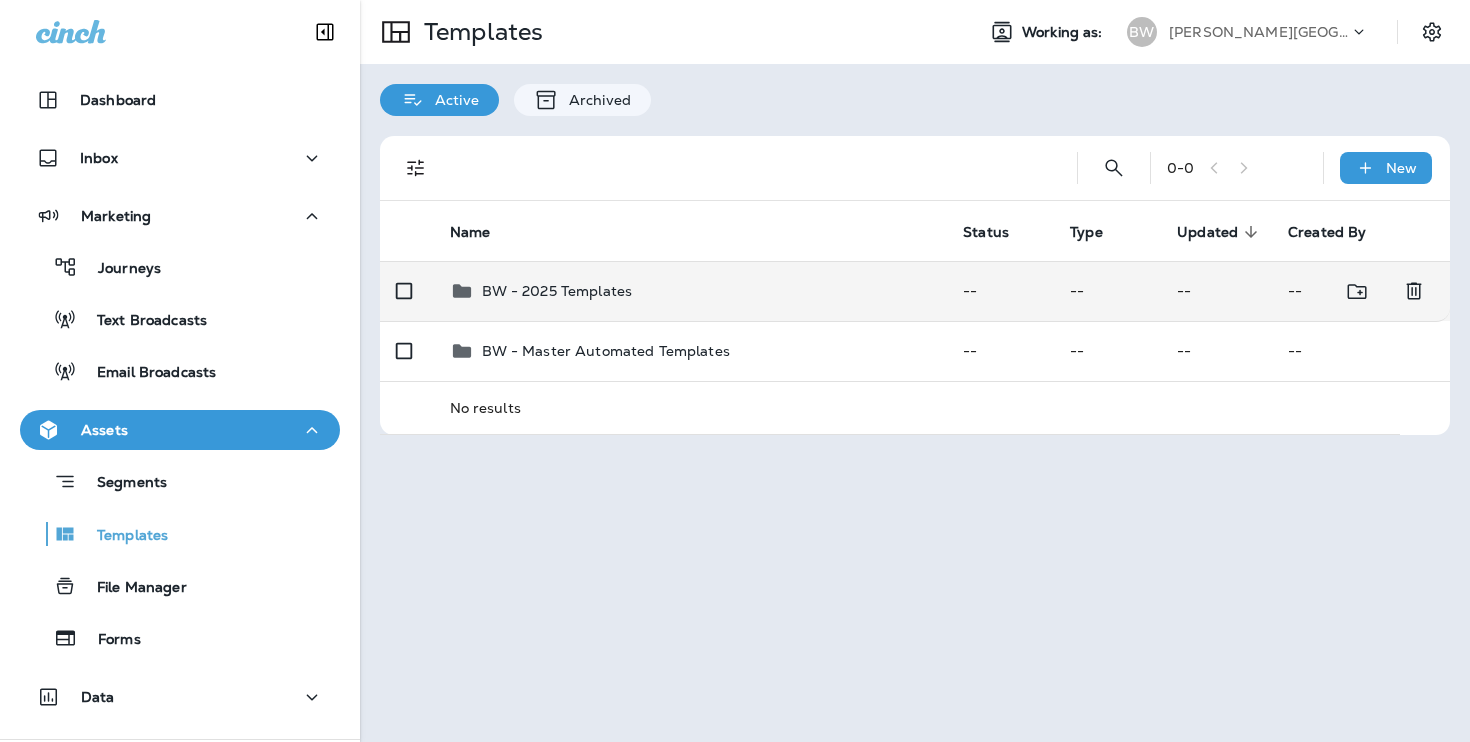 click on "BW - 2025 Templates" at bounding box center [557, 291] 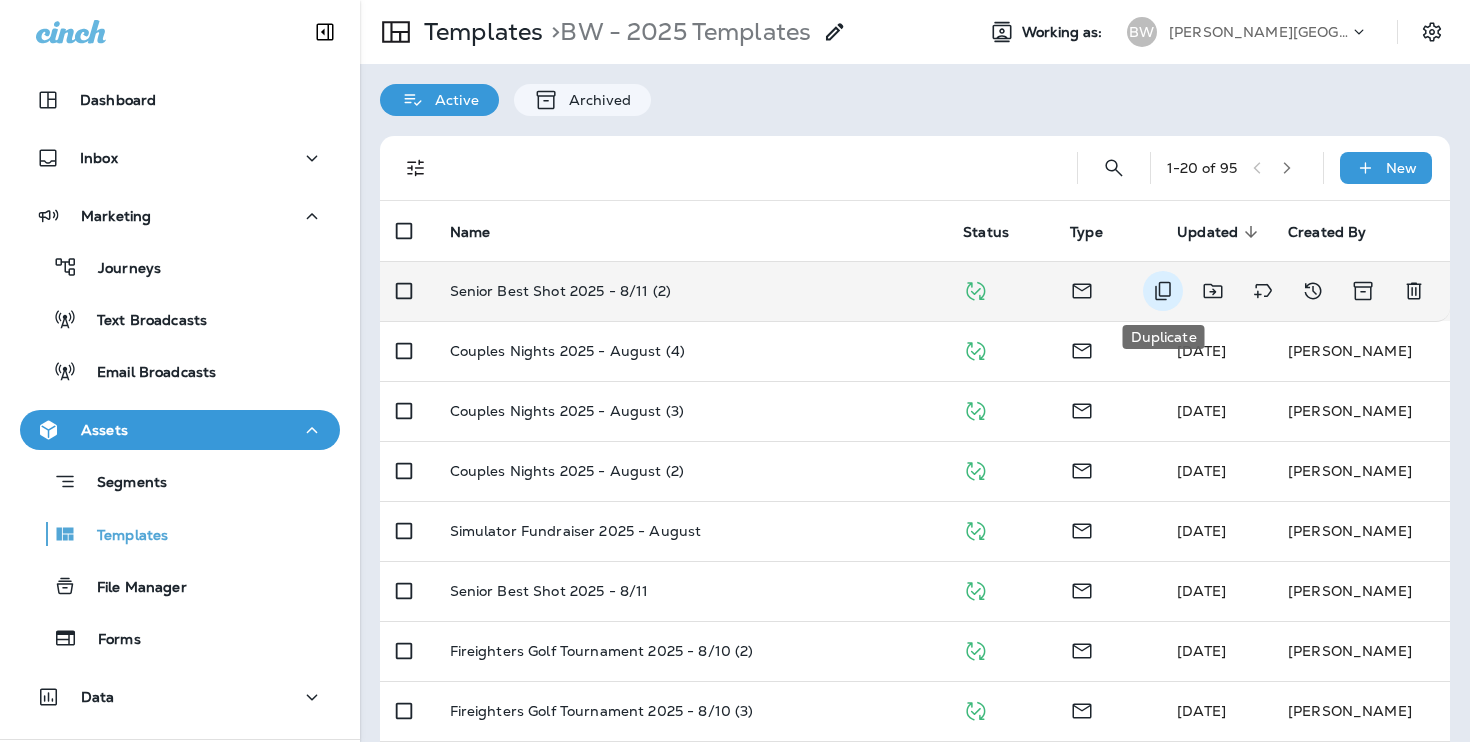 click 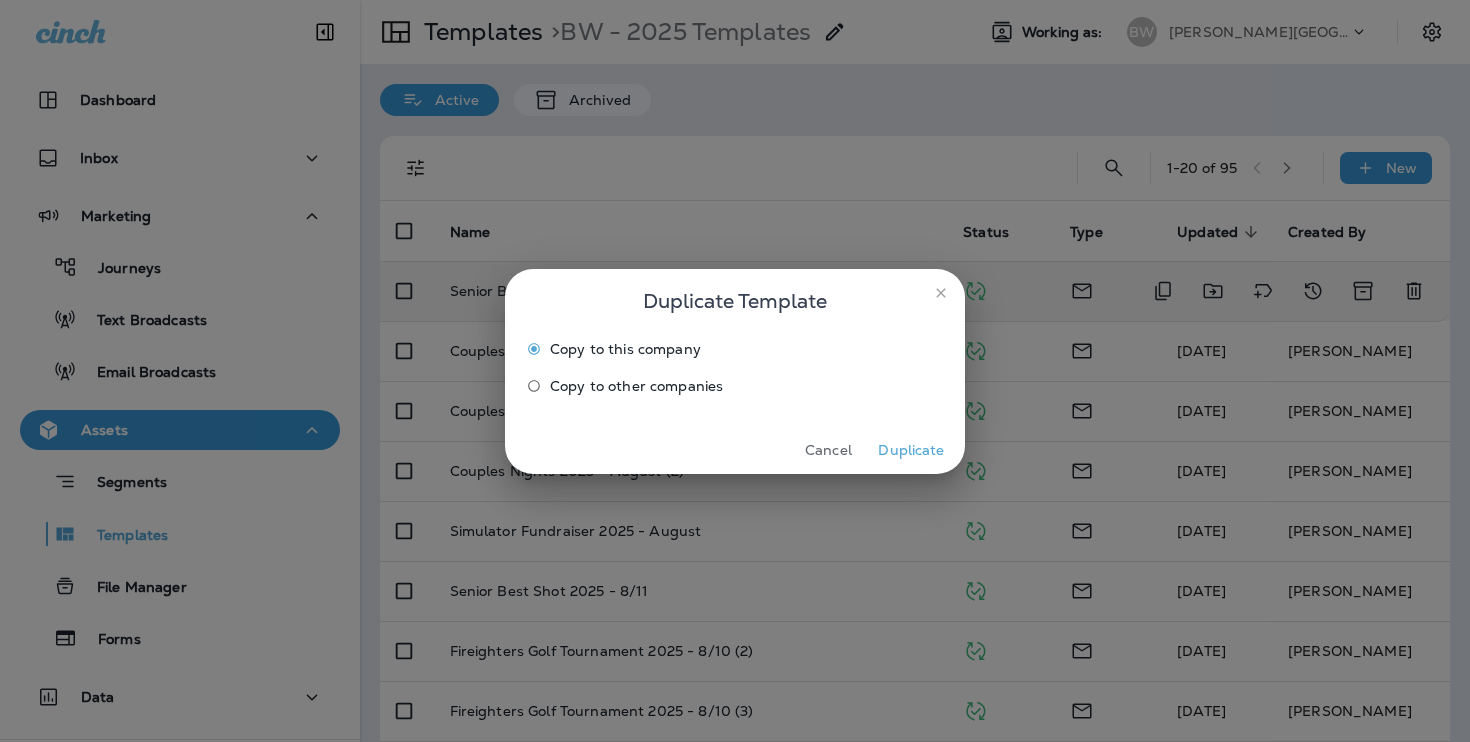 click on "Duplicate" at bounding box center [911, 450] 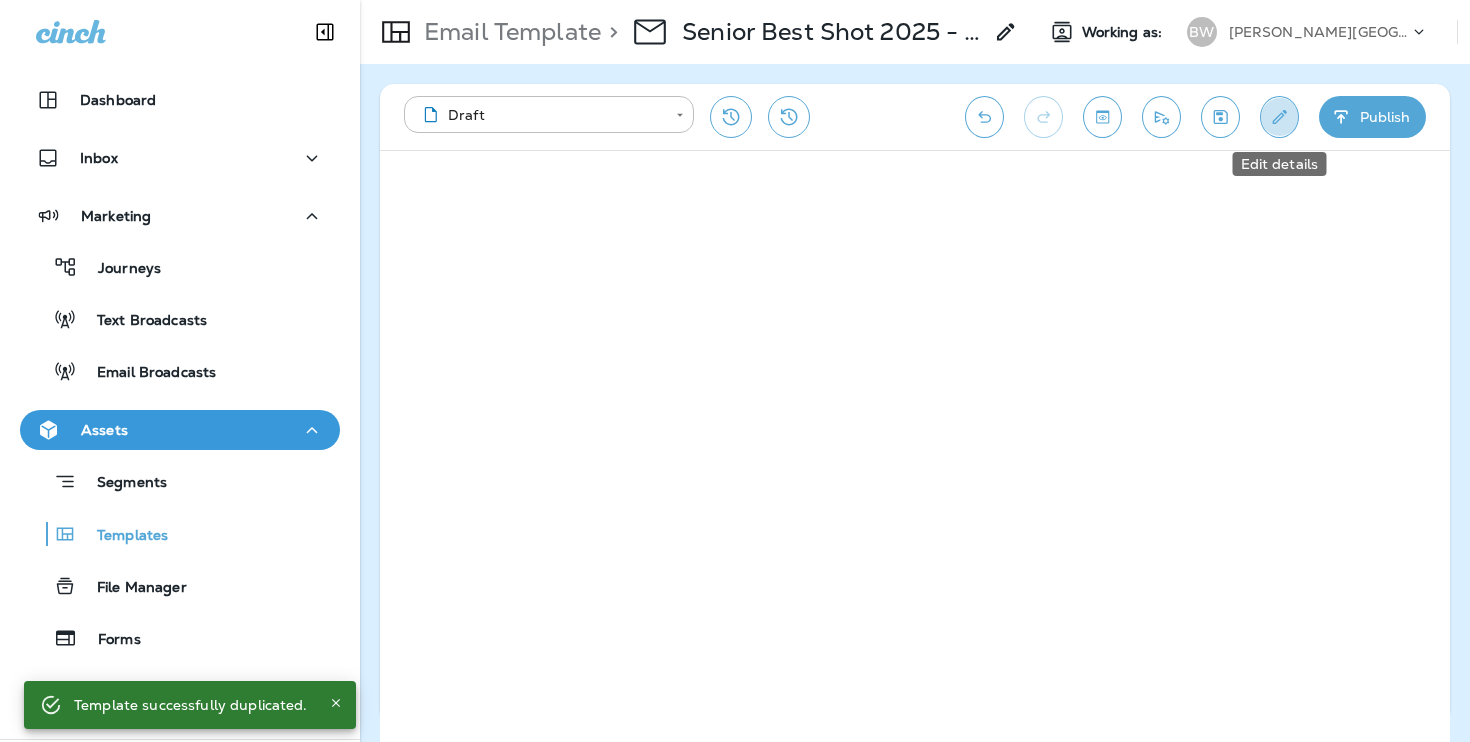 click at bounding box center (1279, 117) 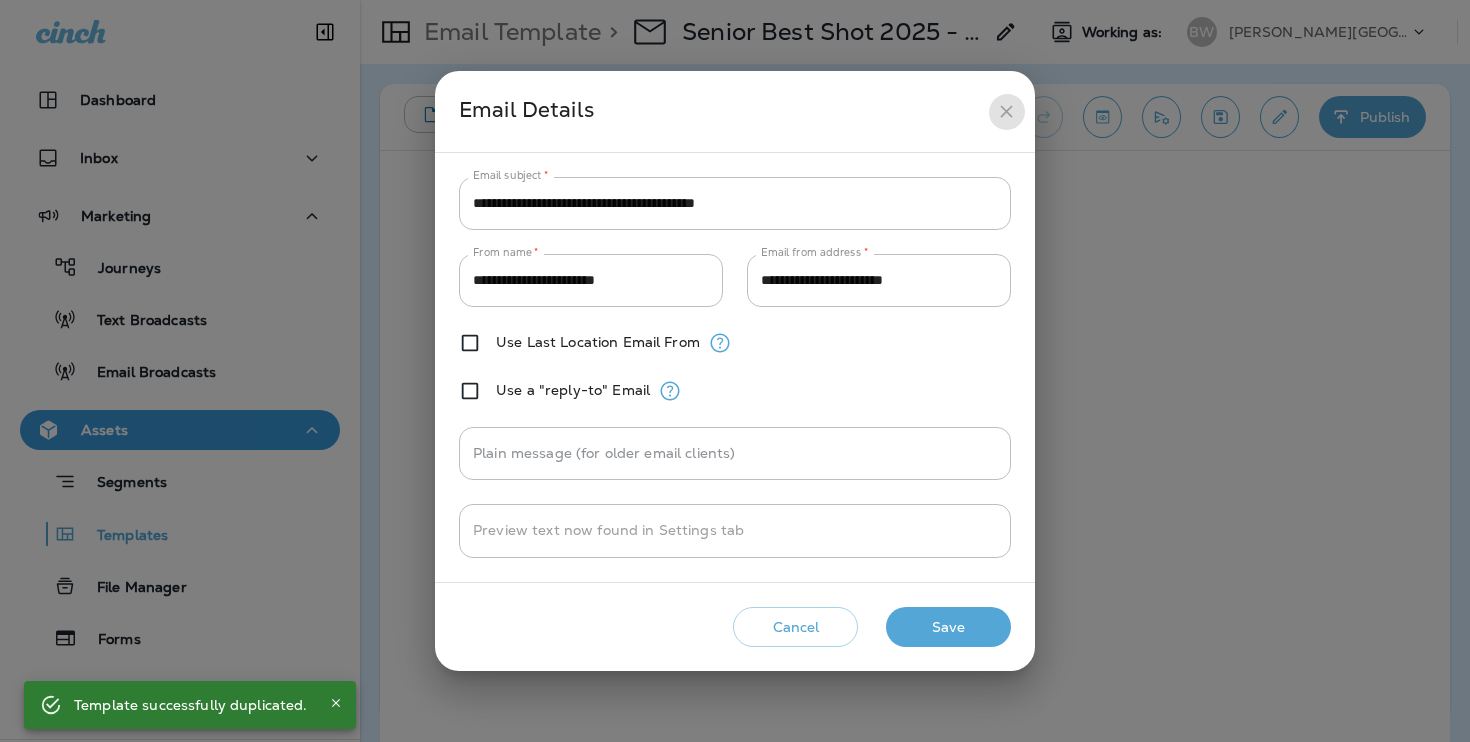click 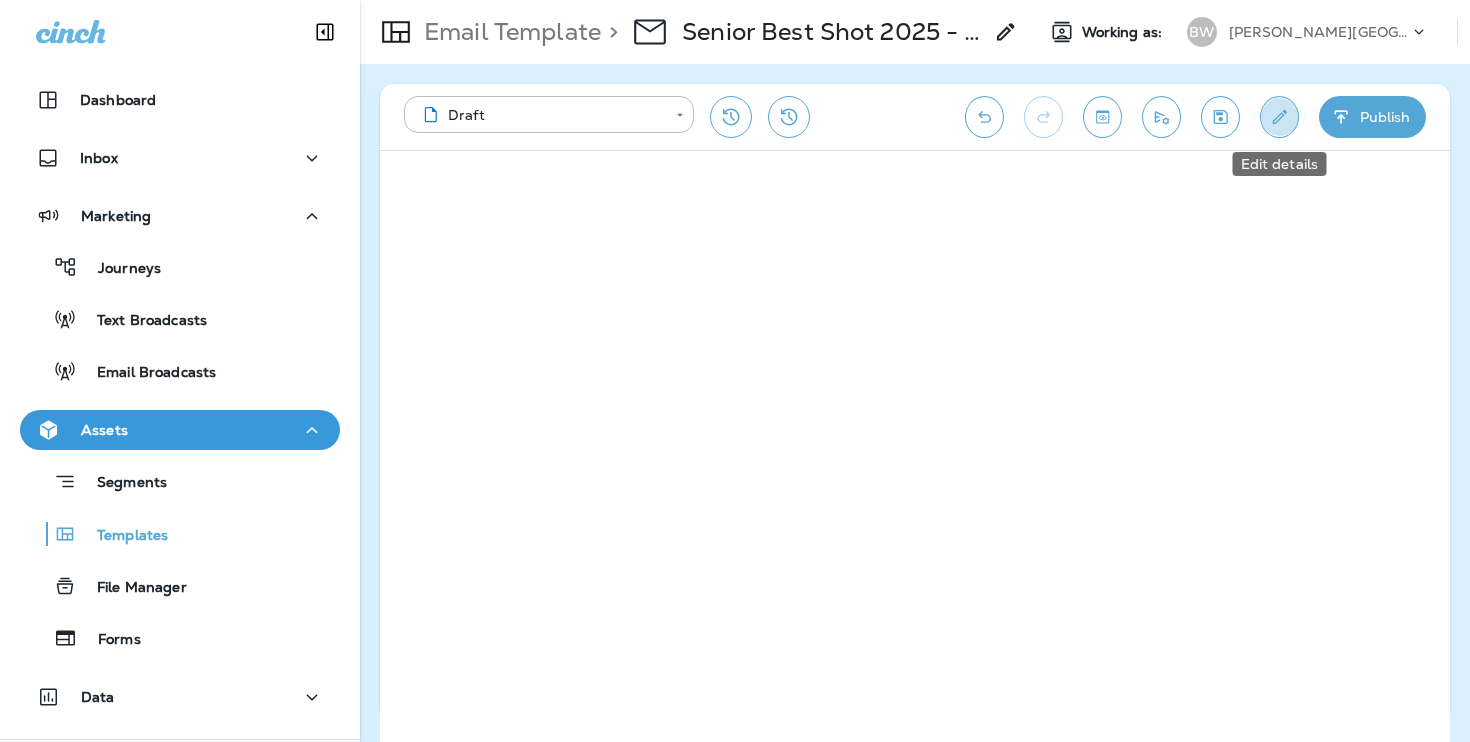click 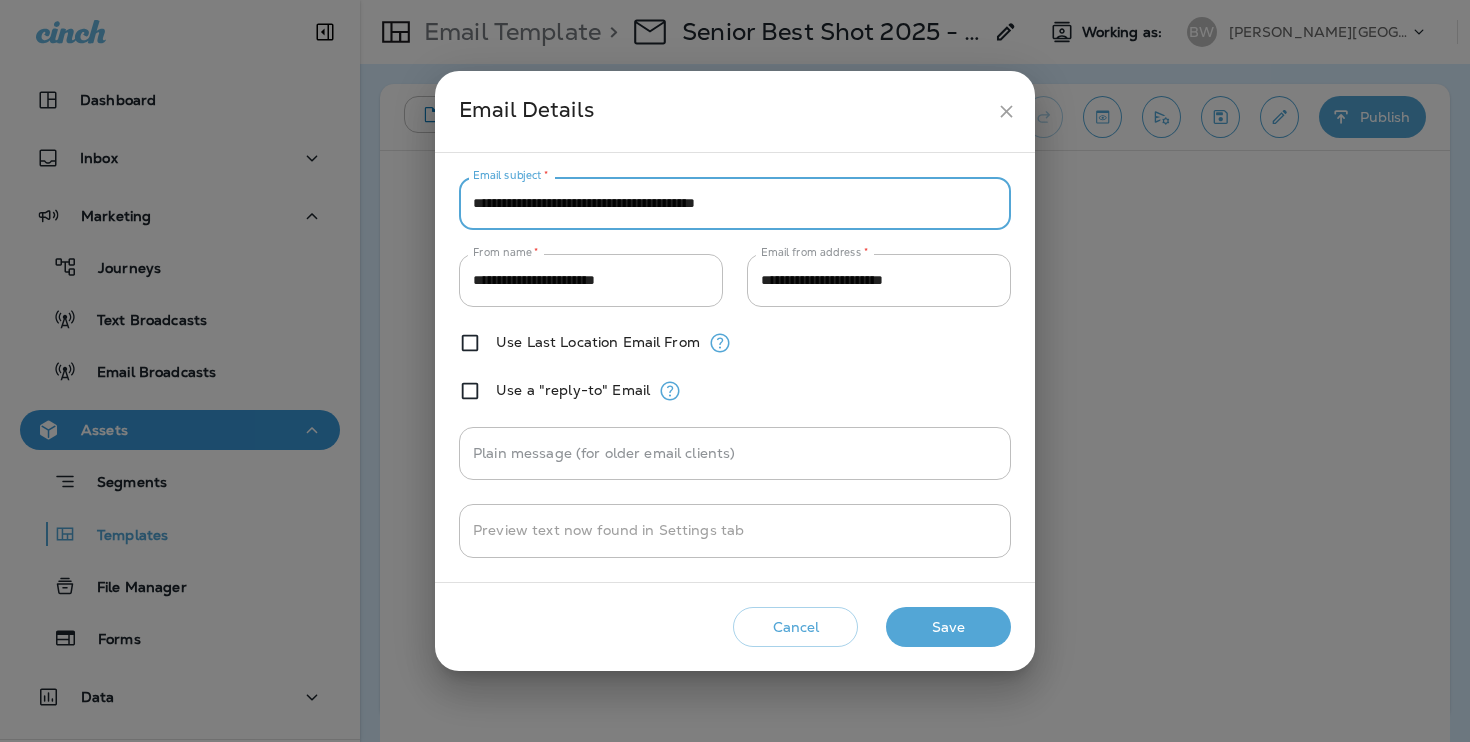 click on "**********" at bounding box center (735, 203) 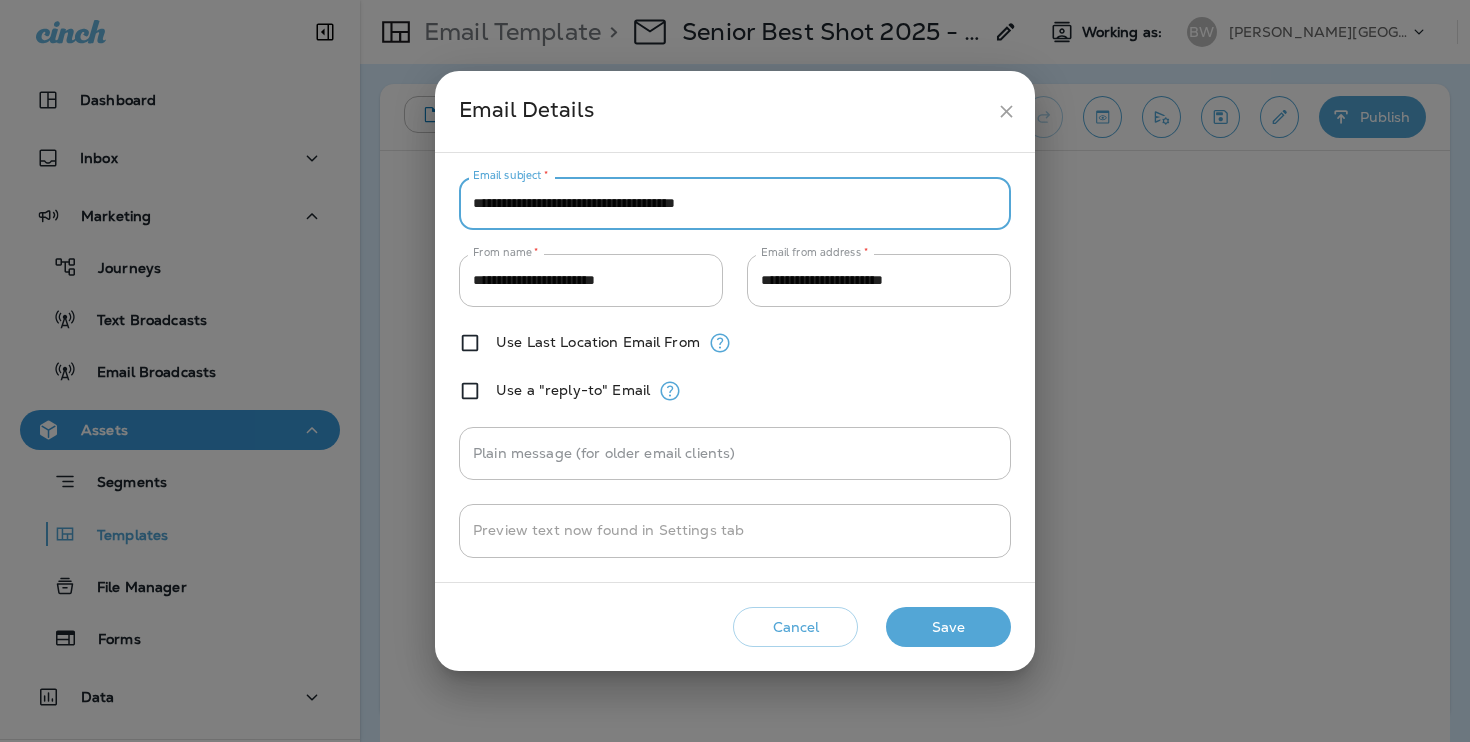 type on "**********" 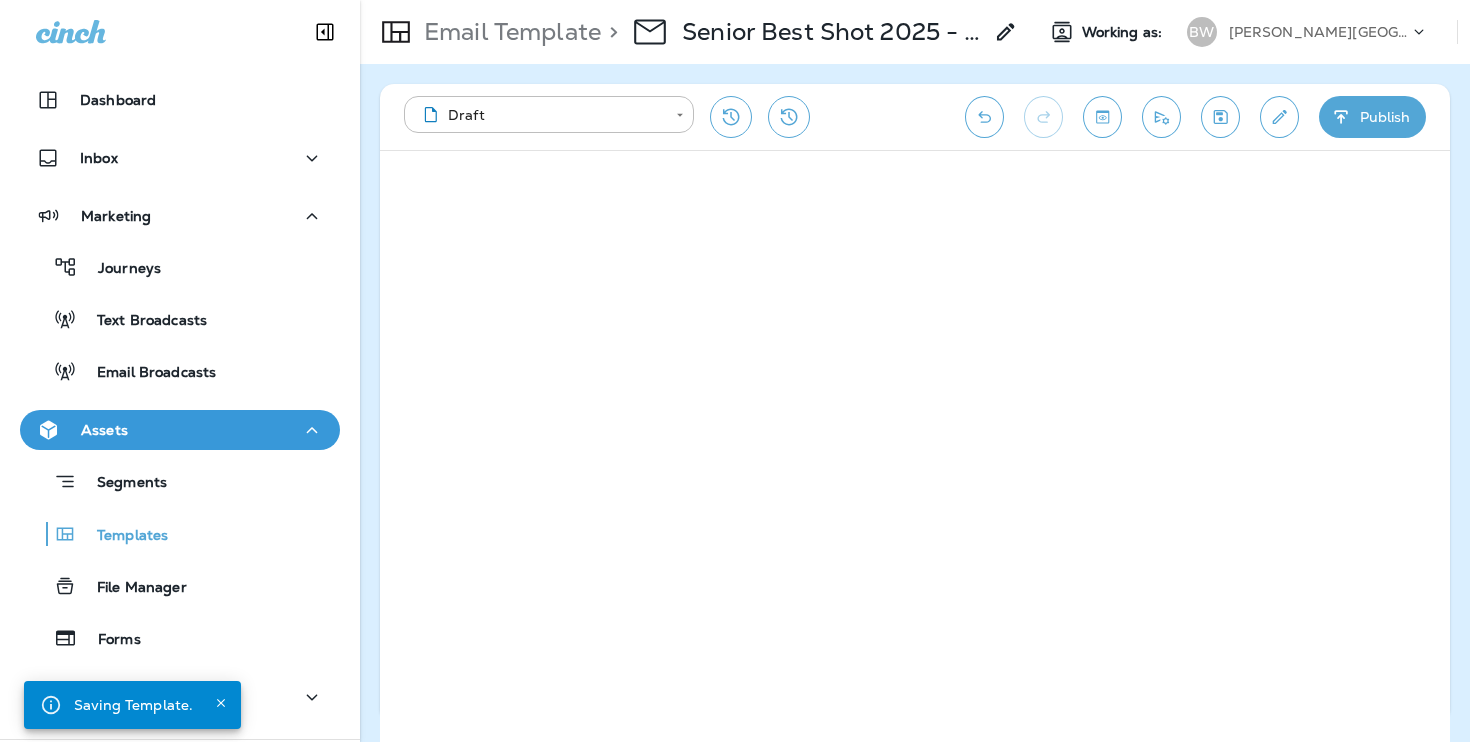 click 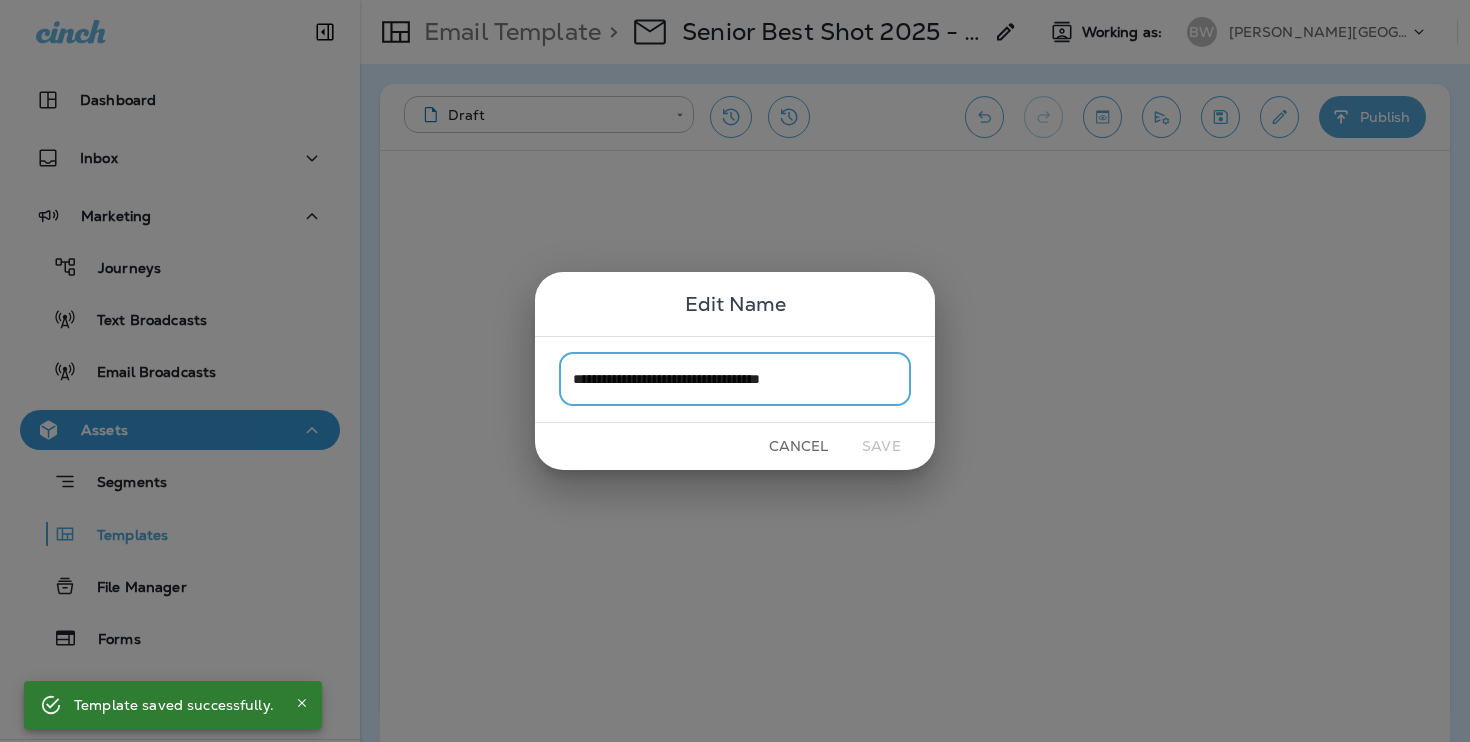 click on "**********" at bounding box center (735, 379) 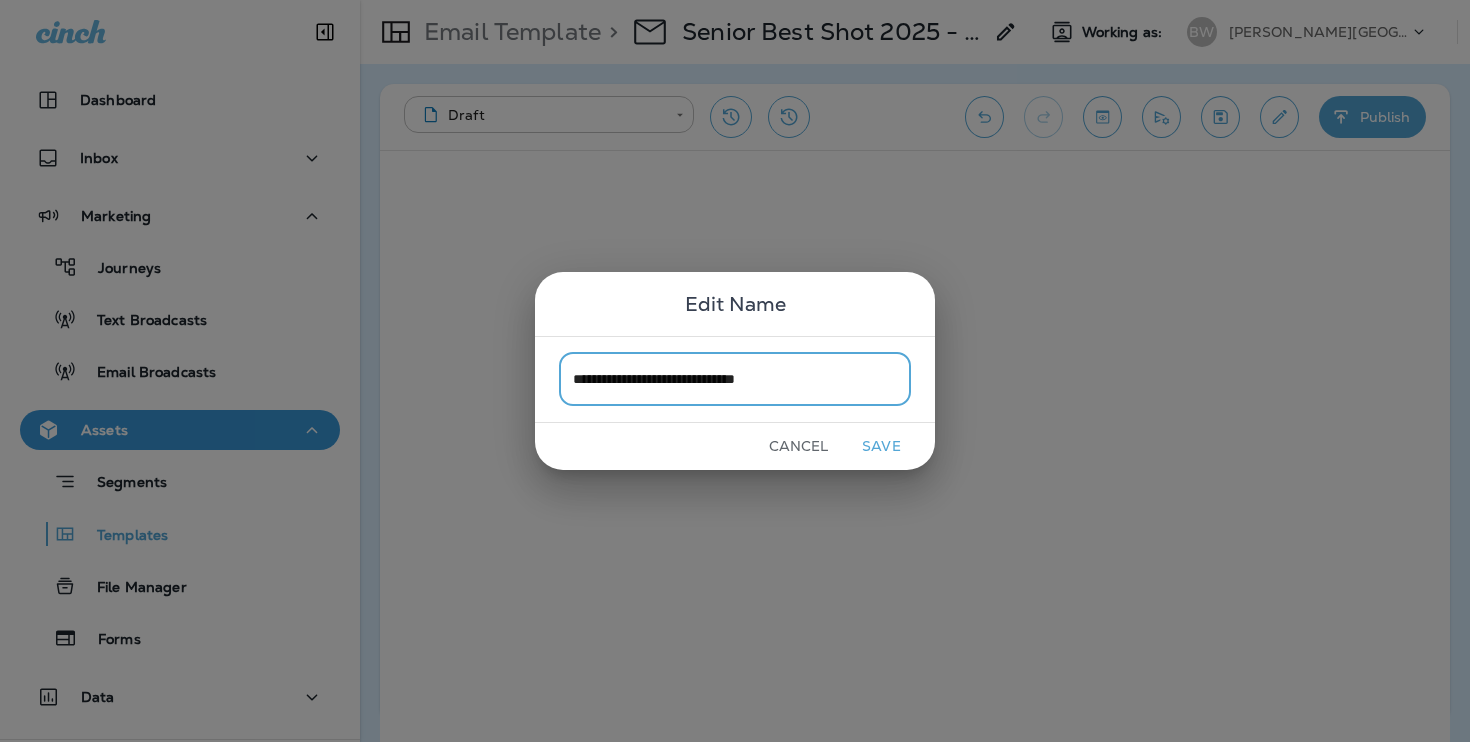 type on "**********" 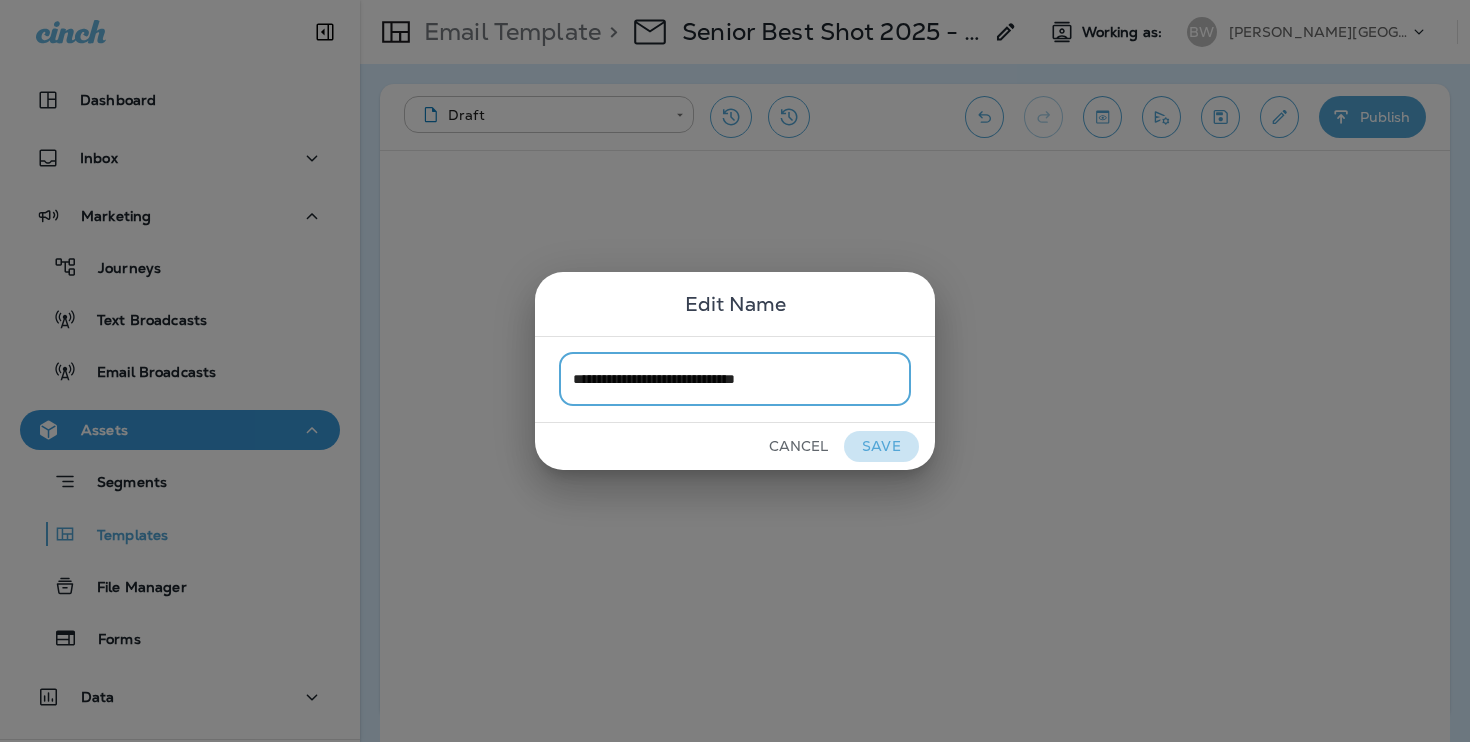 click on "Save" at bounding box center [881, 446] 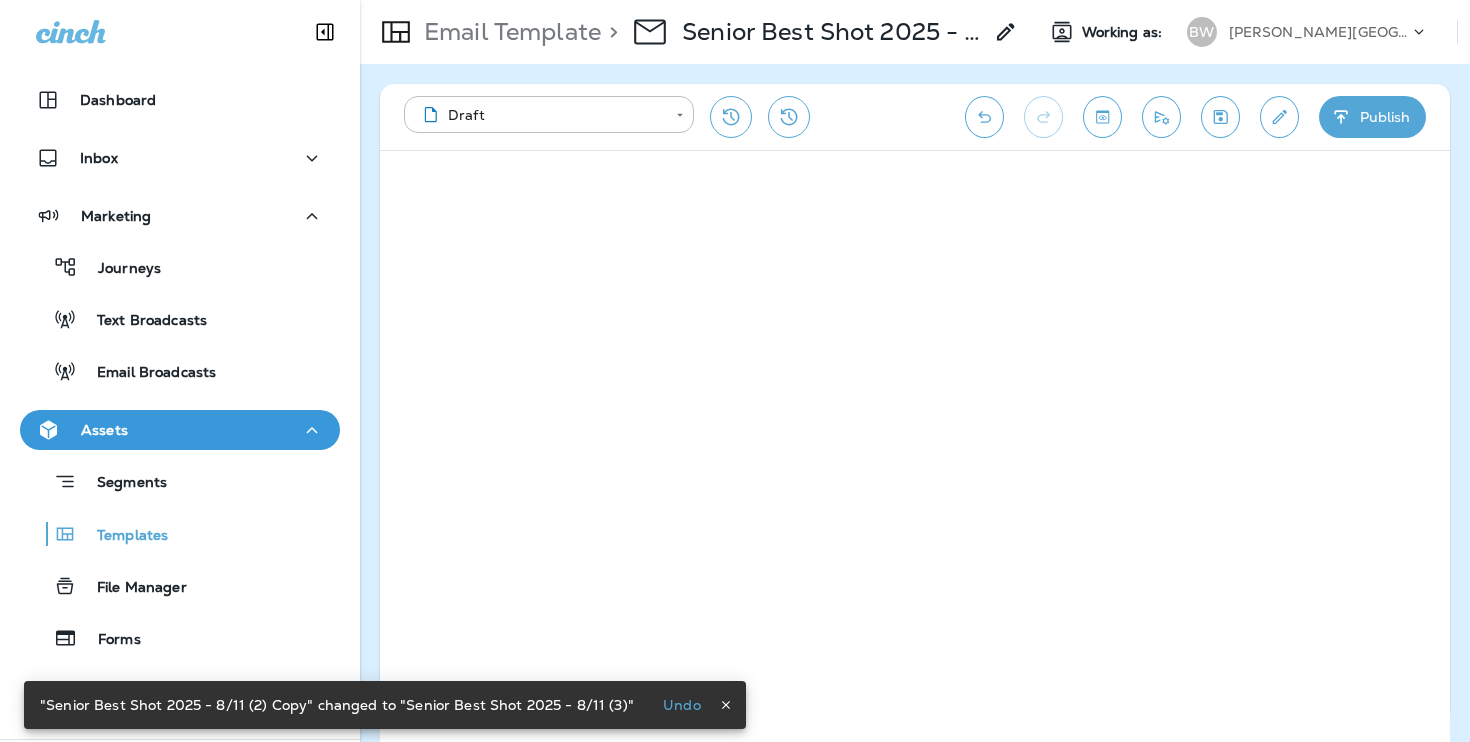 click on "Publish" at bounding box center (1372, 117) 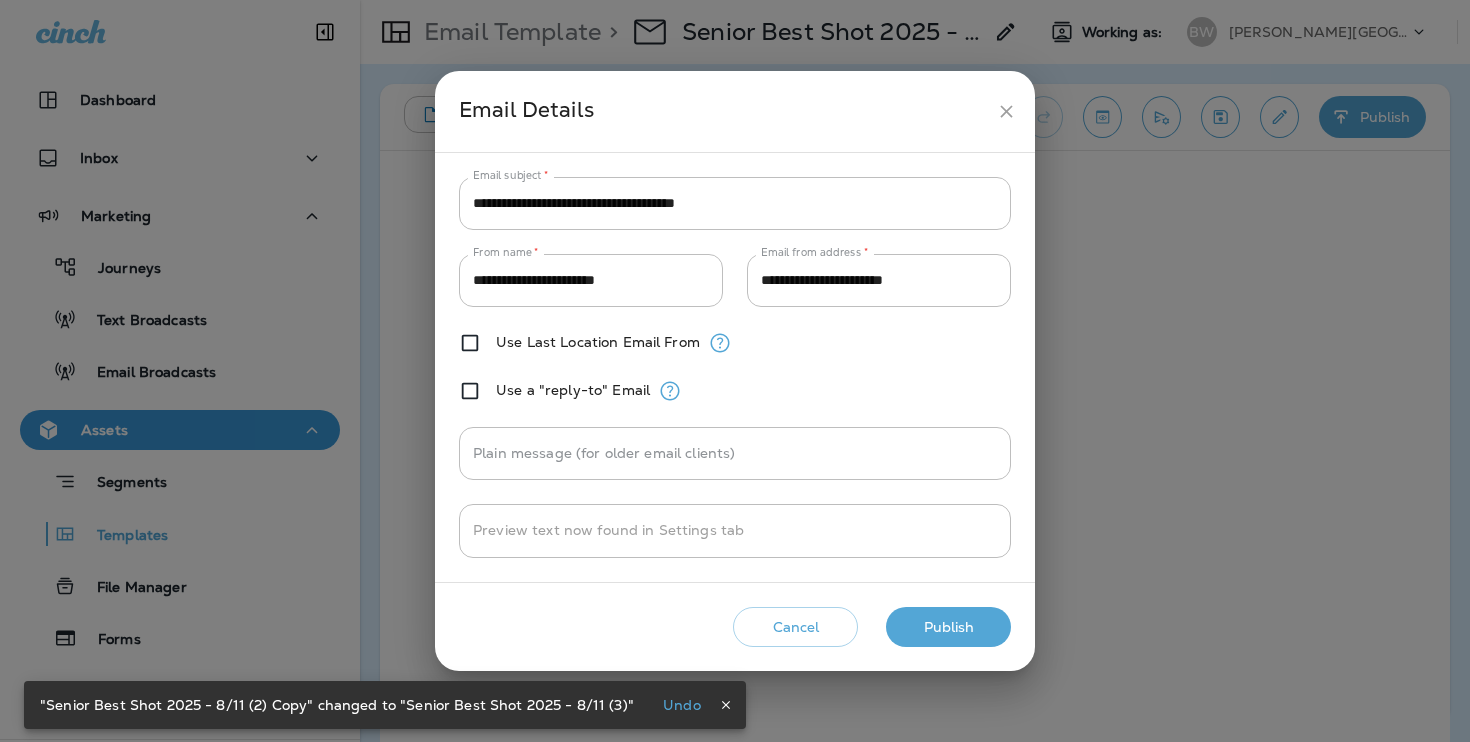 click on "Publish" at bounding box center [948, 627] 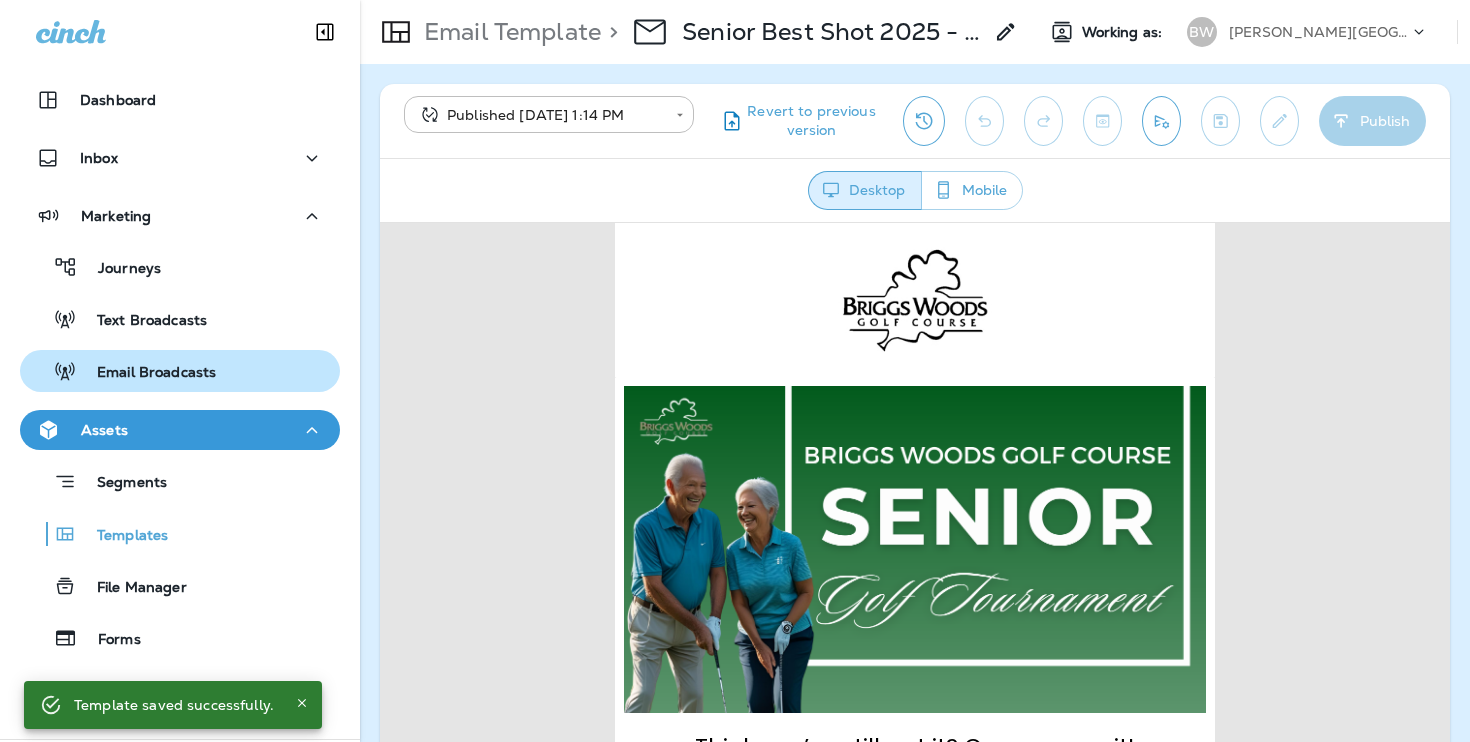 scroll, scrollTop: 0, scrollLeft: 0, axis: both 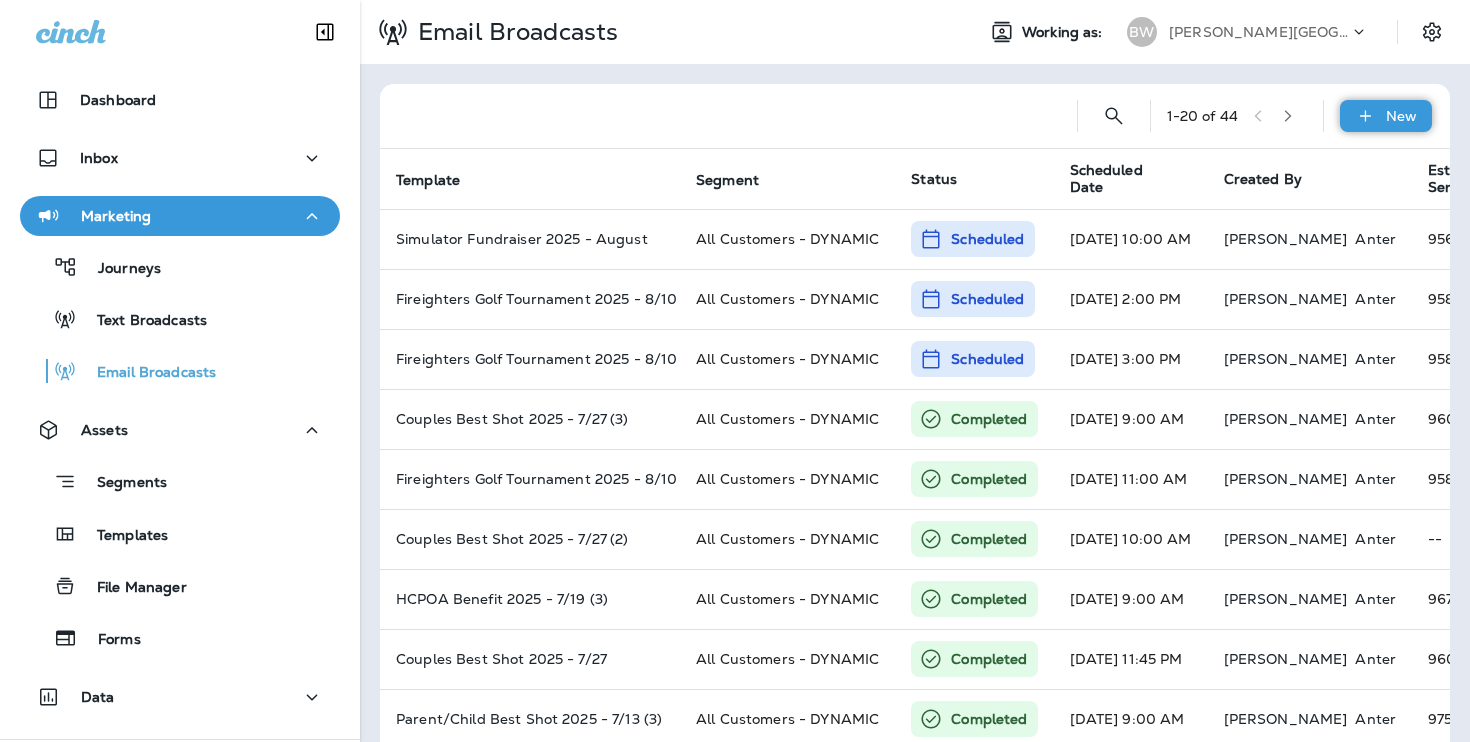 click on "New" at bounding box center (1386, 116) 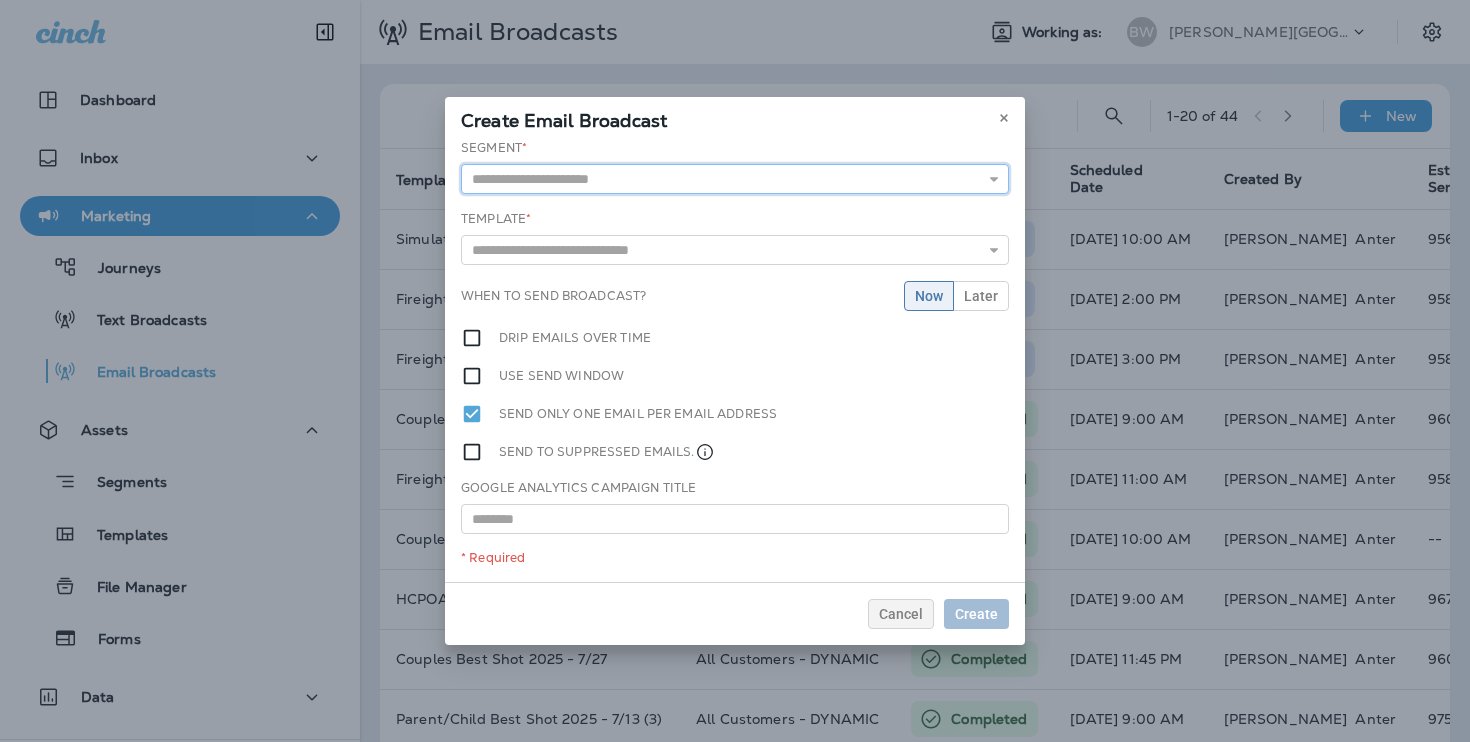 click at bounding box center [735, 179] 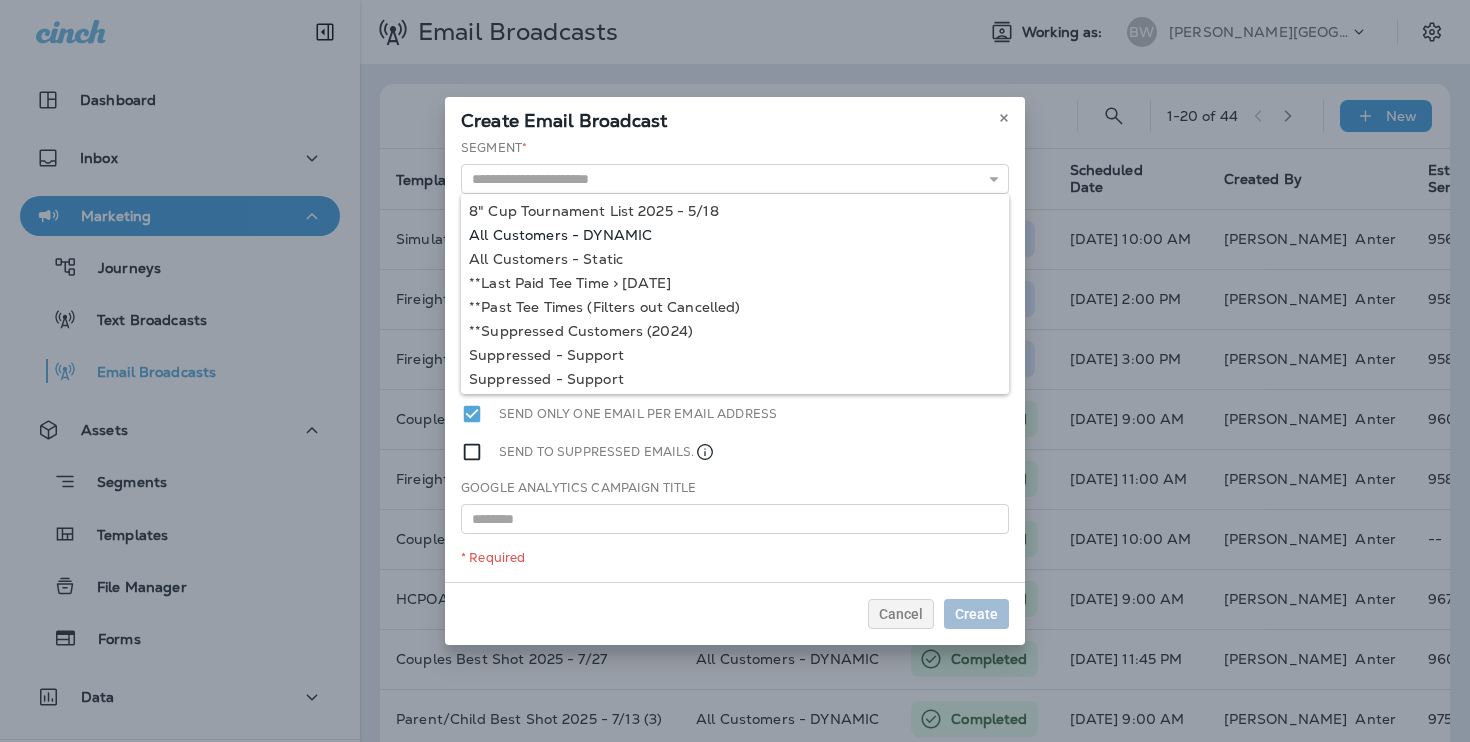 type on "**********" 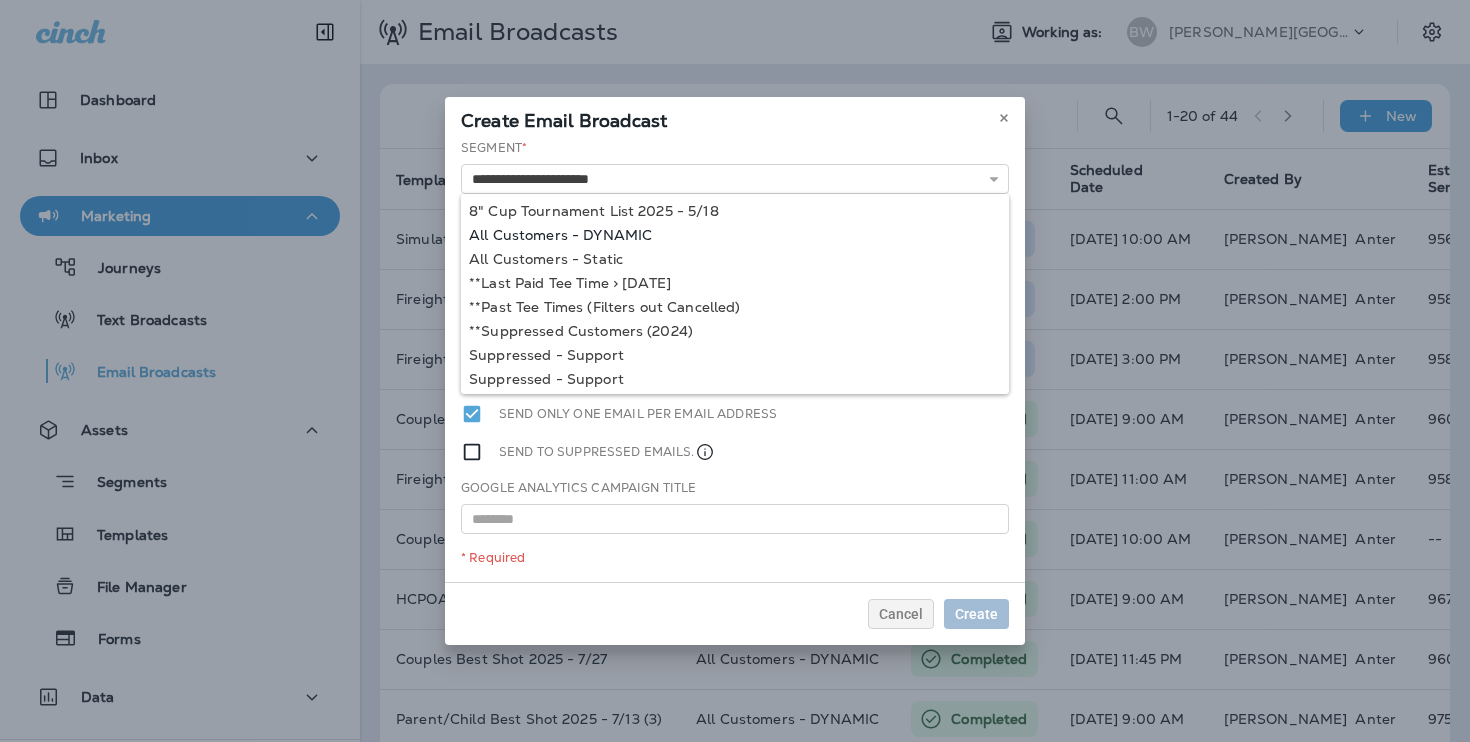 click on "**********" at bounding box center [735, 360] 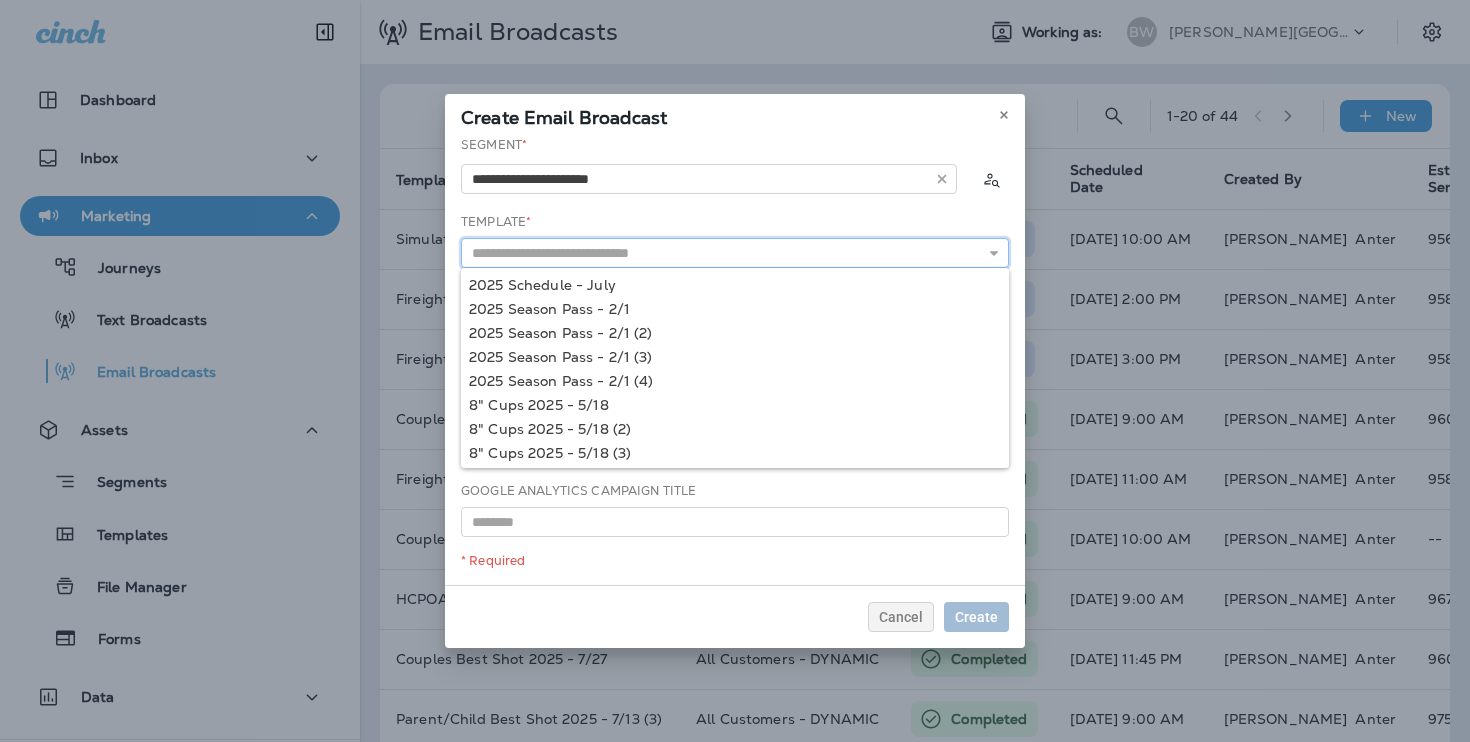 click at bounding box center (735, 253) 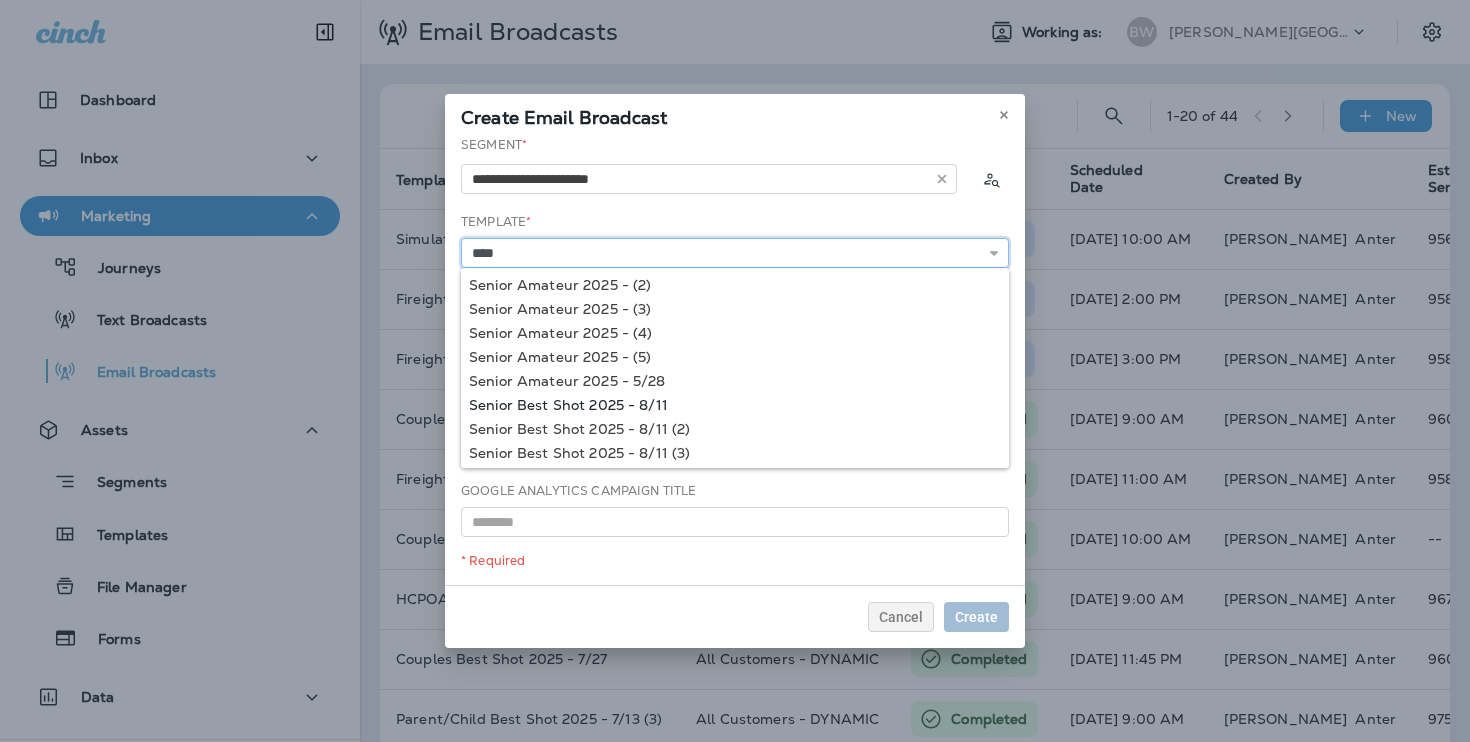 type on "**********" 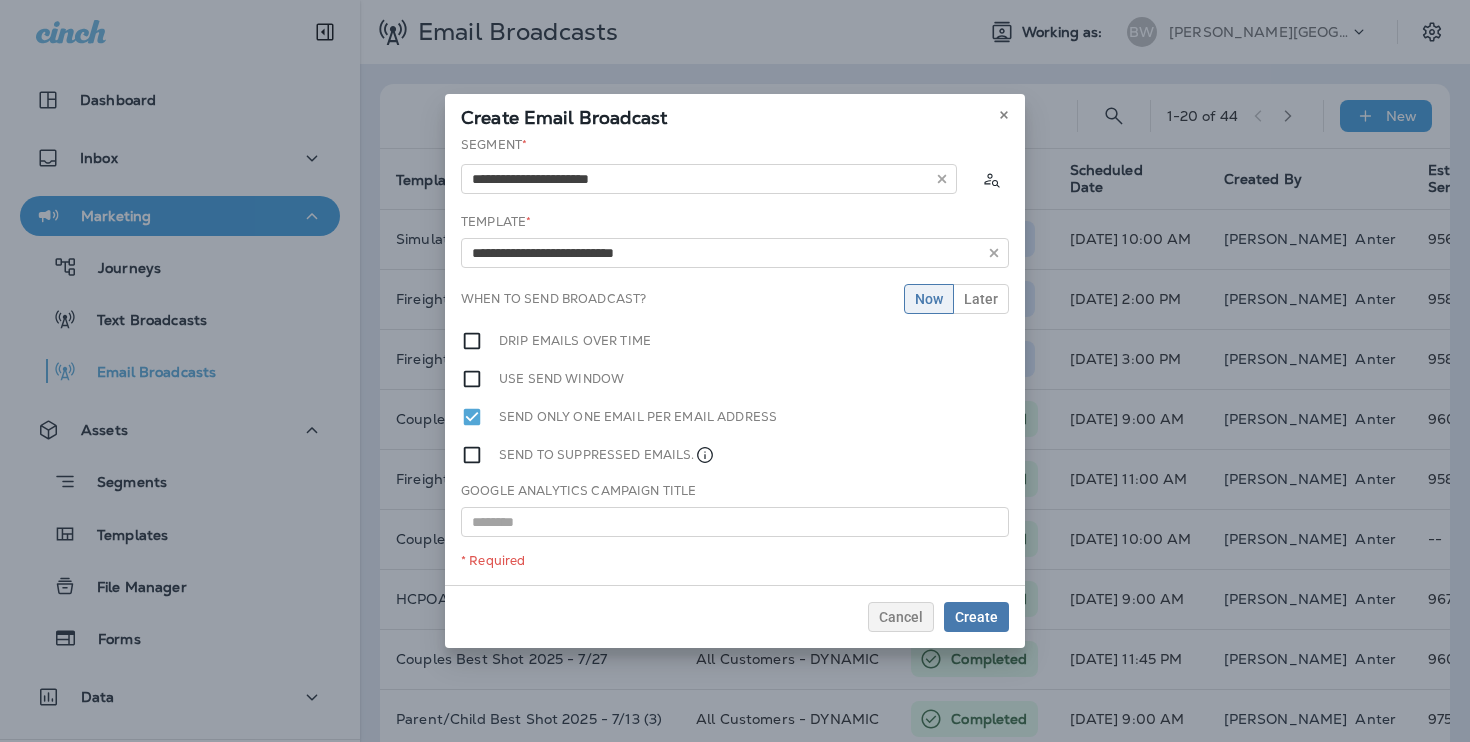 click on "**********" at bounding box center (735, 360) 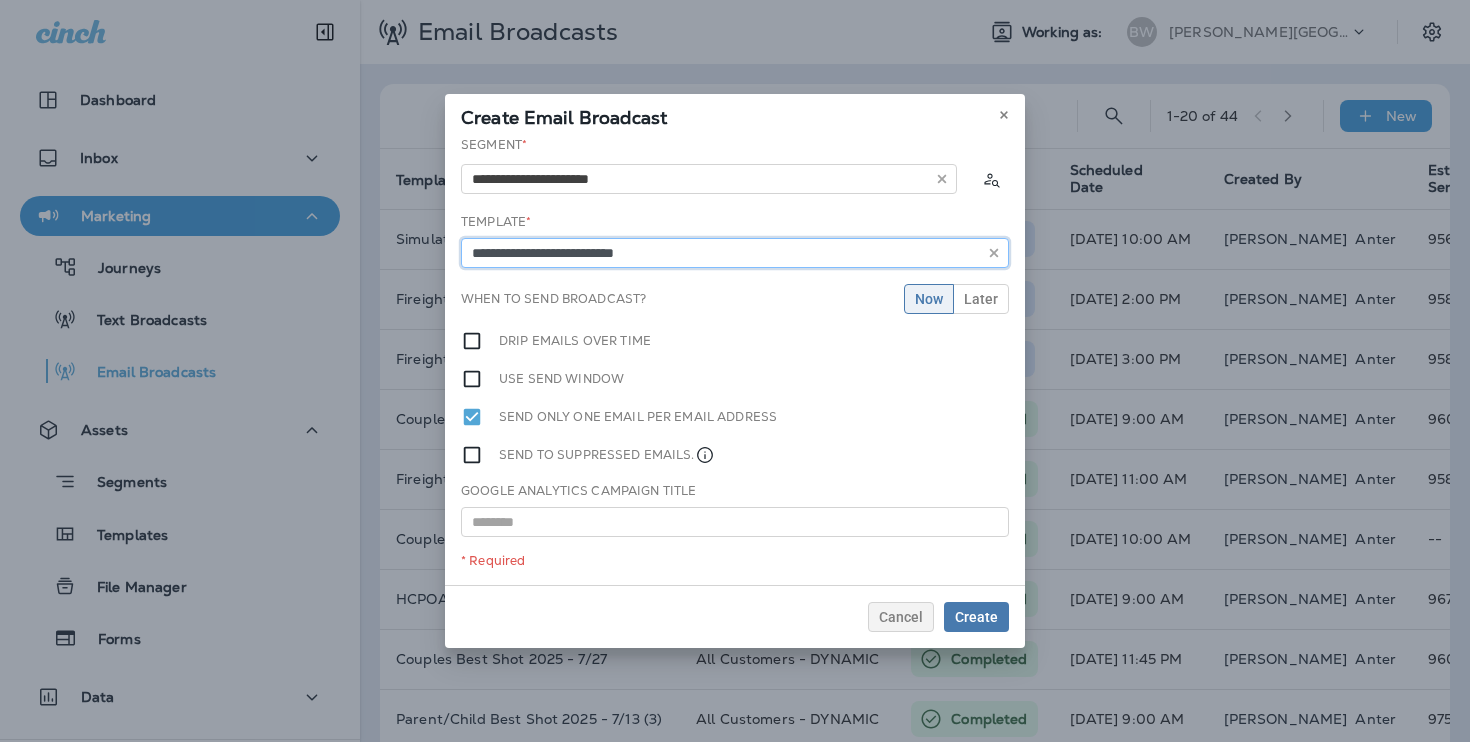 click on "**********" at bounding box center [735, 253] 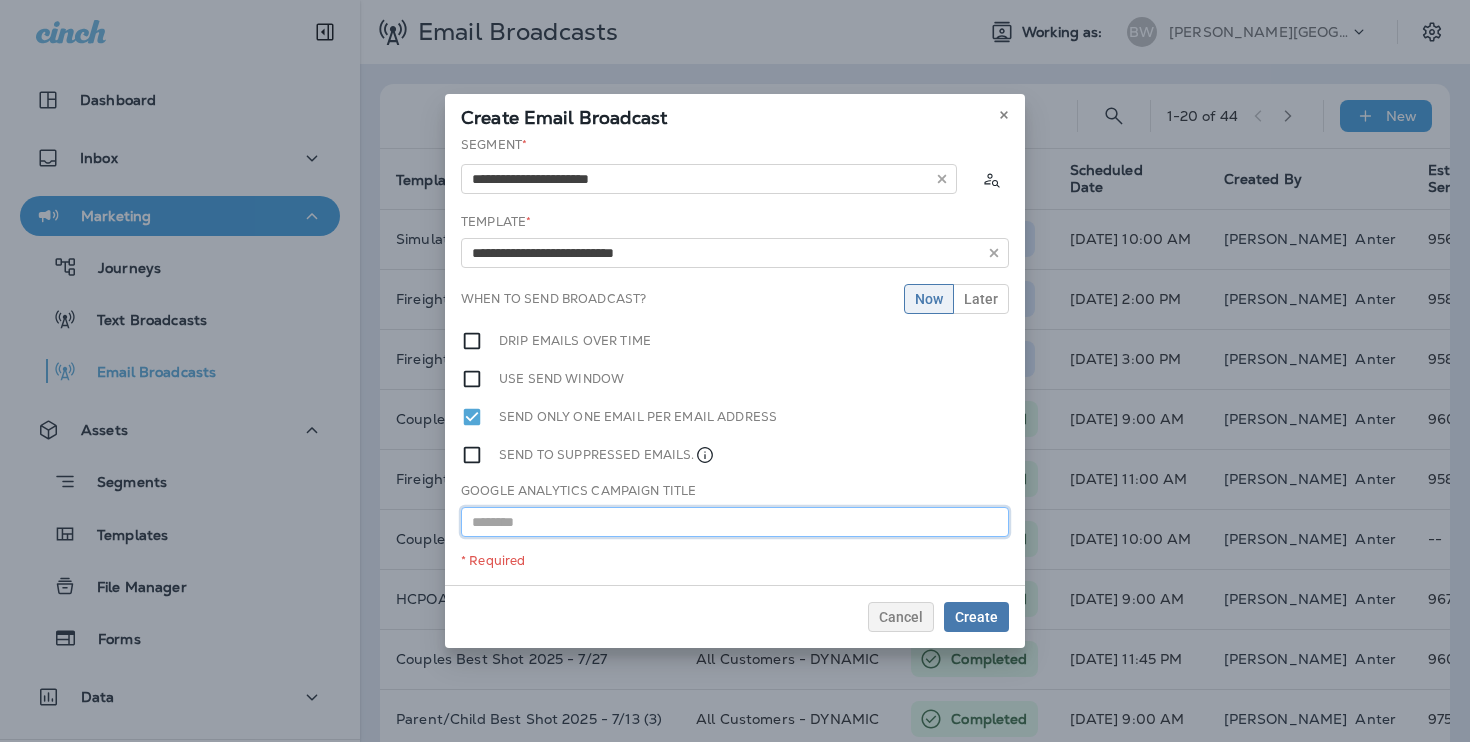 click at bounding box center (735, 522) 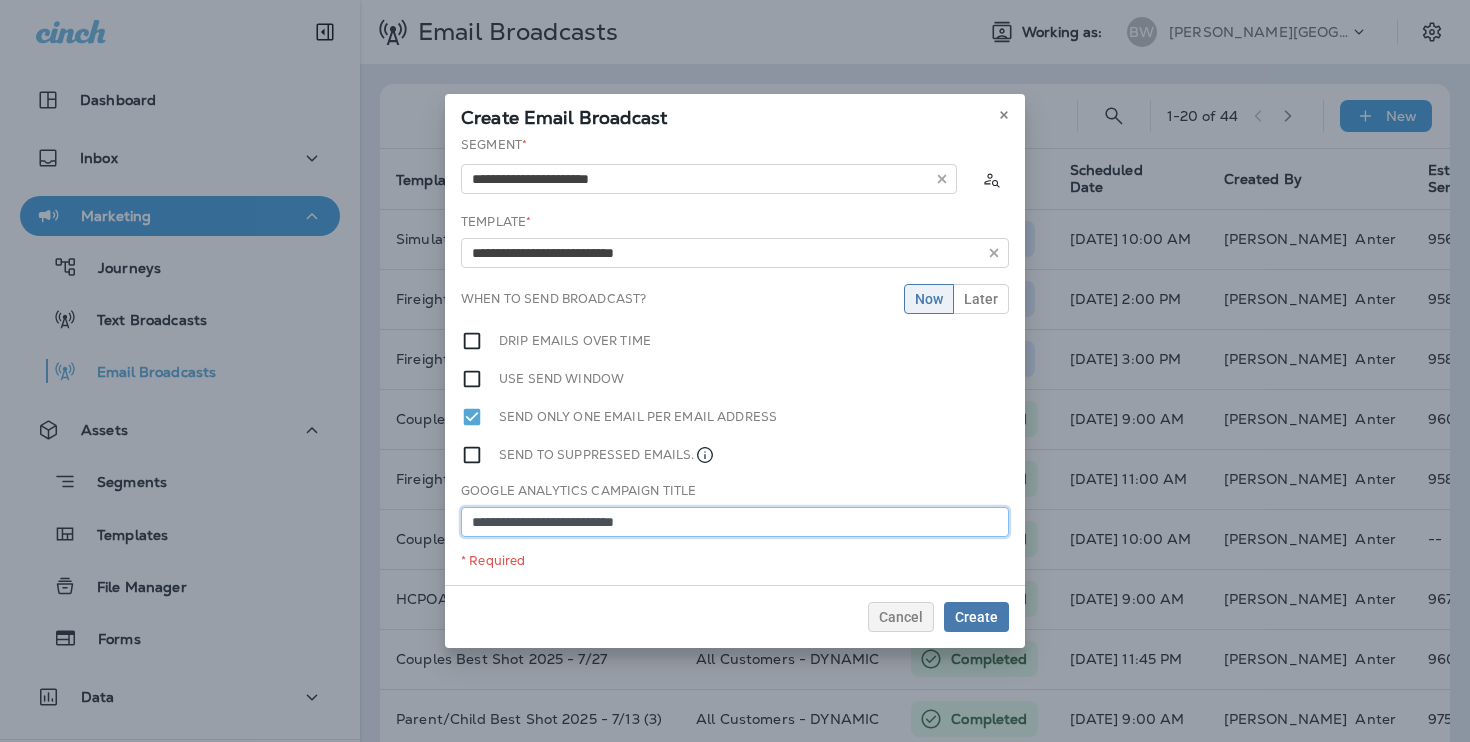 type on "**********" 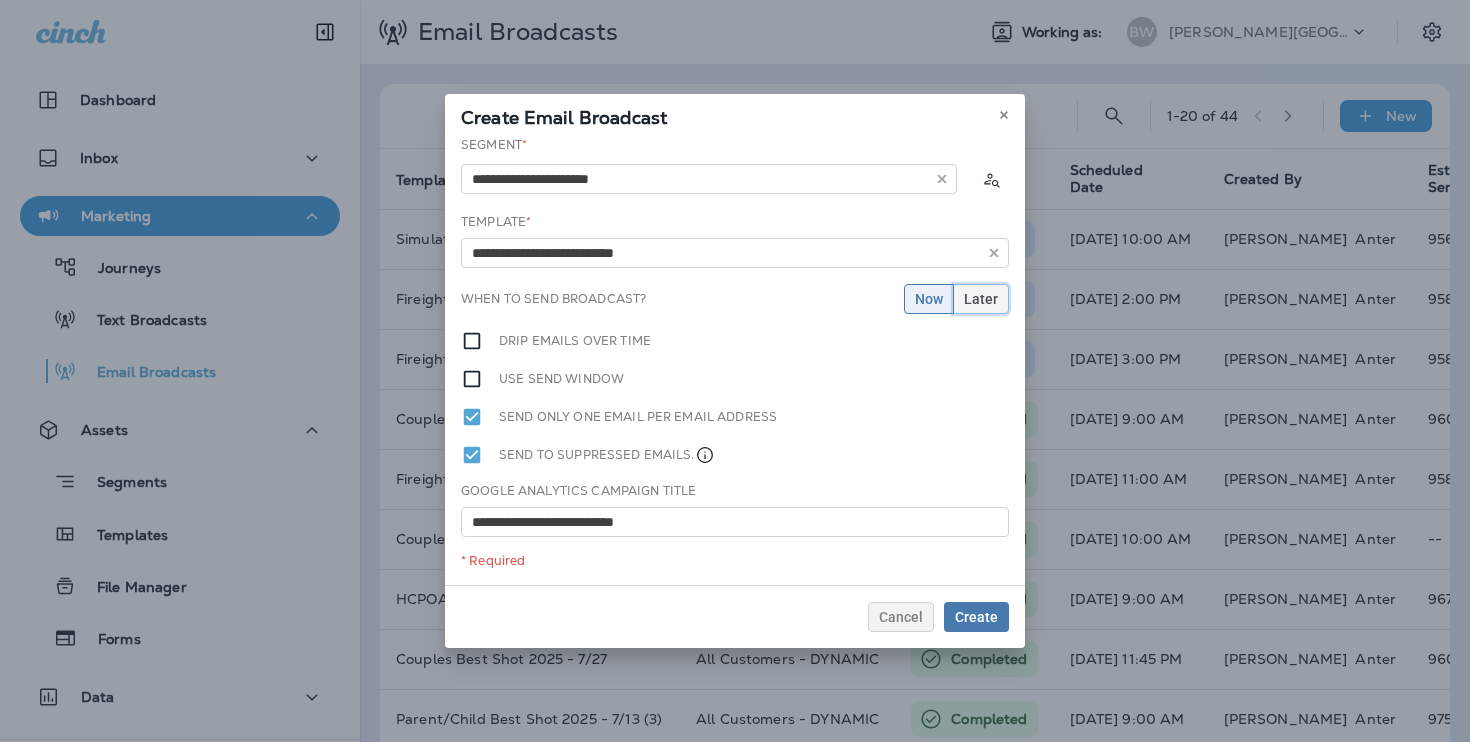 click on "Later" at bounding box center (981, 299) 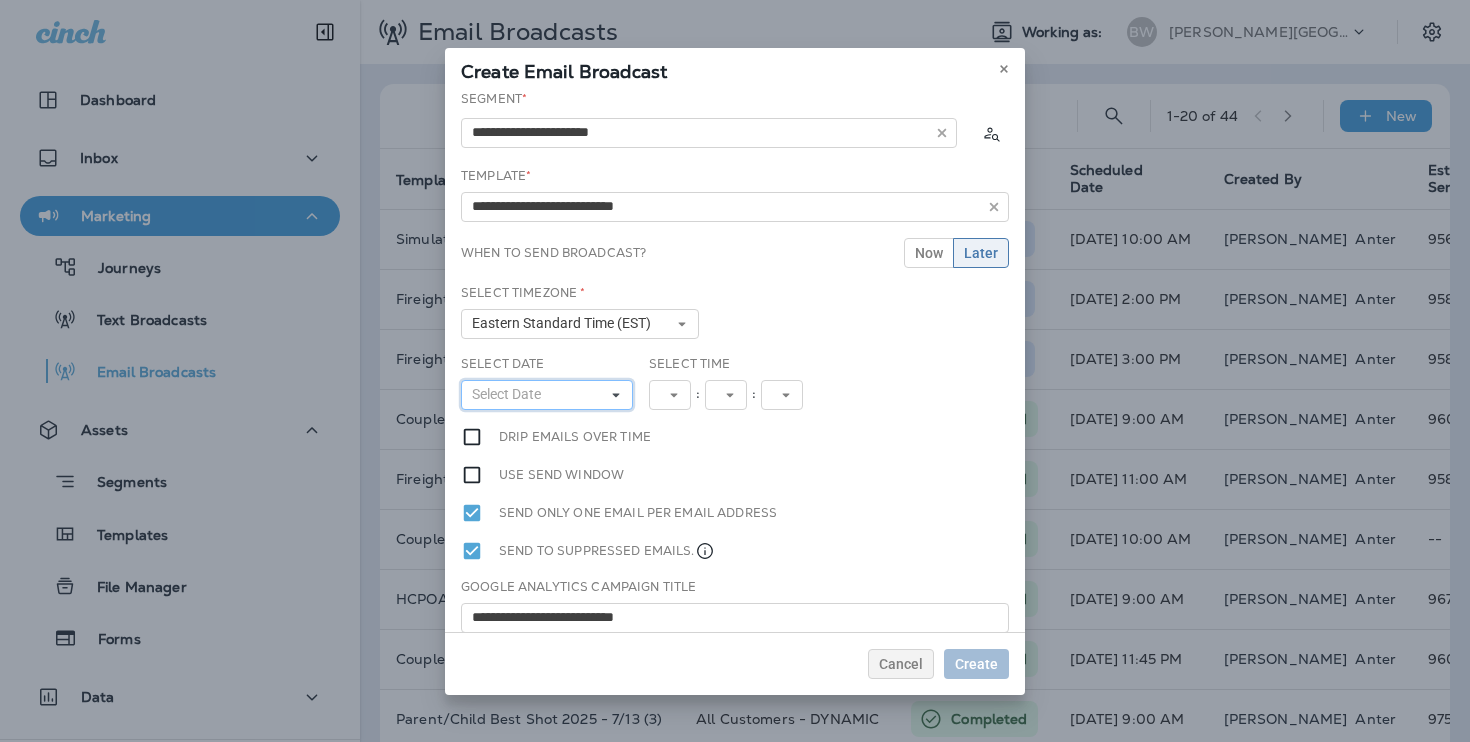 click on "Select Date" at bounding box center (547, 395) 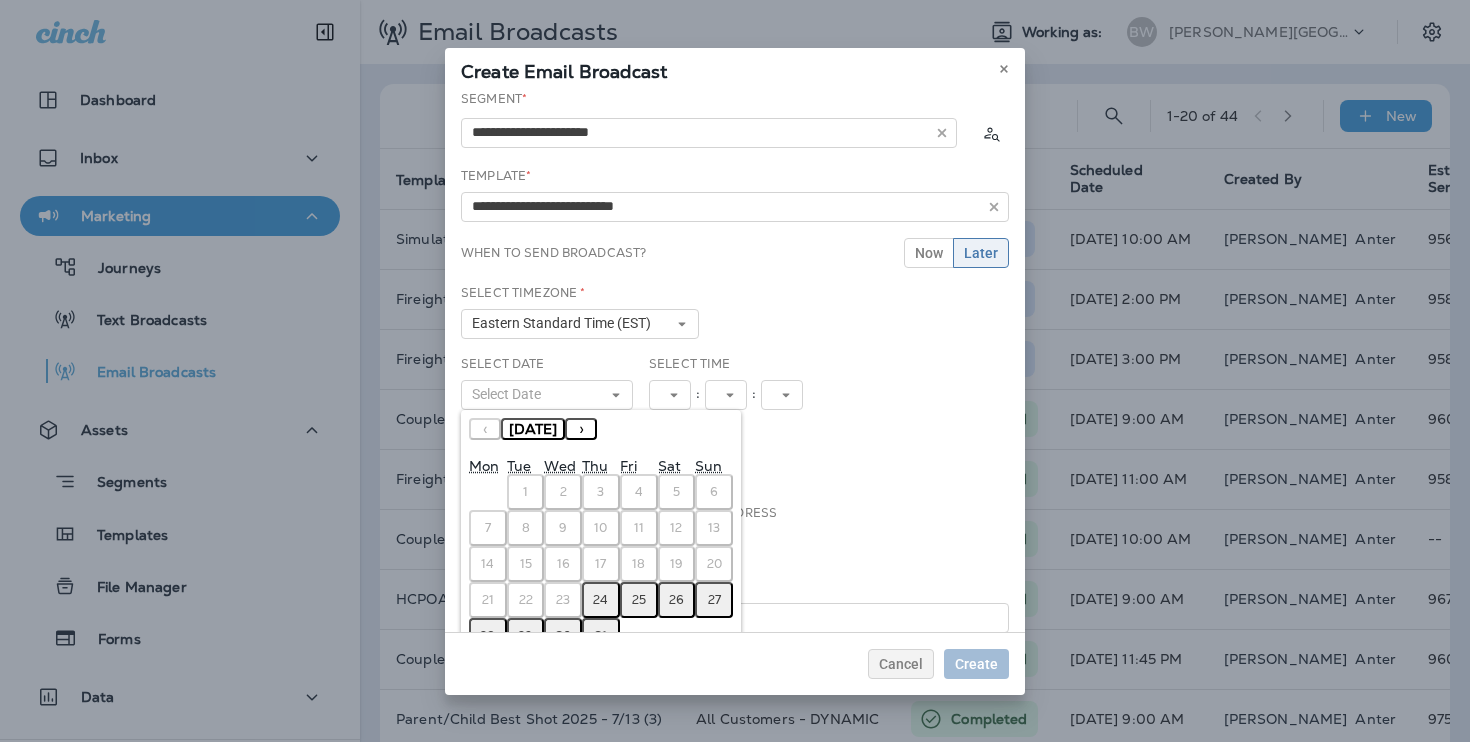 click on "26" at bounding box center [676, 600] 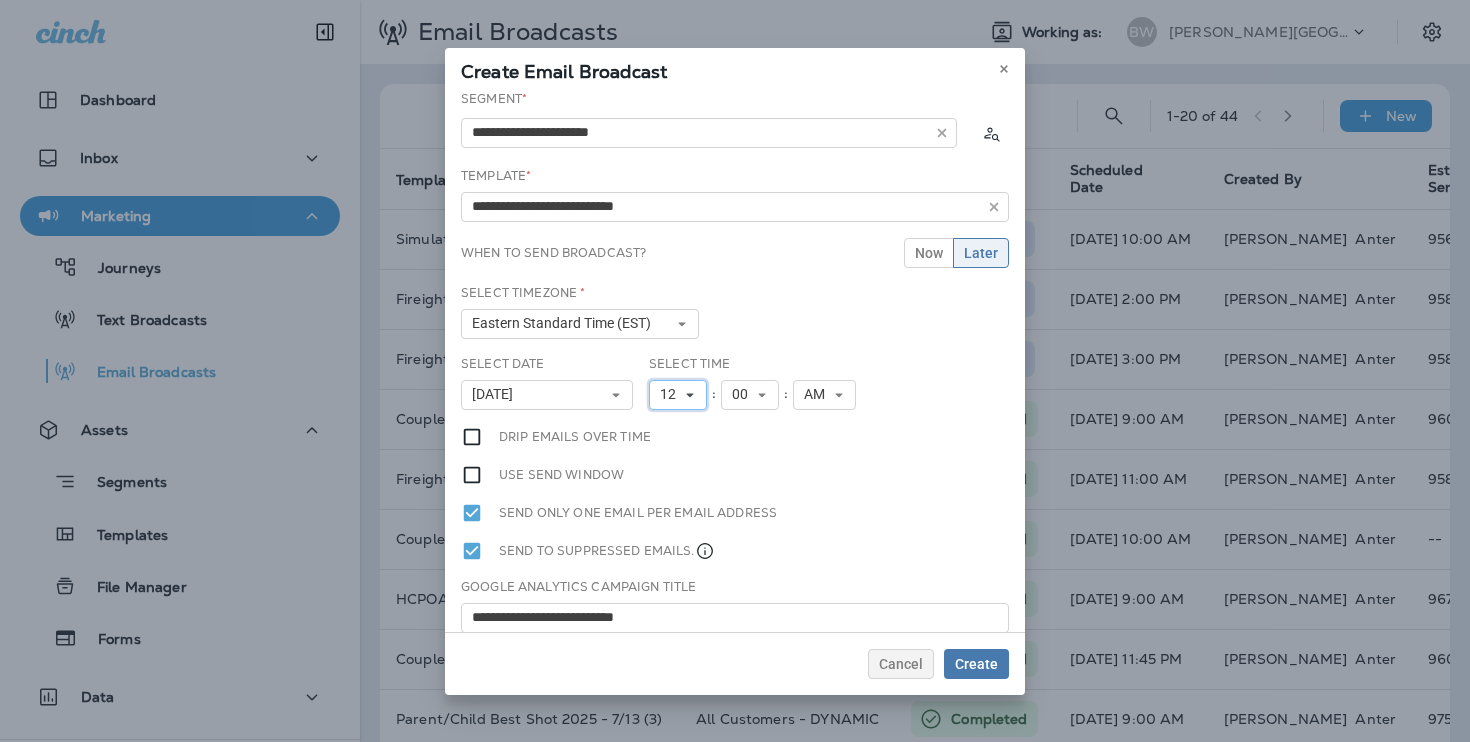 click 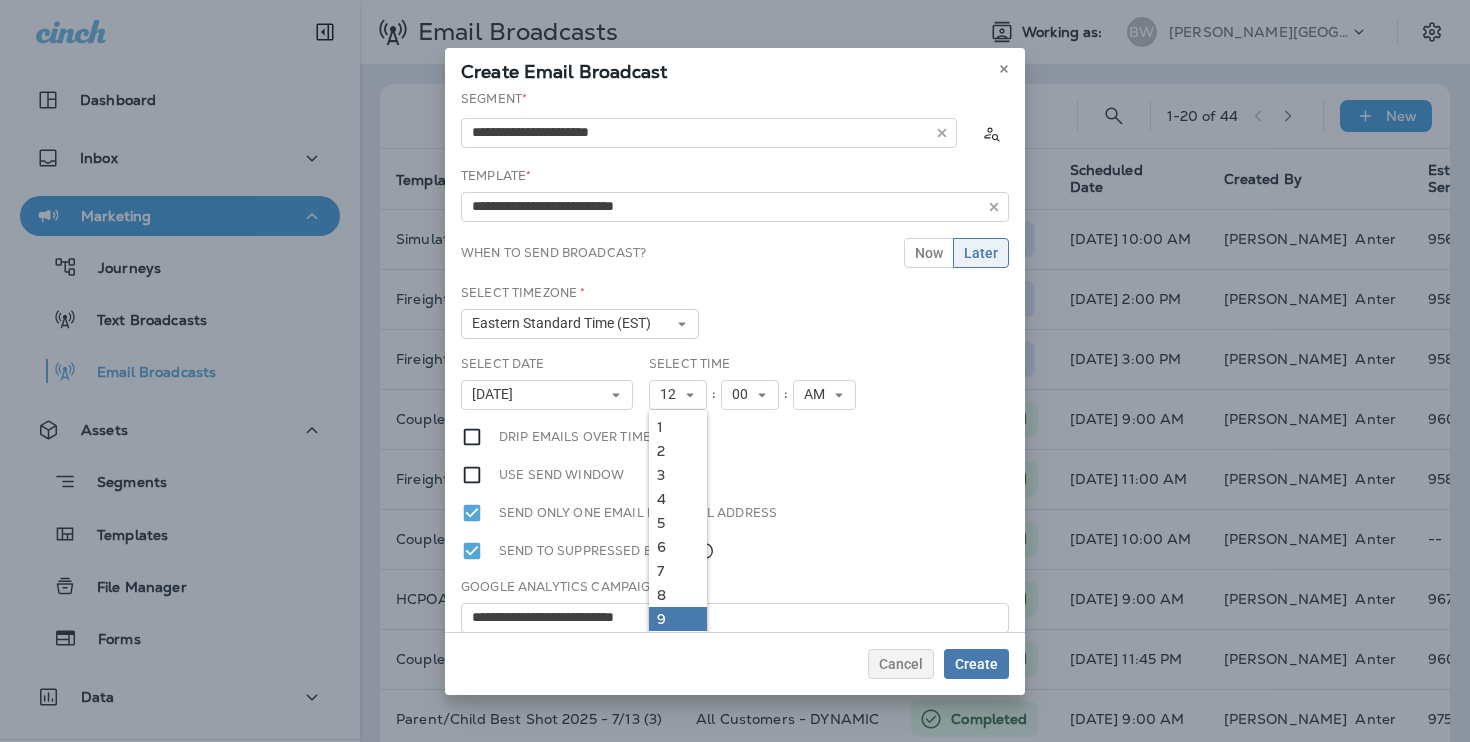 click on "9" at bounding box center [678, 619] 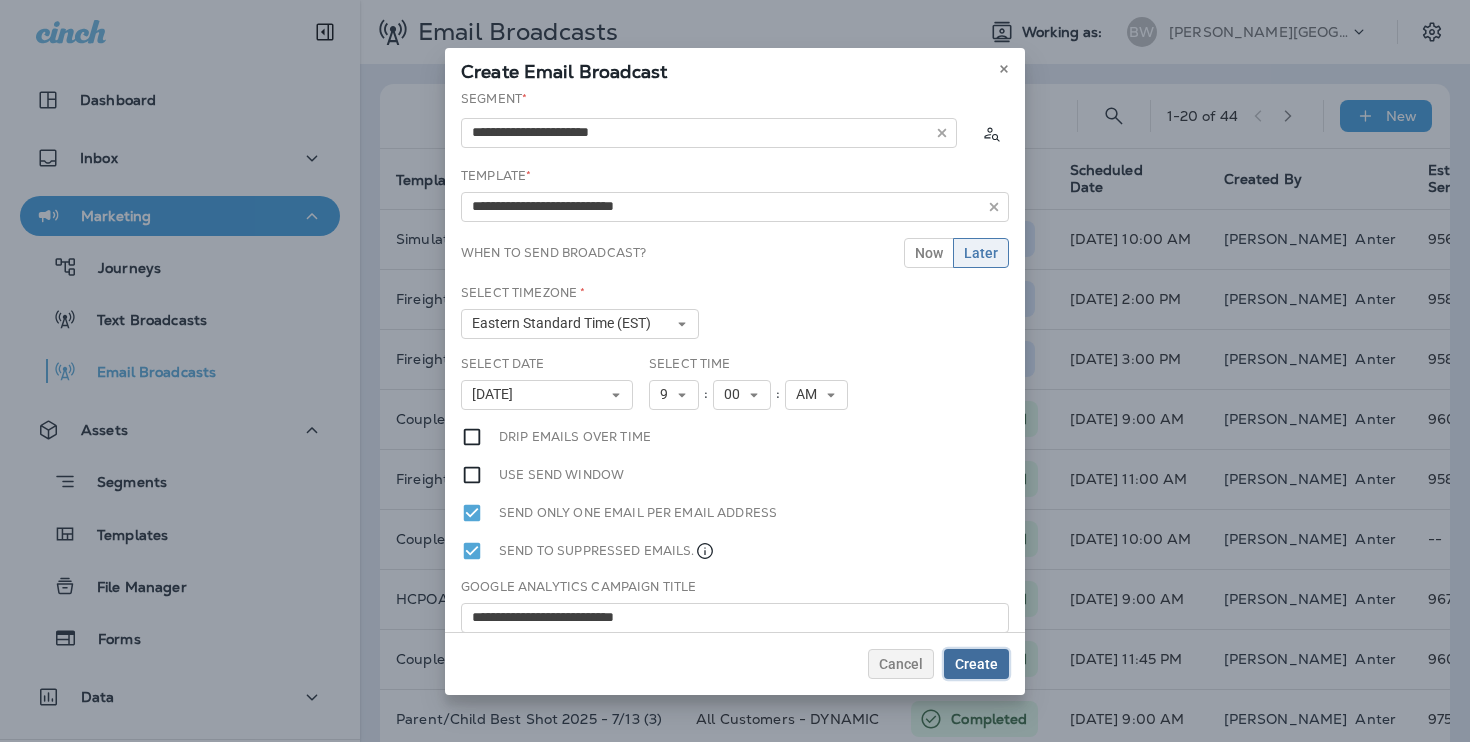click on "Create" at bounding box center [976, 664] 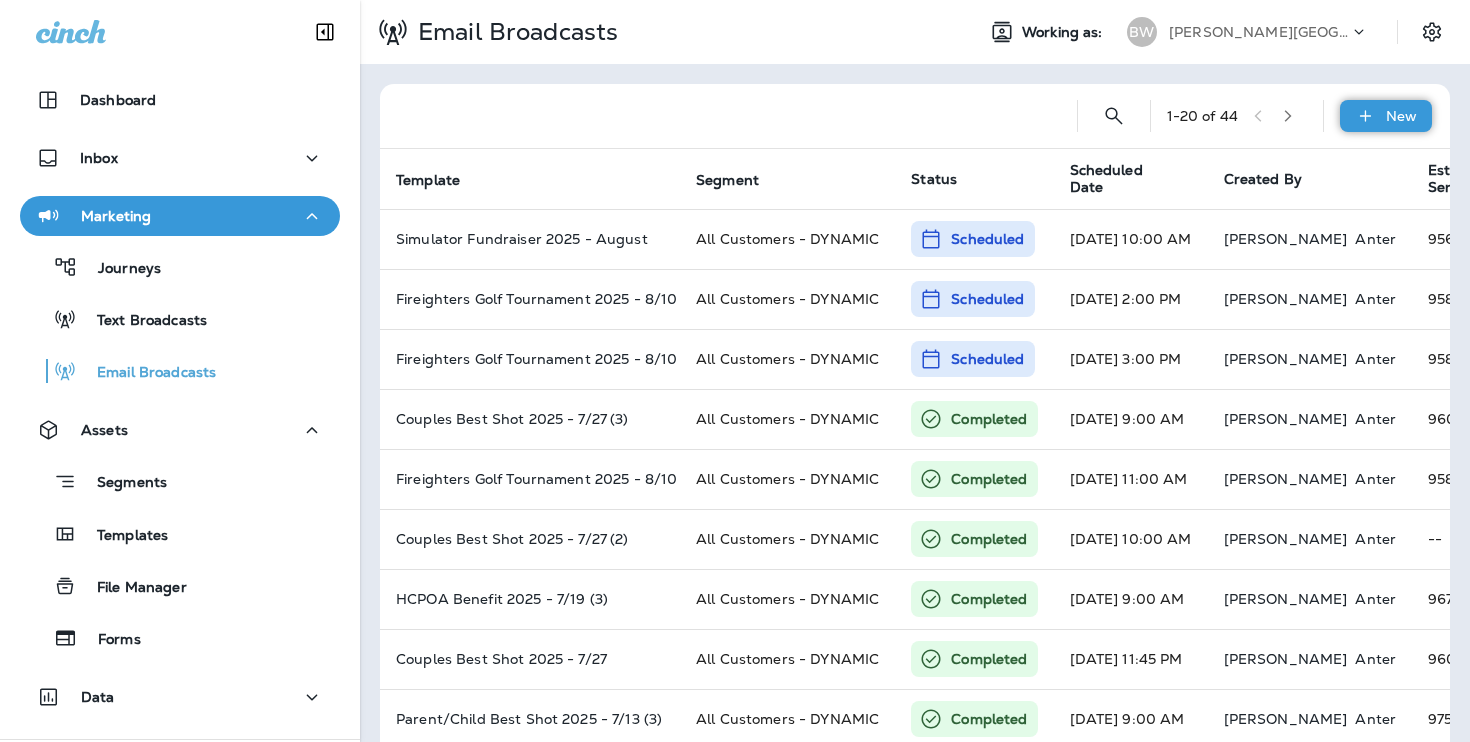 click on "New" at bounding box center [1401, 116] 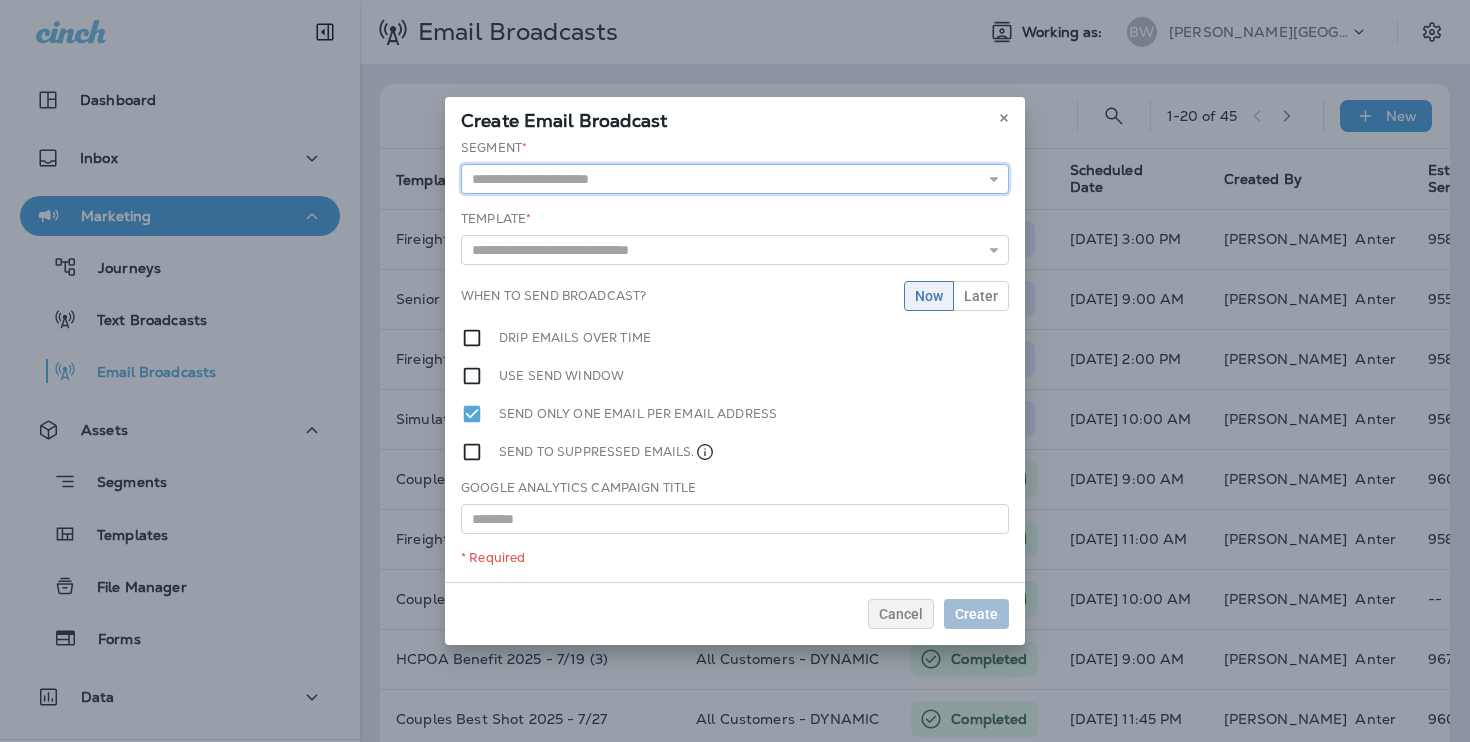 click at bounding box center [735, 179] 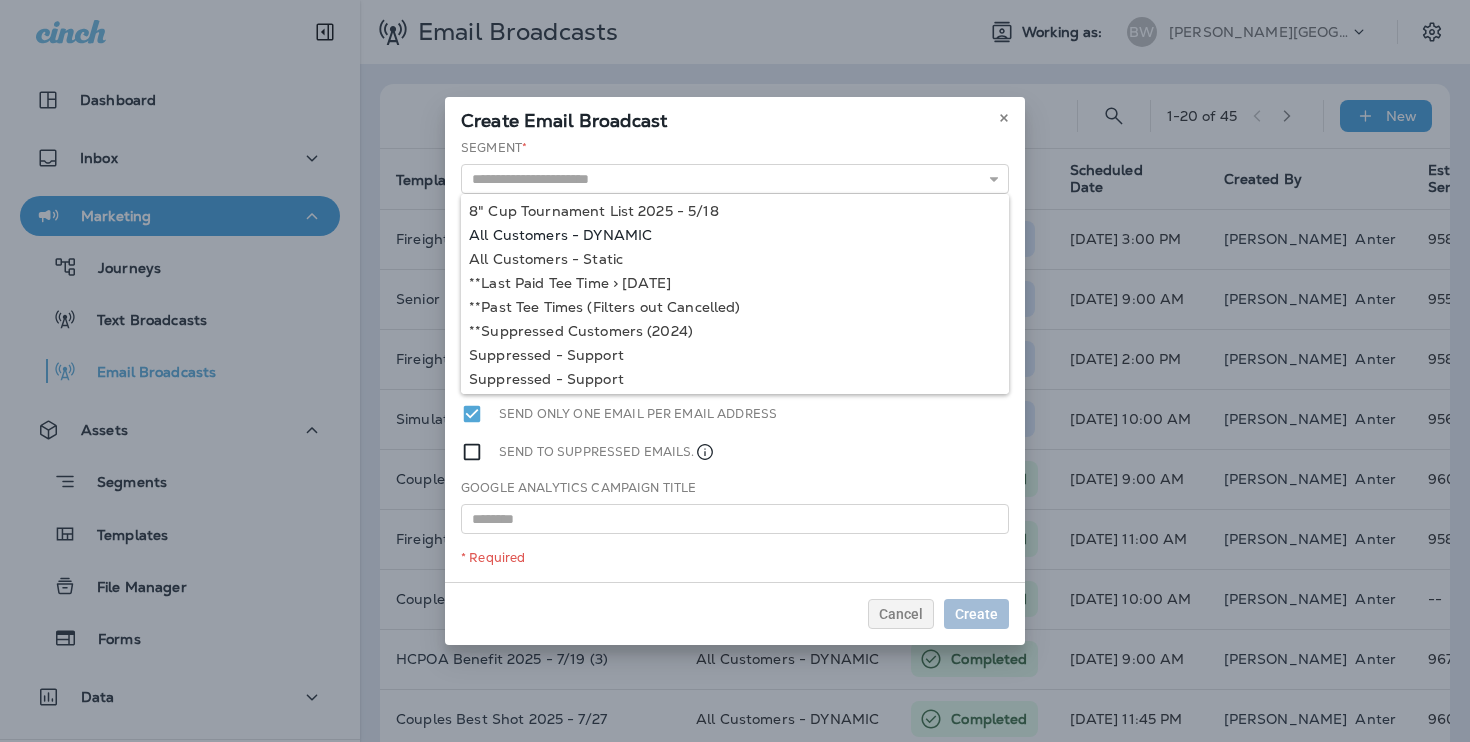 type on "**********" 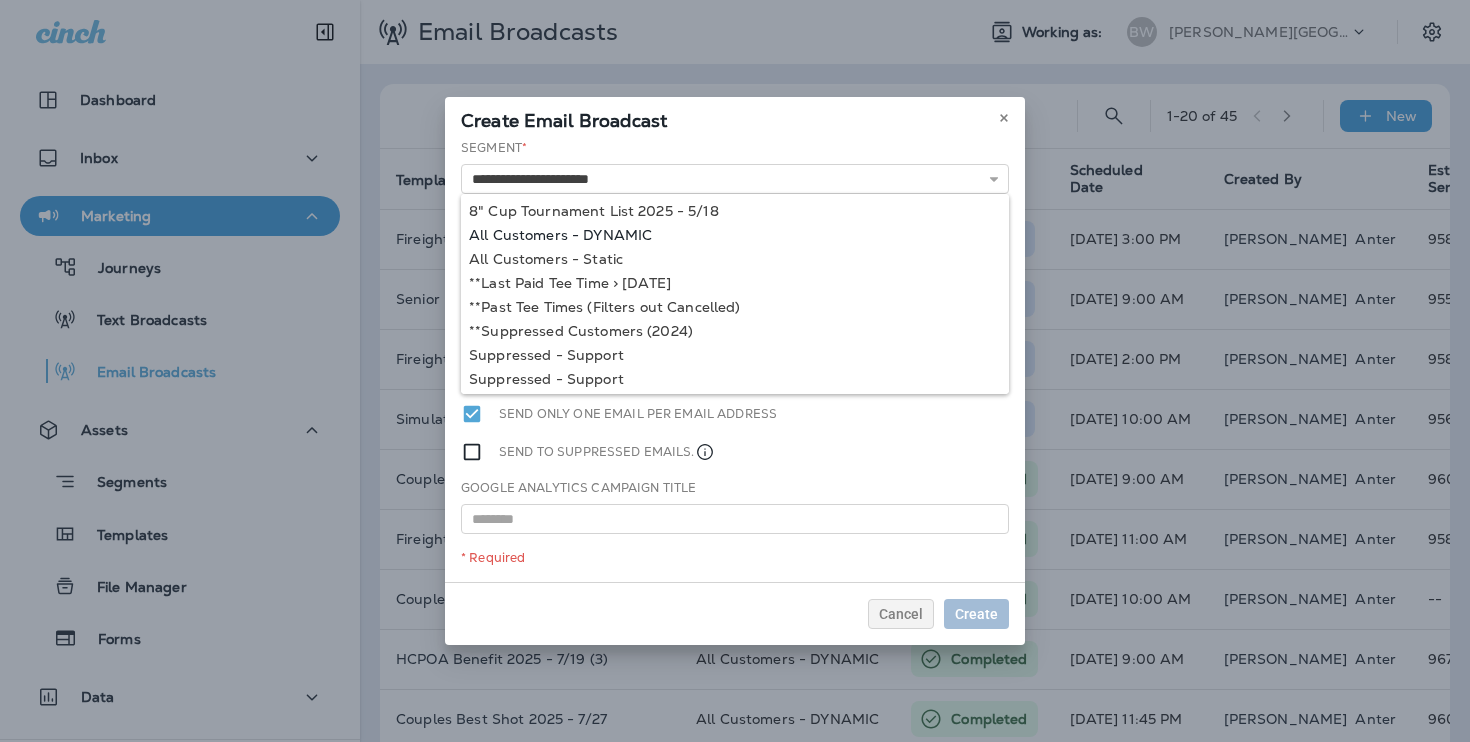 click on "**********" at bounding box center [735, 360] 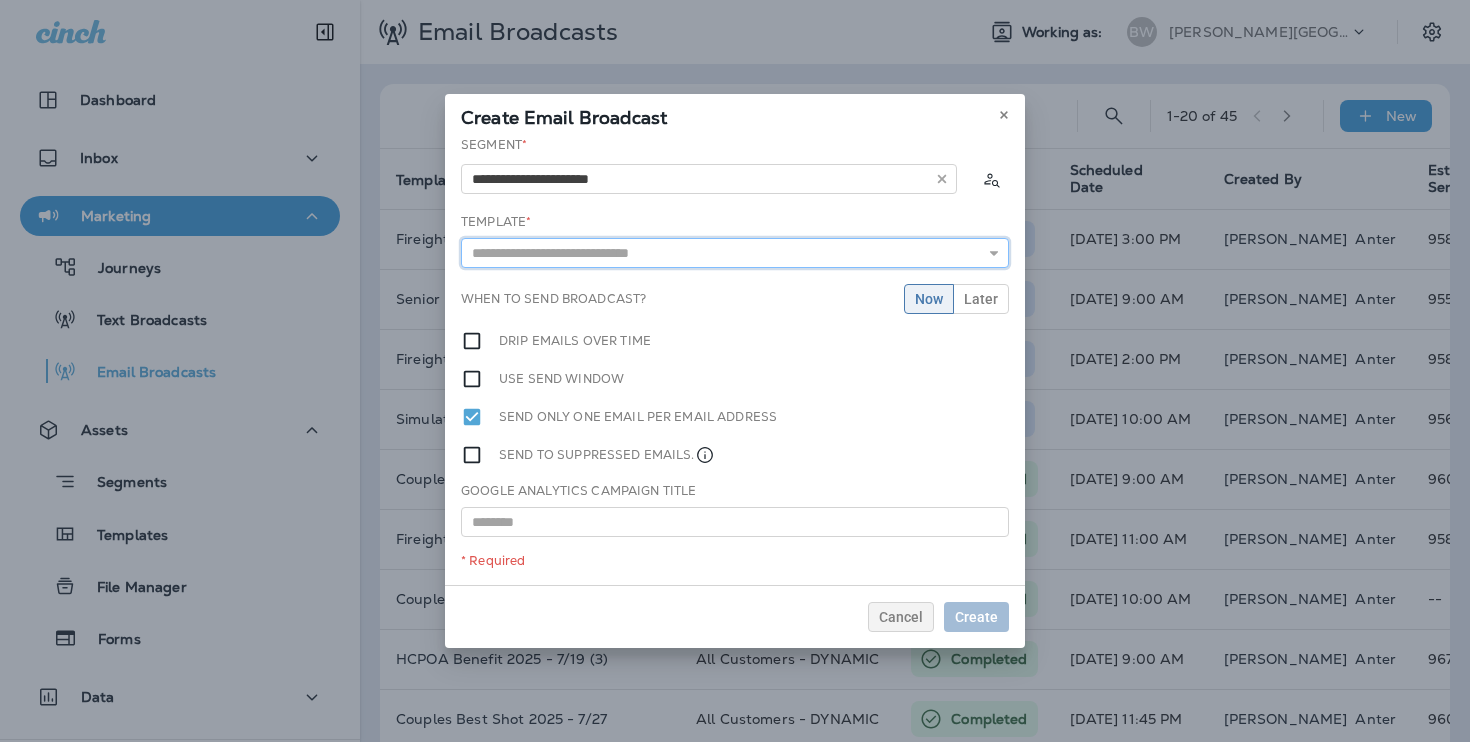 click at bounding box center (735, 253) 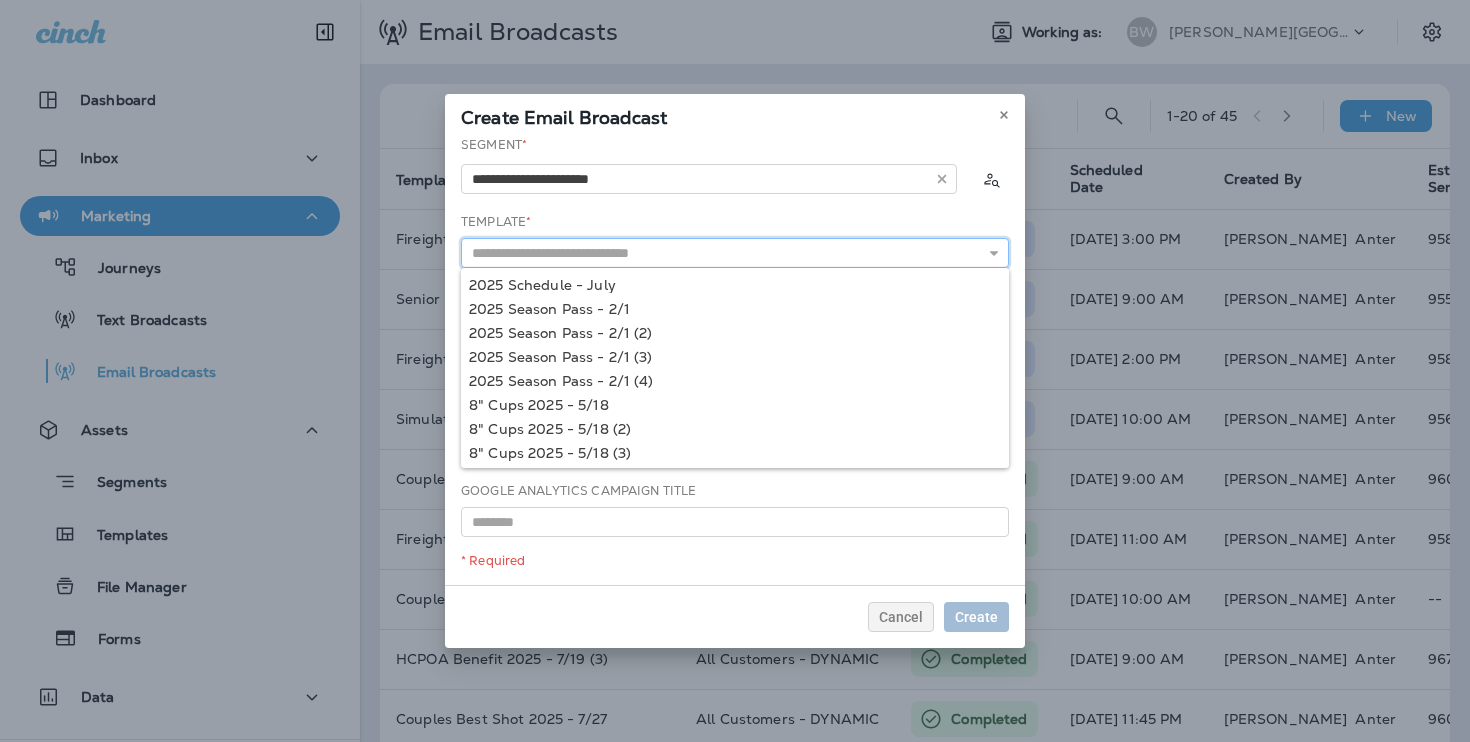 paste on "**********" 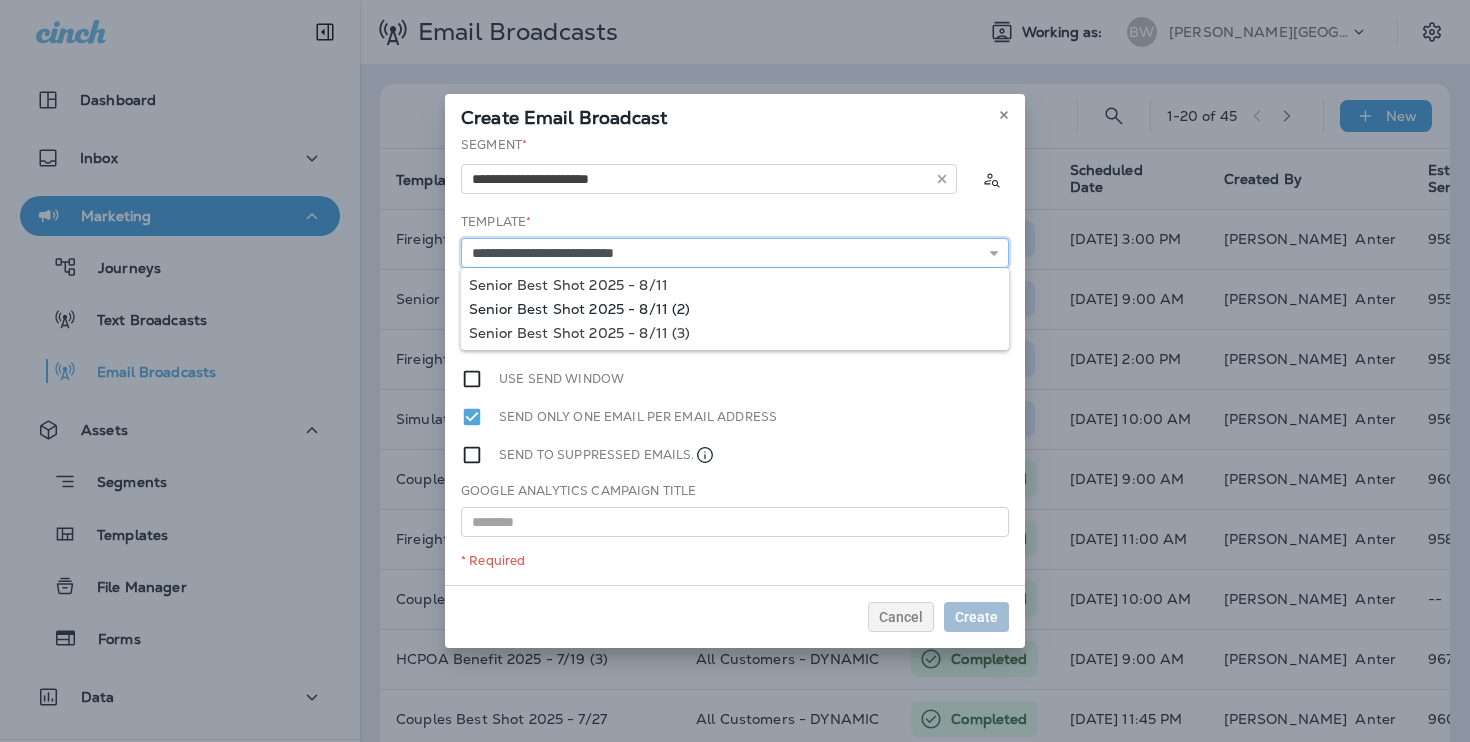 type on "**********" 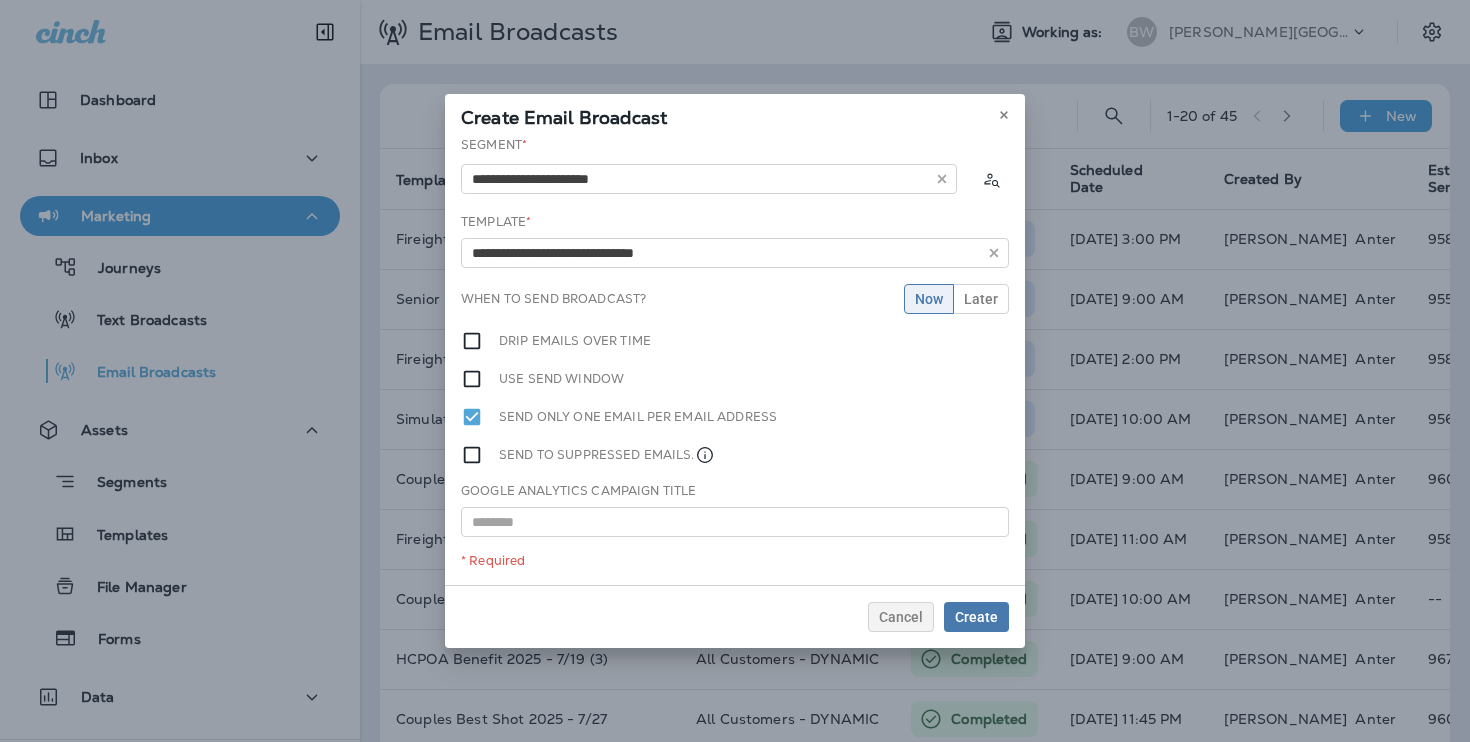 click on "**********" at bounding box center [735, 360] 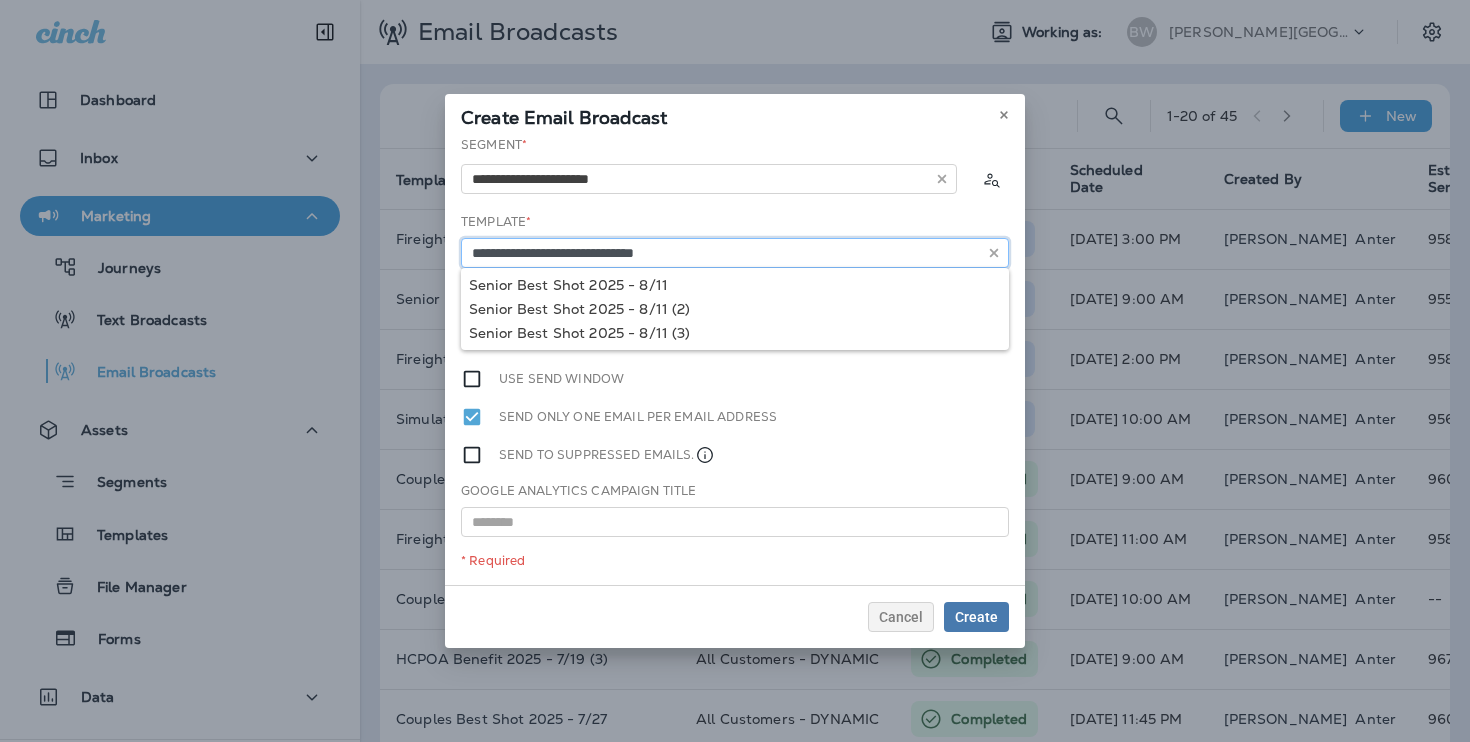 click on "**********" at bounding box center [735, 253] 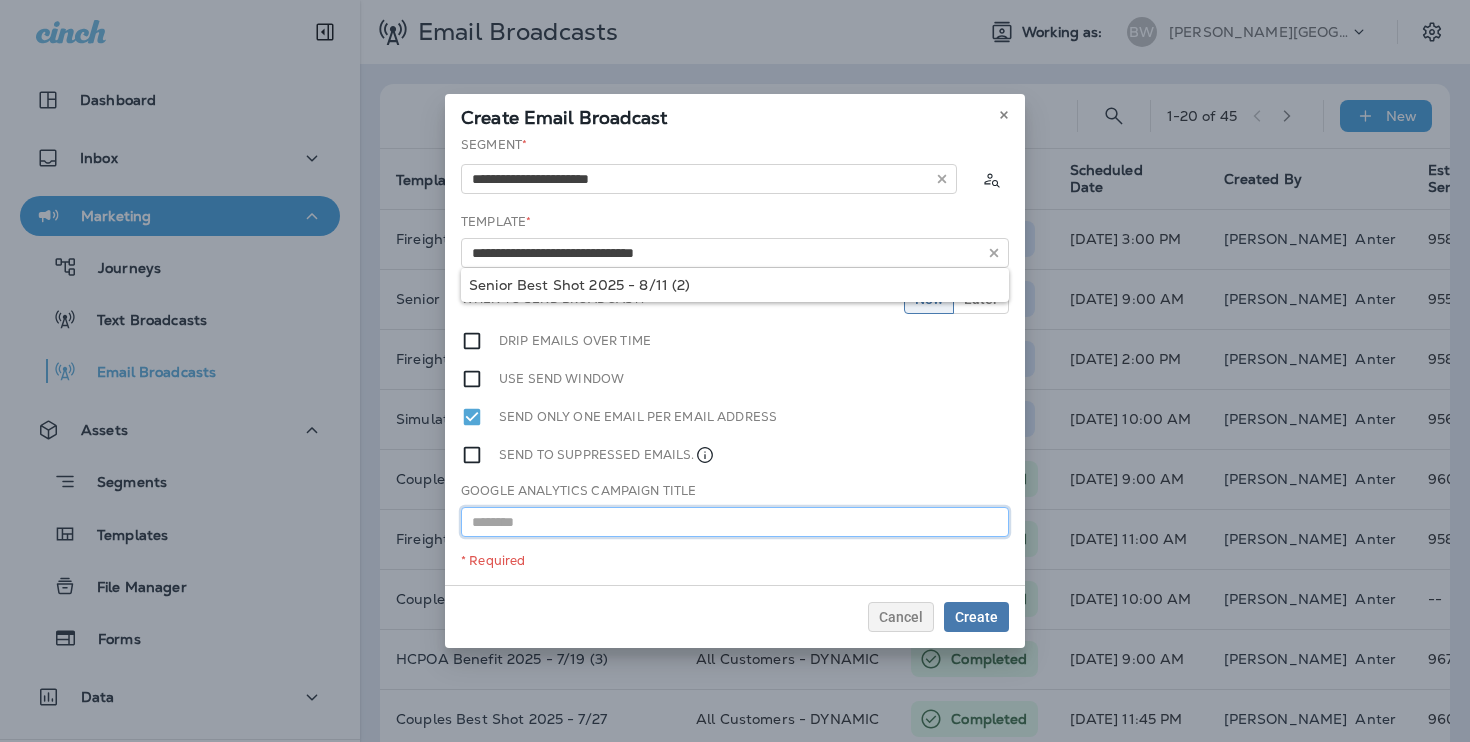 click at bounding box center (735, 522) 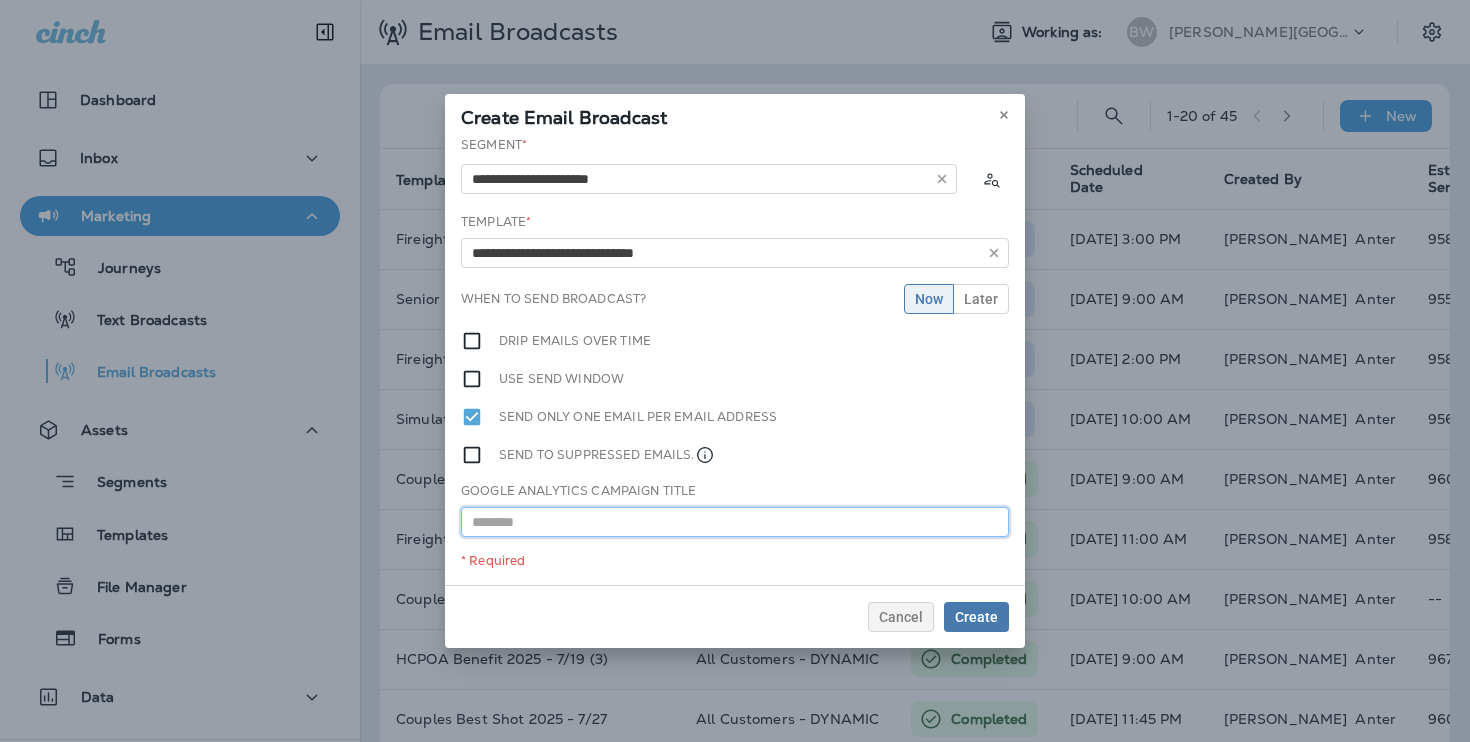 paste on "**********" 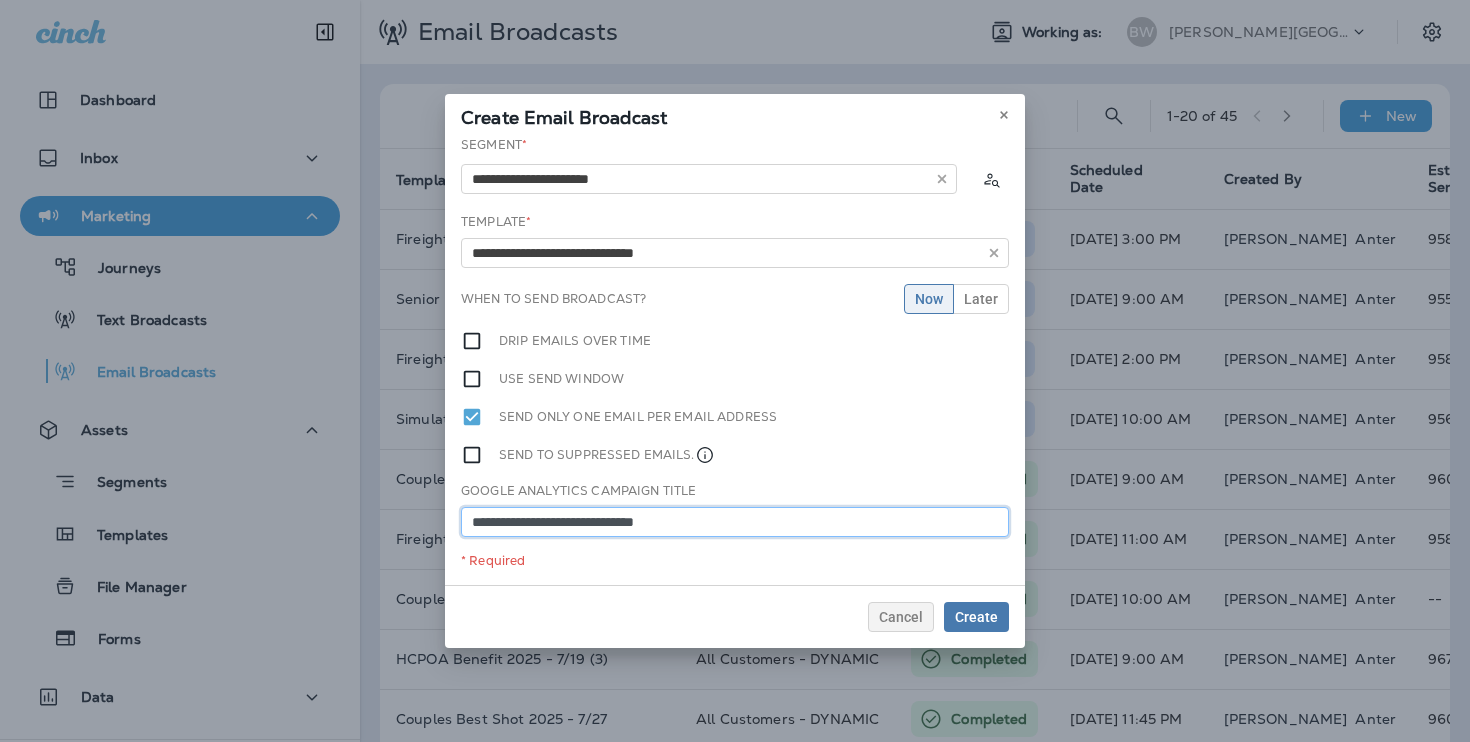 type on "**********" 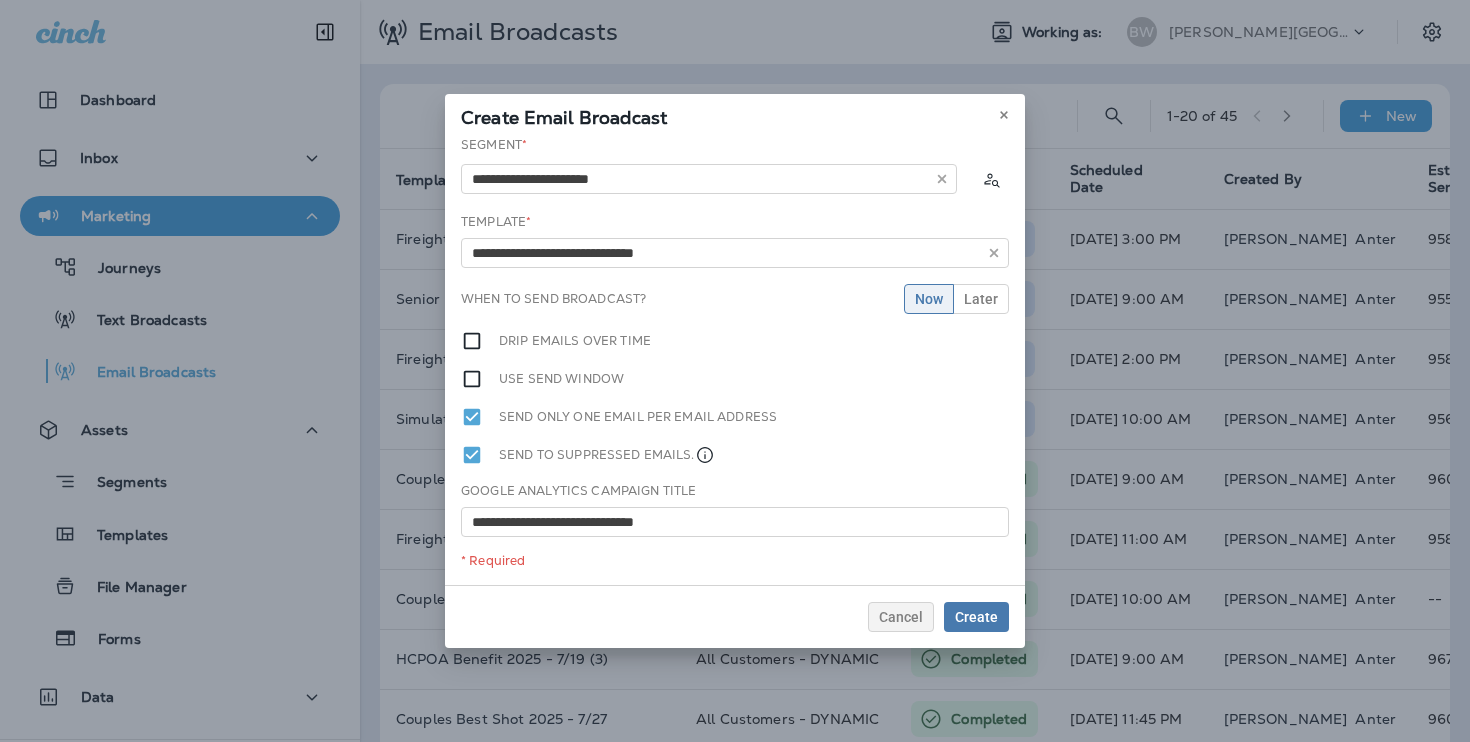 click on "**********" at bounding box center [735, 360] 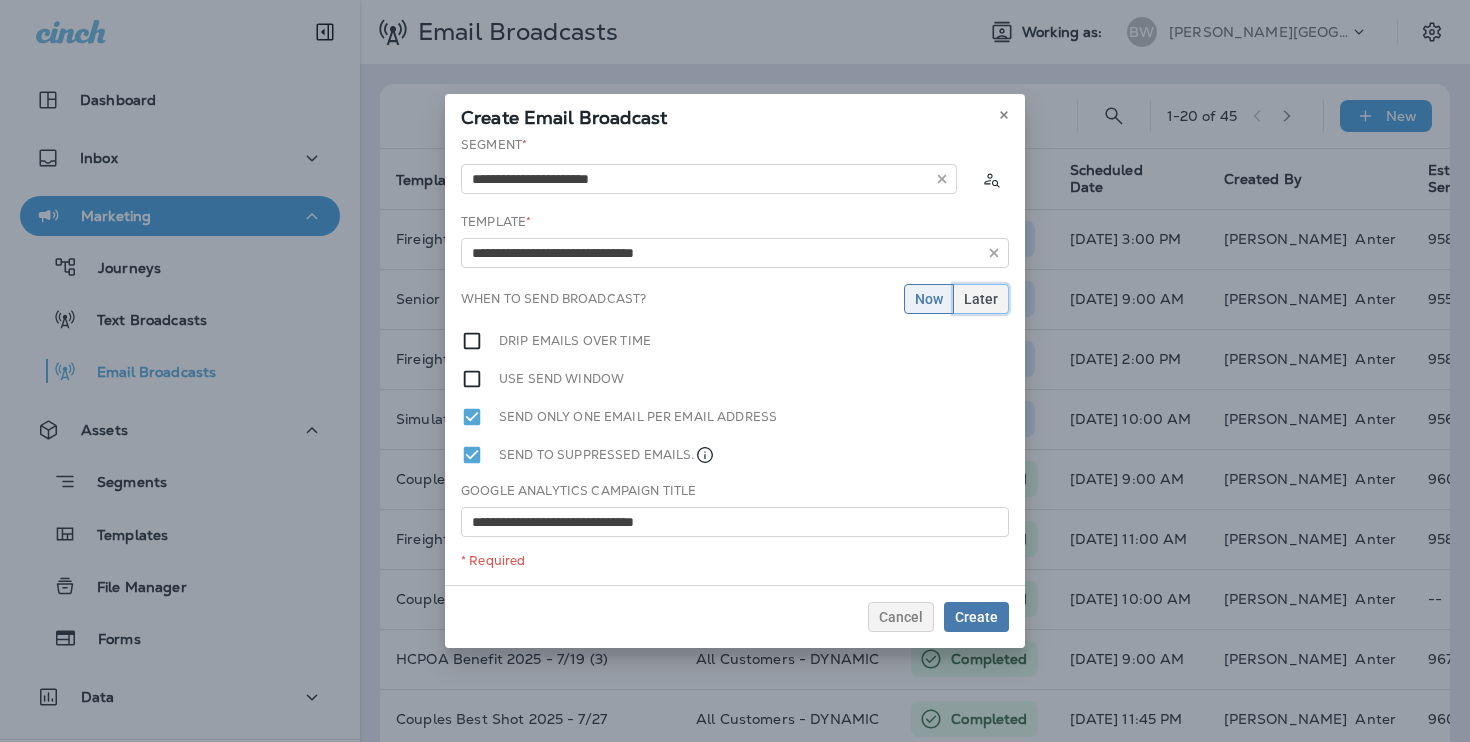 click on "Later" at bounding box center [981, 299] 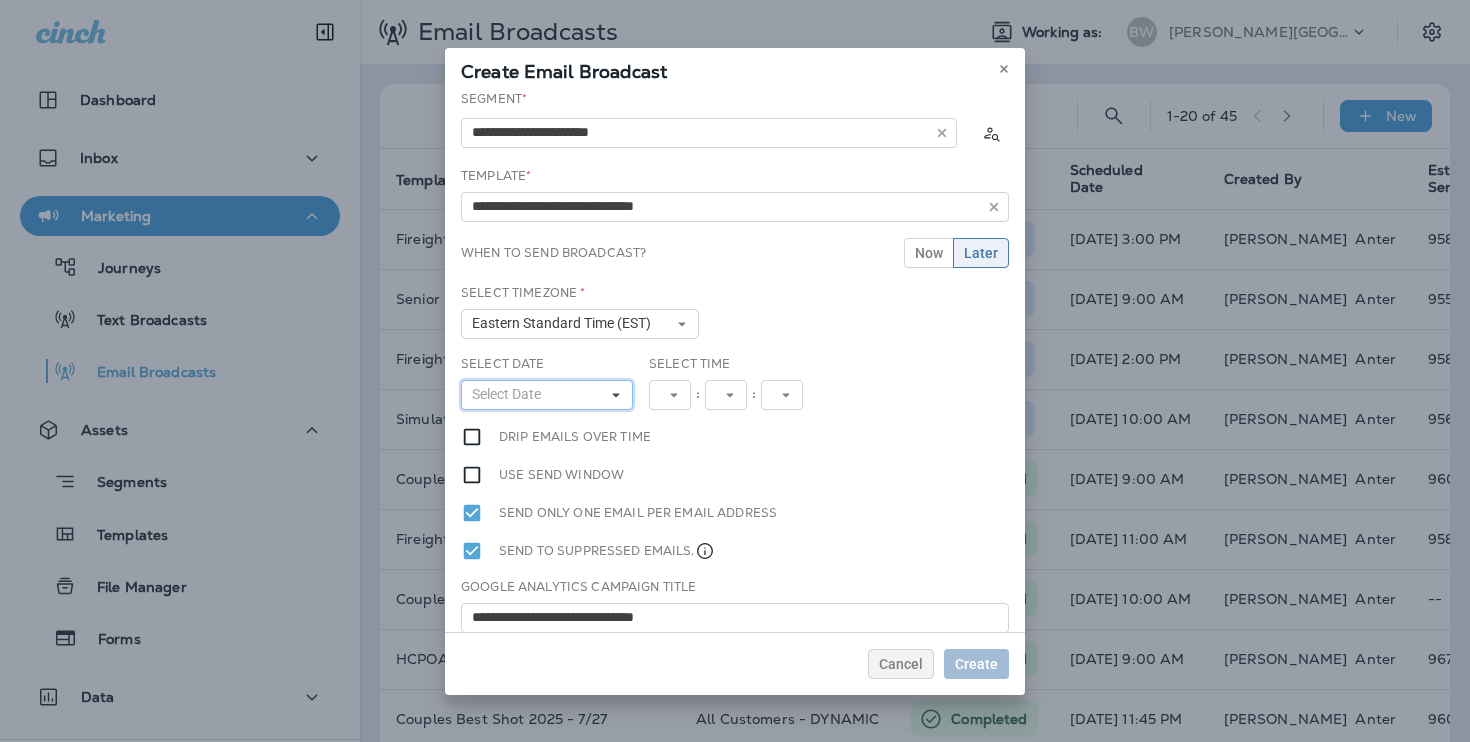 click on "Select Date" at bounding box center [547, 395] 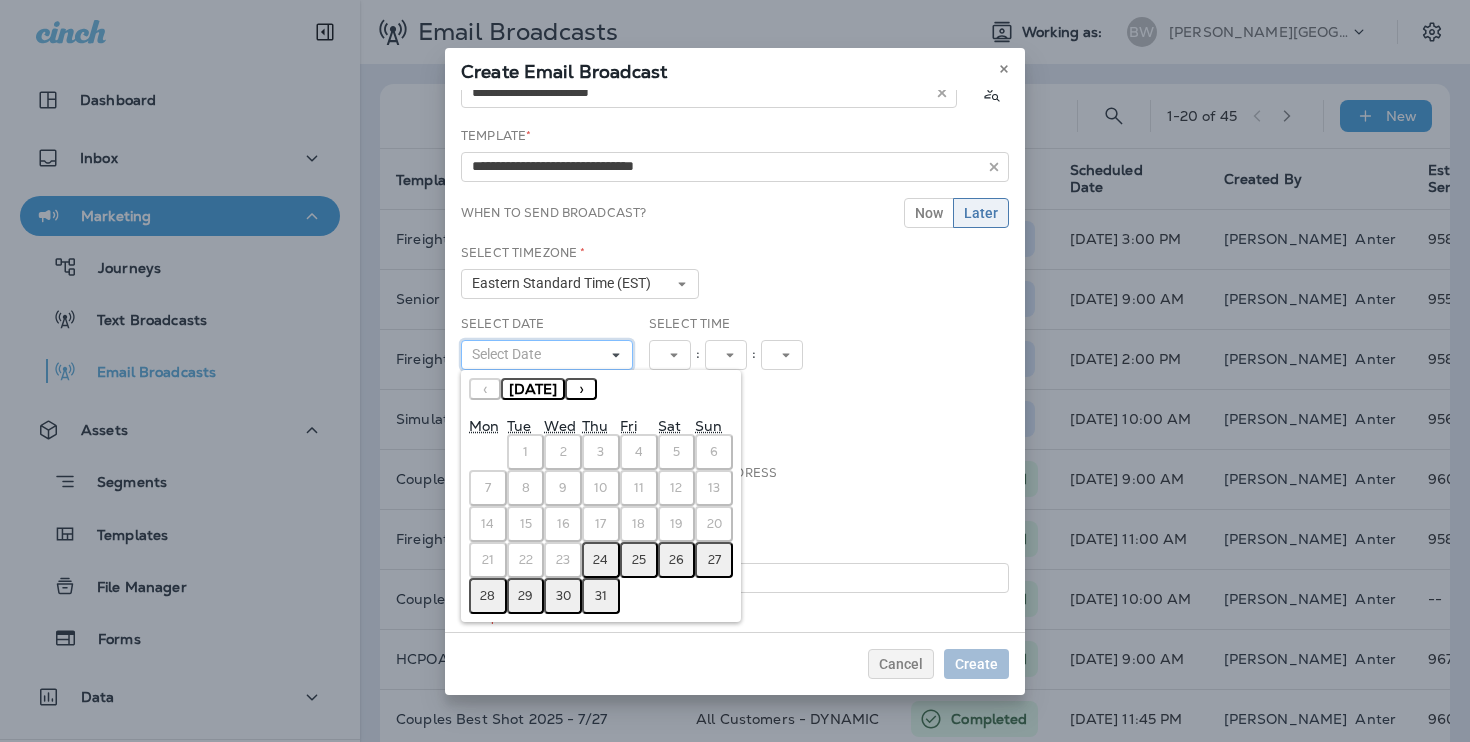 scroll, scrollTop: 49, scrollLeft: 0, axis: vertical 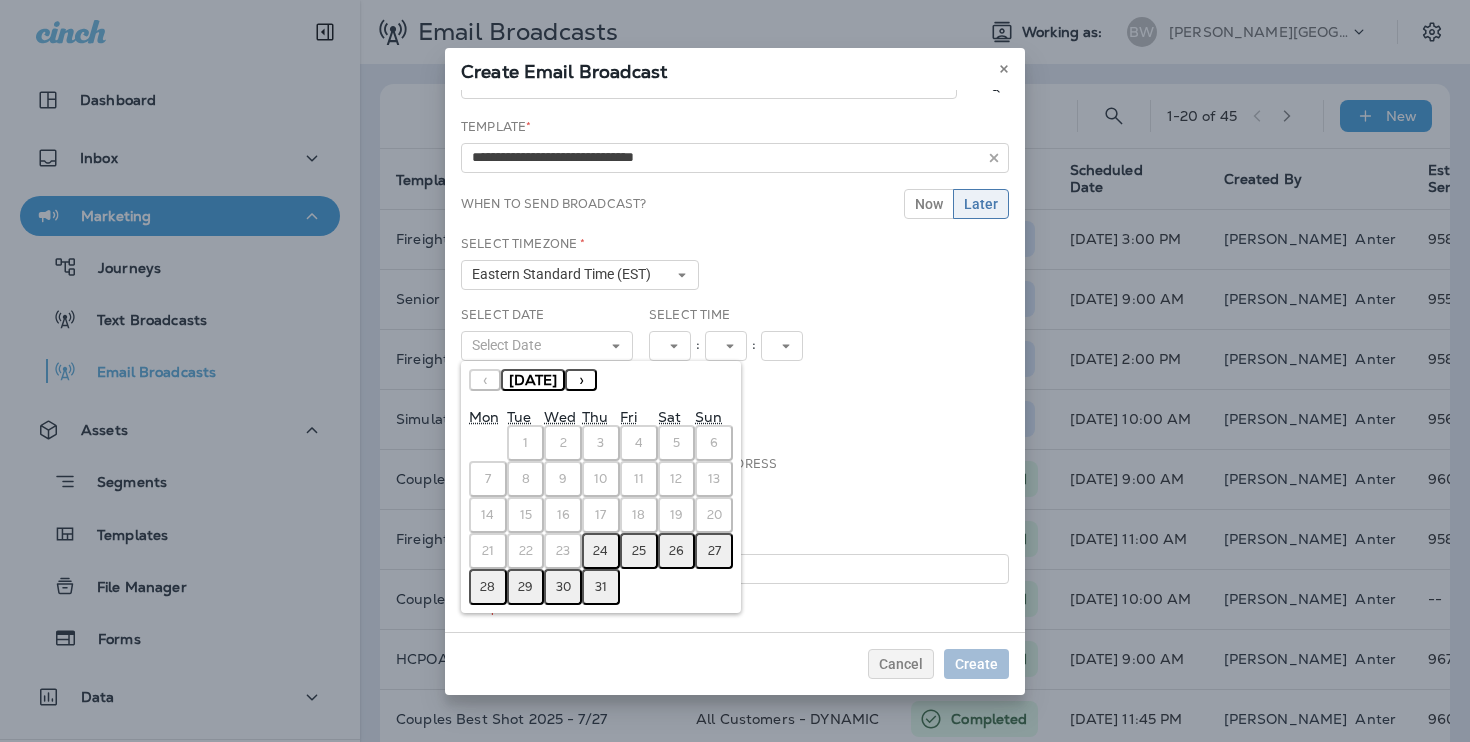 click on "›" at bounding box center [581, 380] 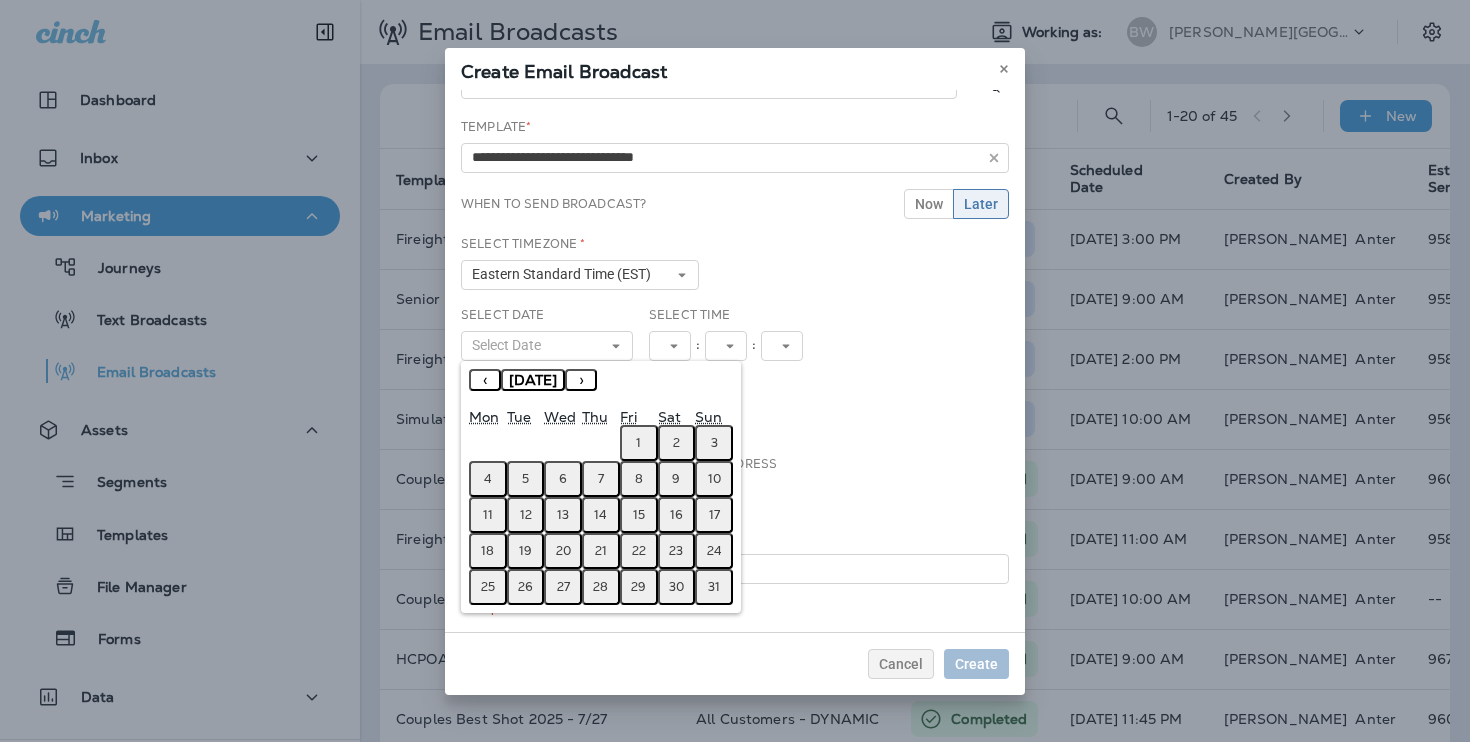click on "2" at bounding box center (677, 443) 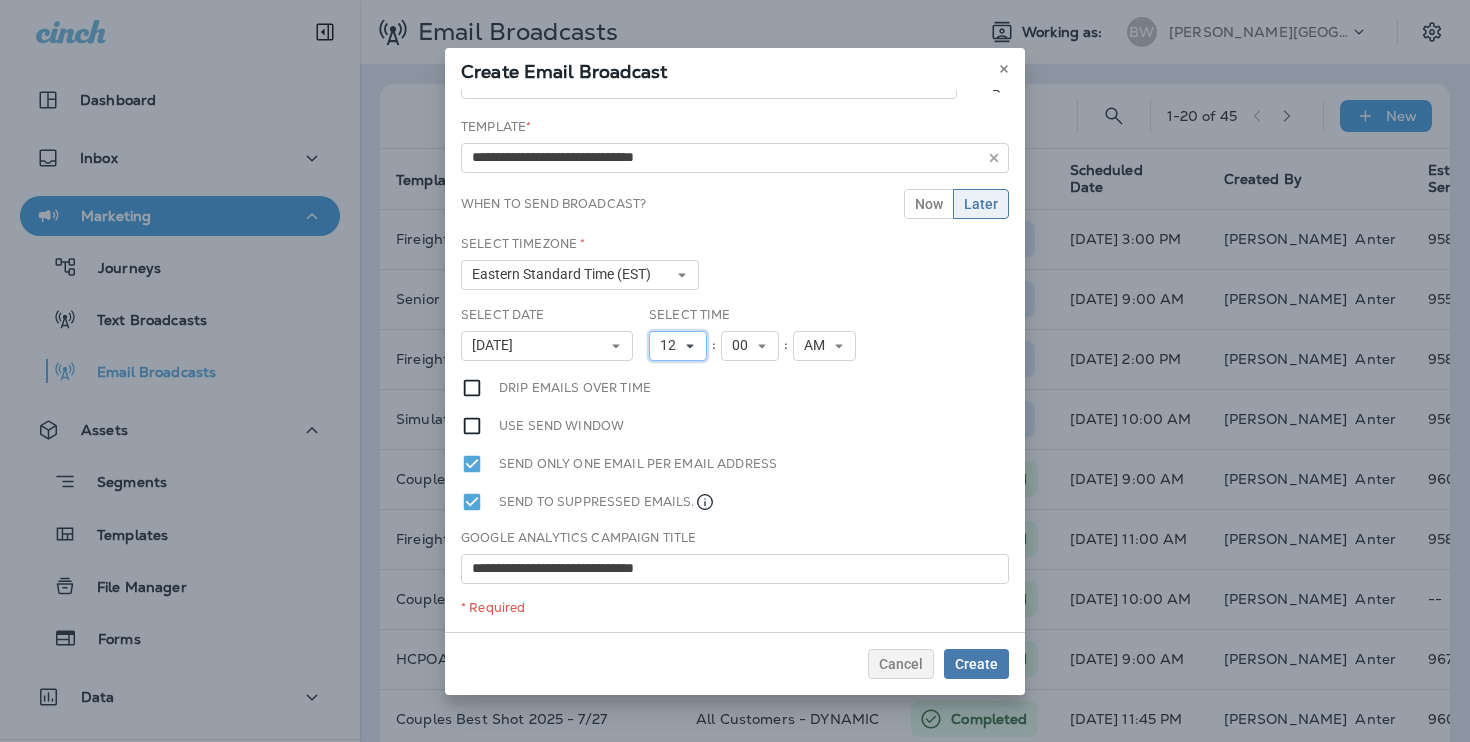 click on "12" at bounding box center [672, 345] 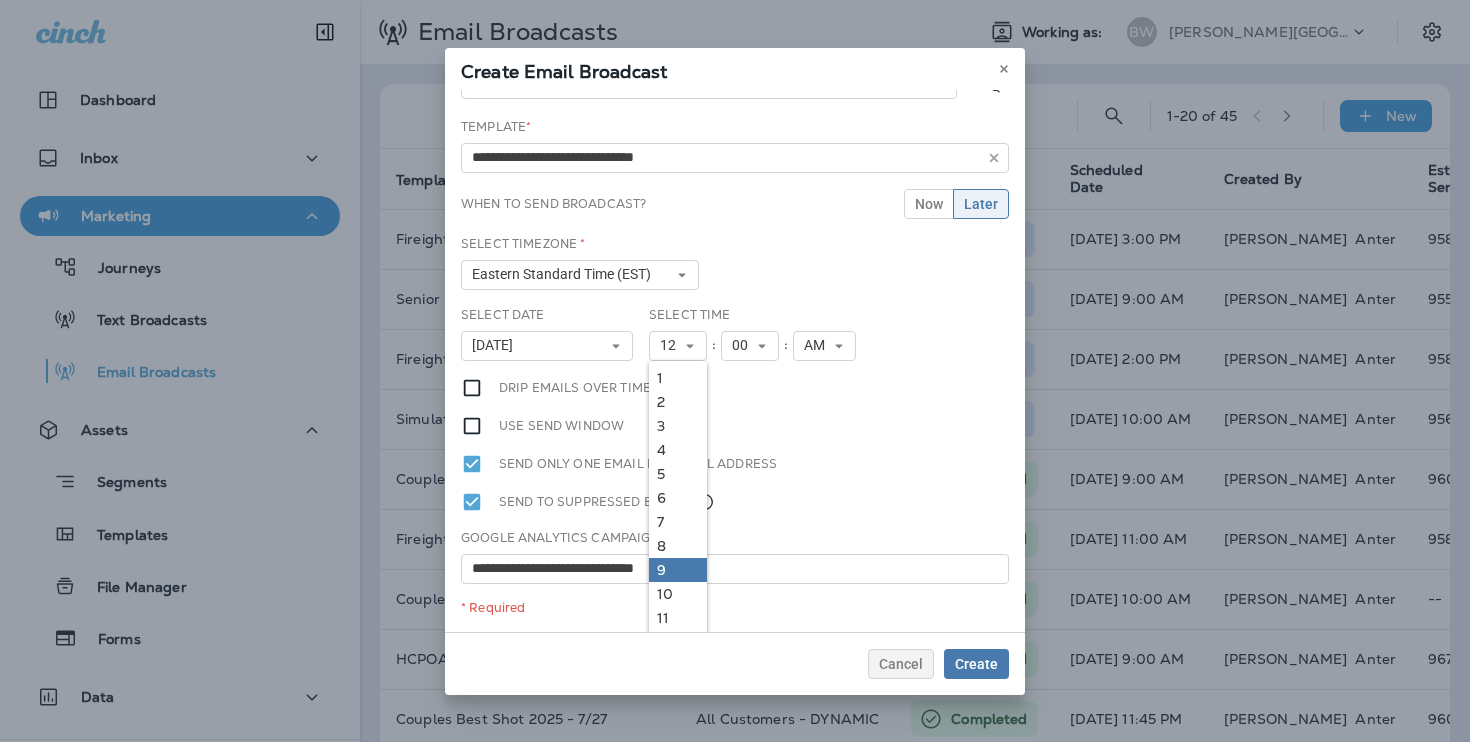 click on "9" at bounding box center (678, 570) 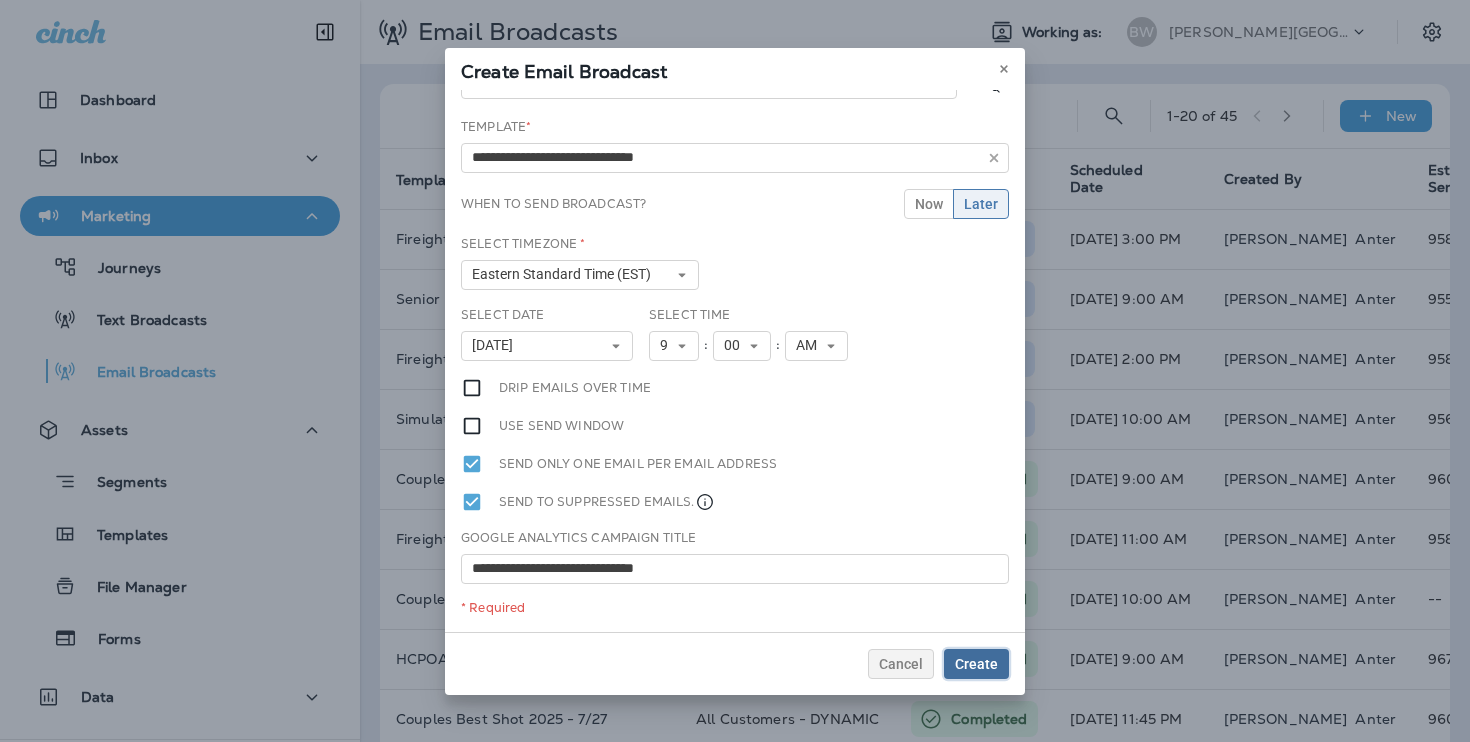 click on "Create" at bounding box center (976, 664) 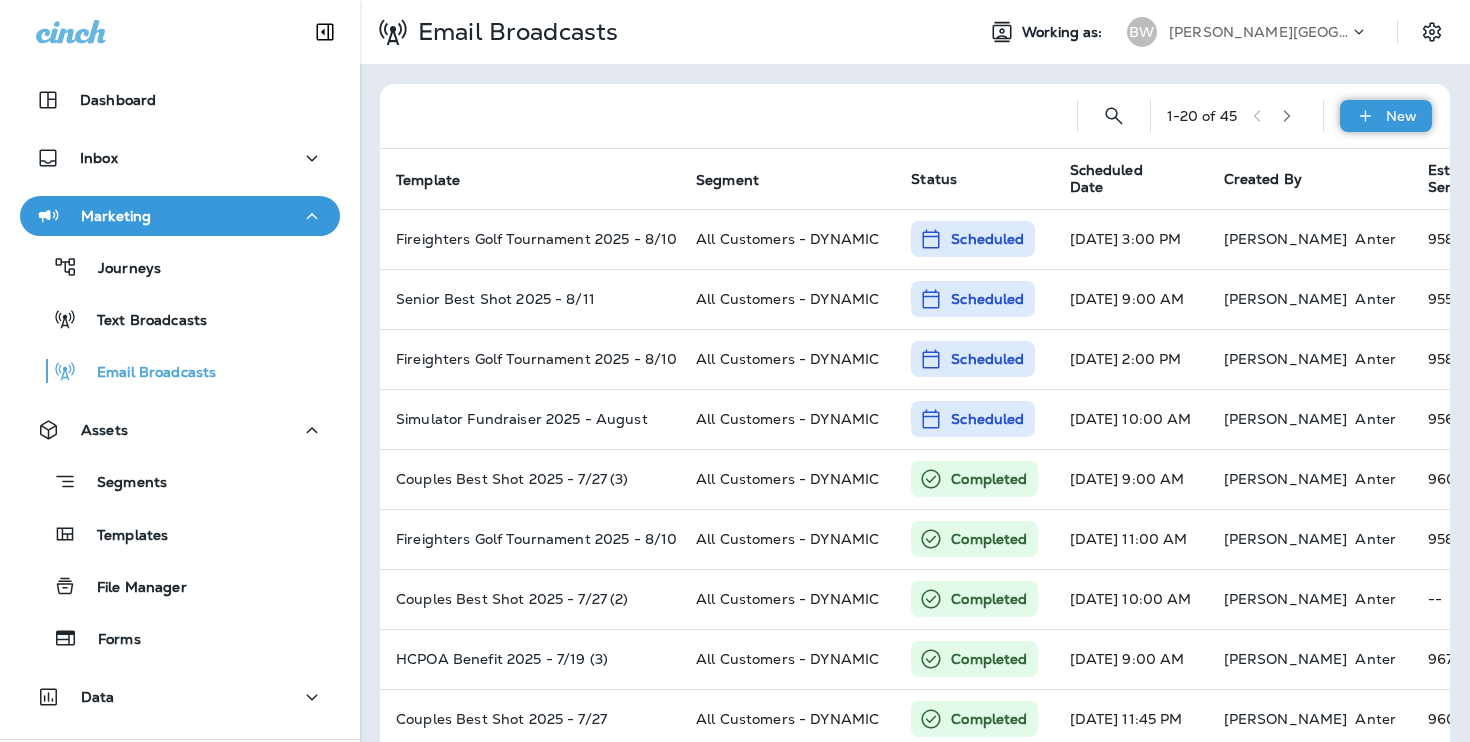 click 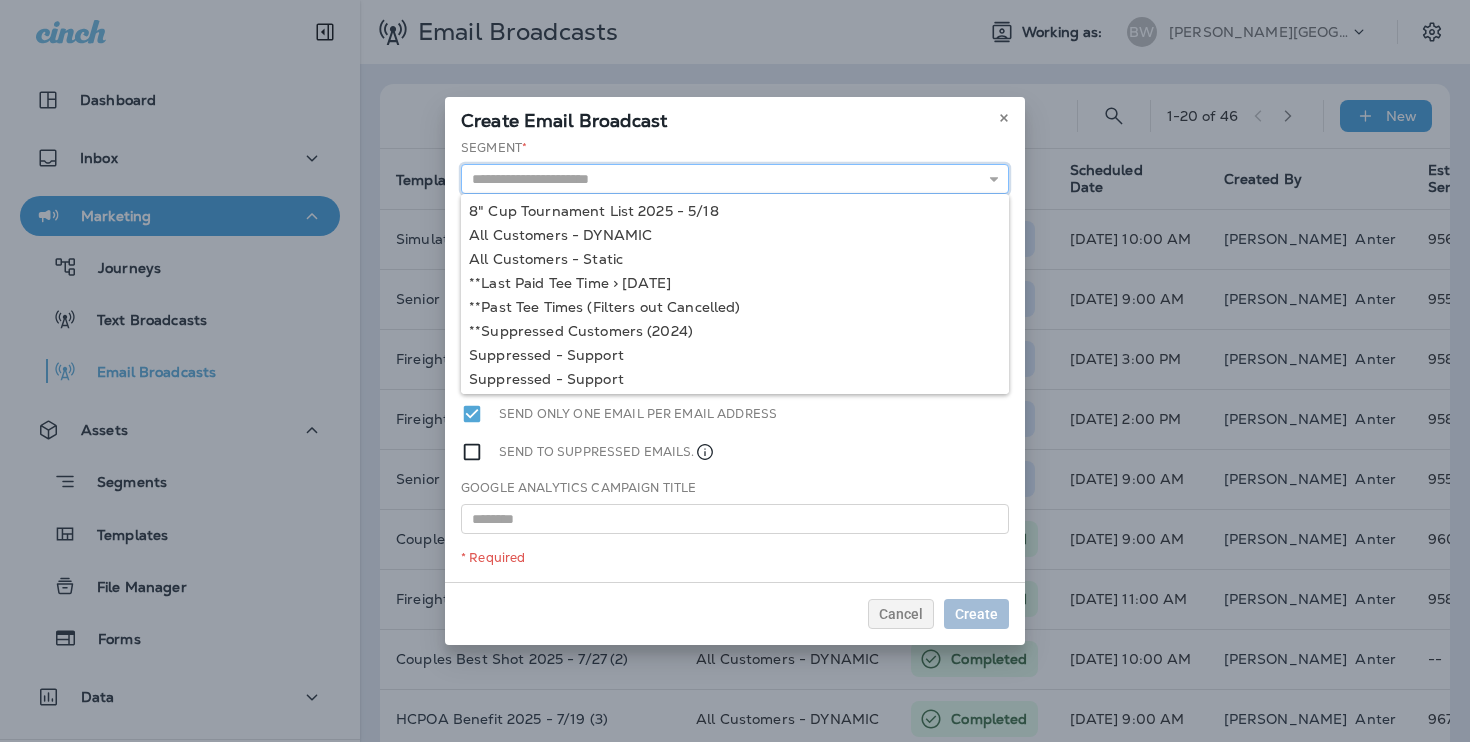 click at bounding box center [735, 179] 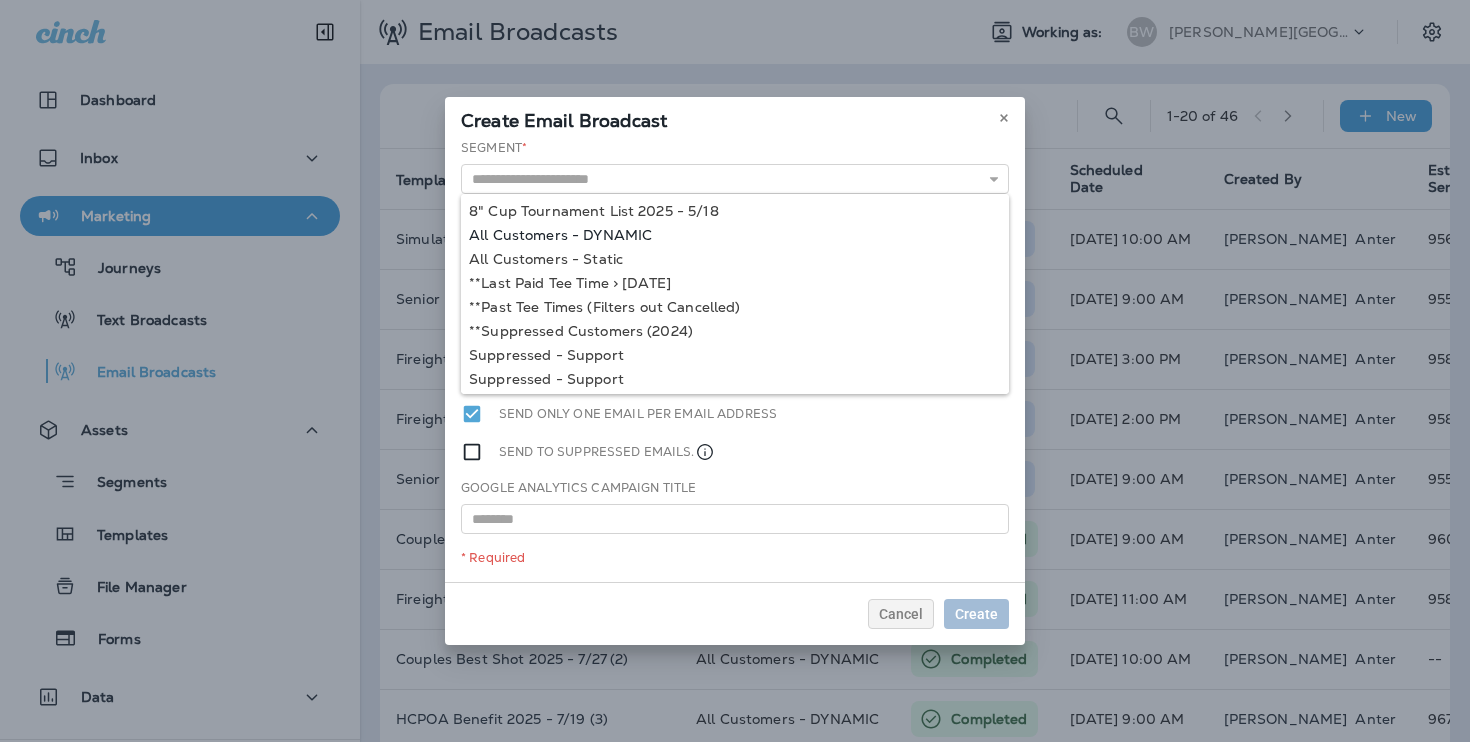 type on "**********" 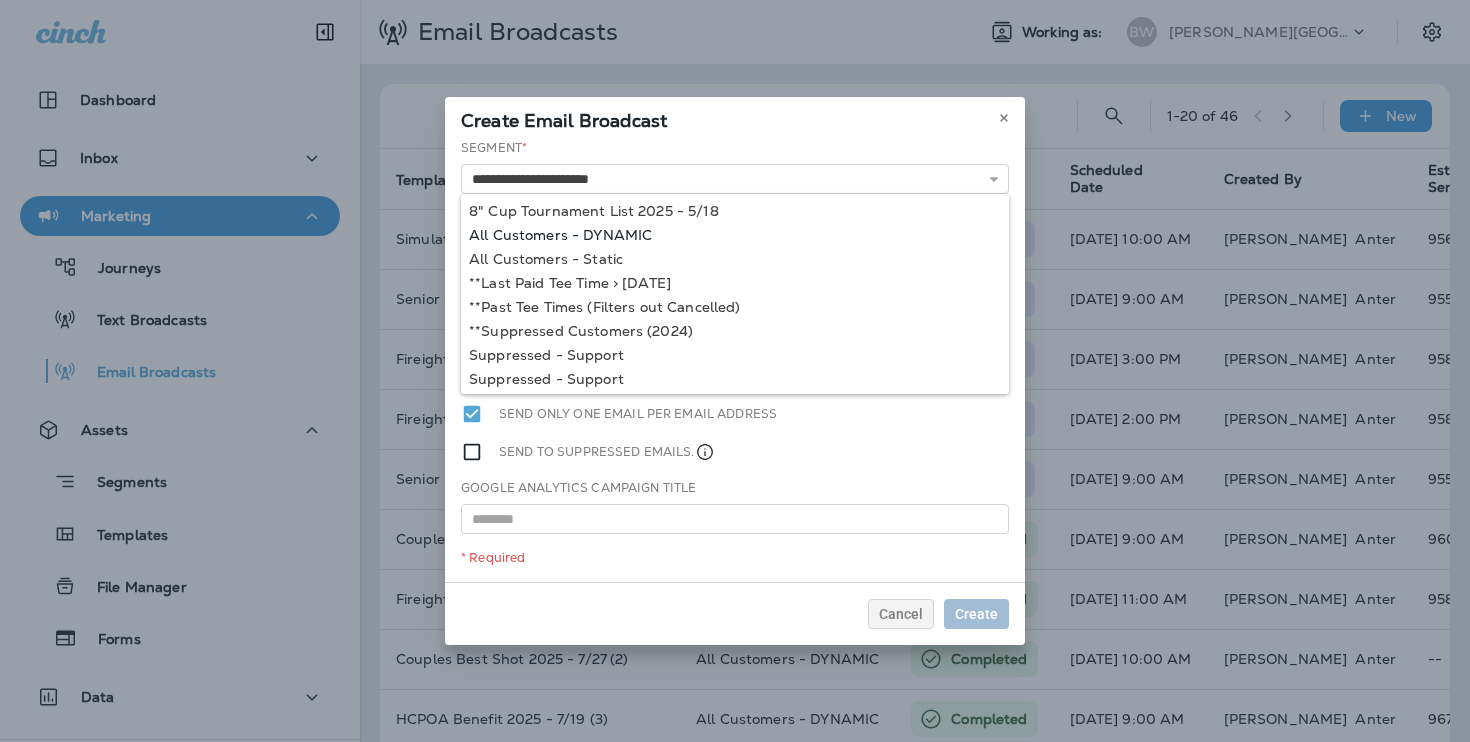 click on "**********" at bounding box center [735, 360] 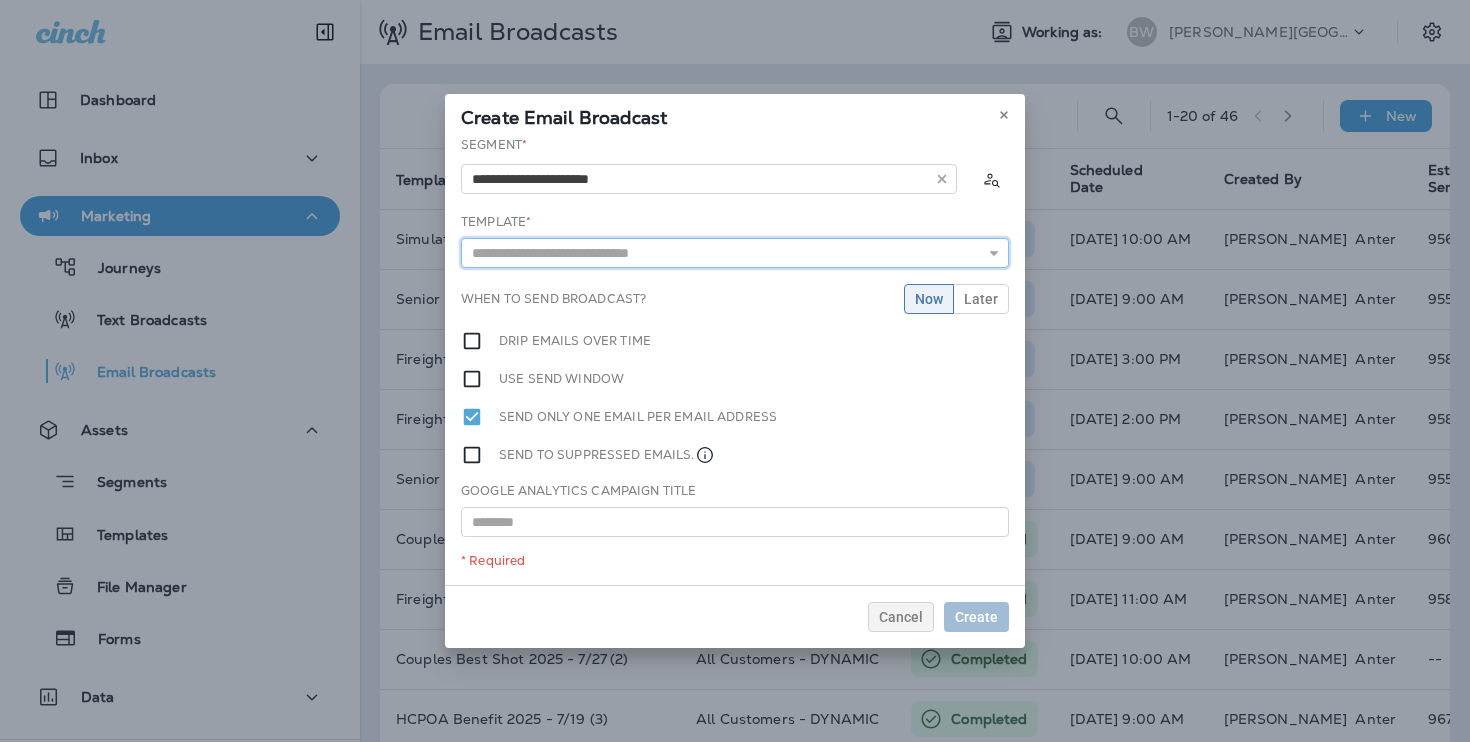 click at bounding box center [735, 253] 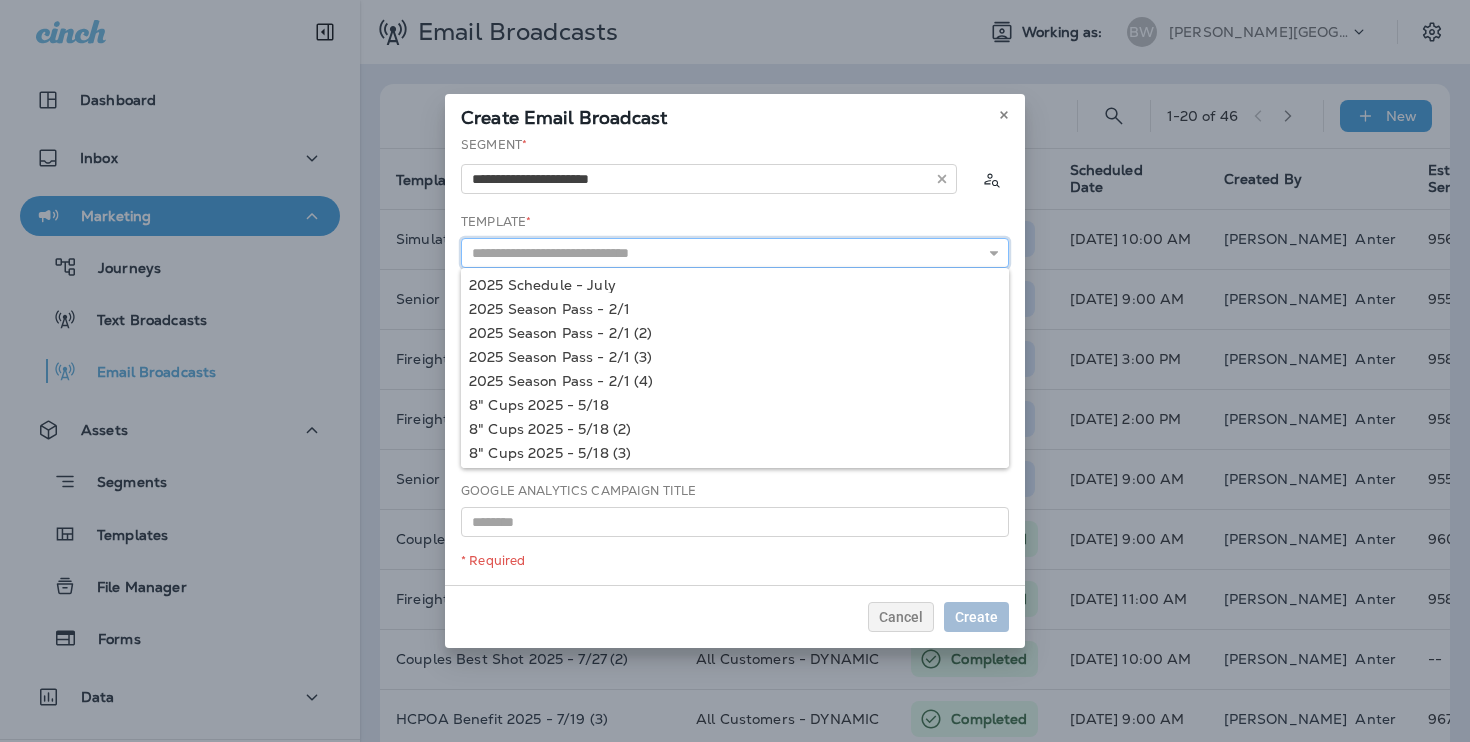 paste on "**********" 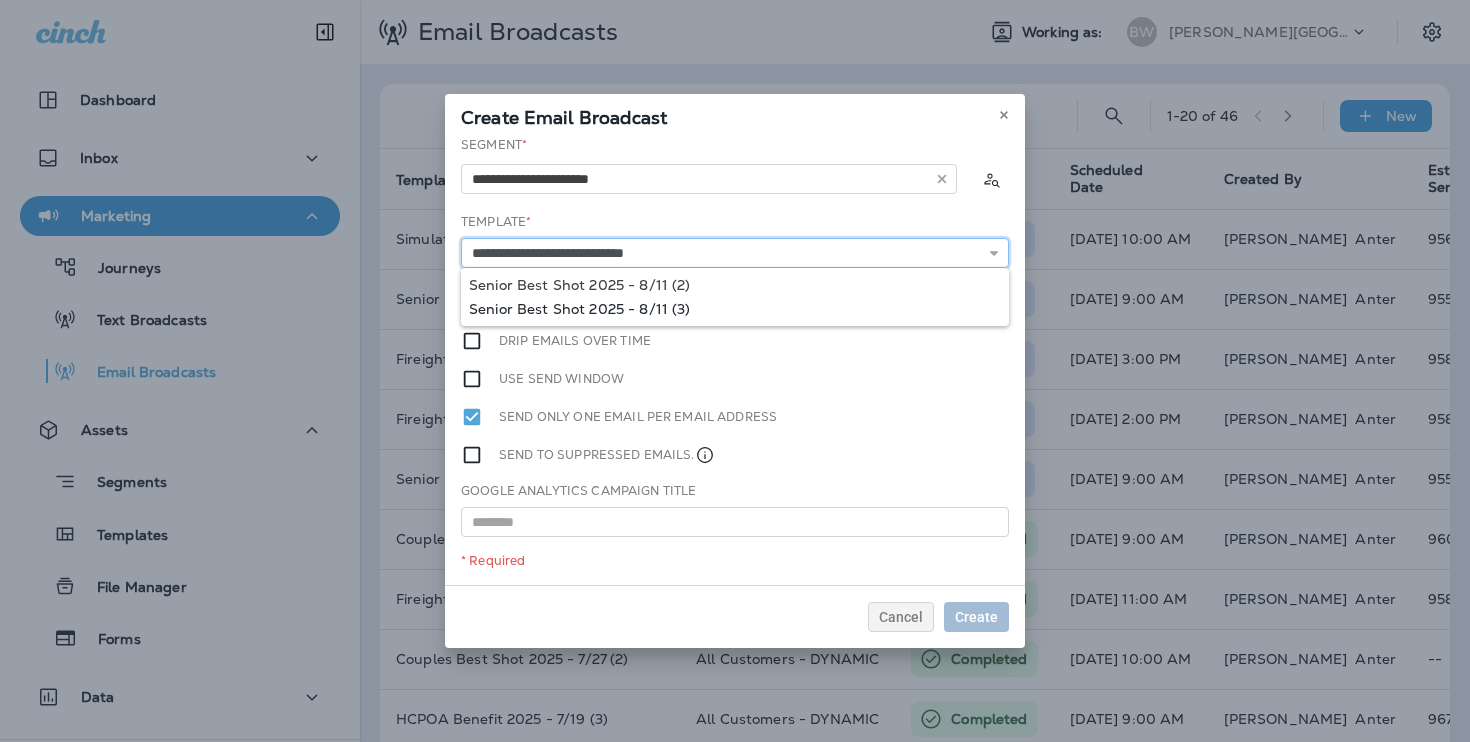 type on "**********" 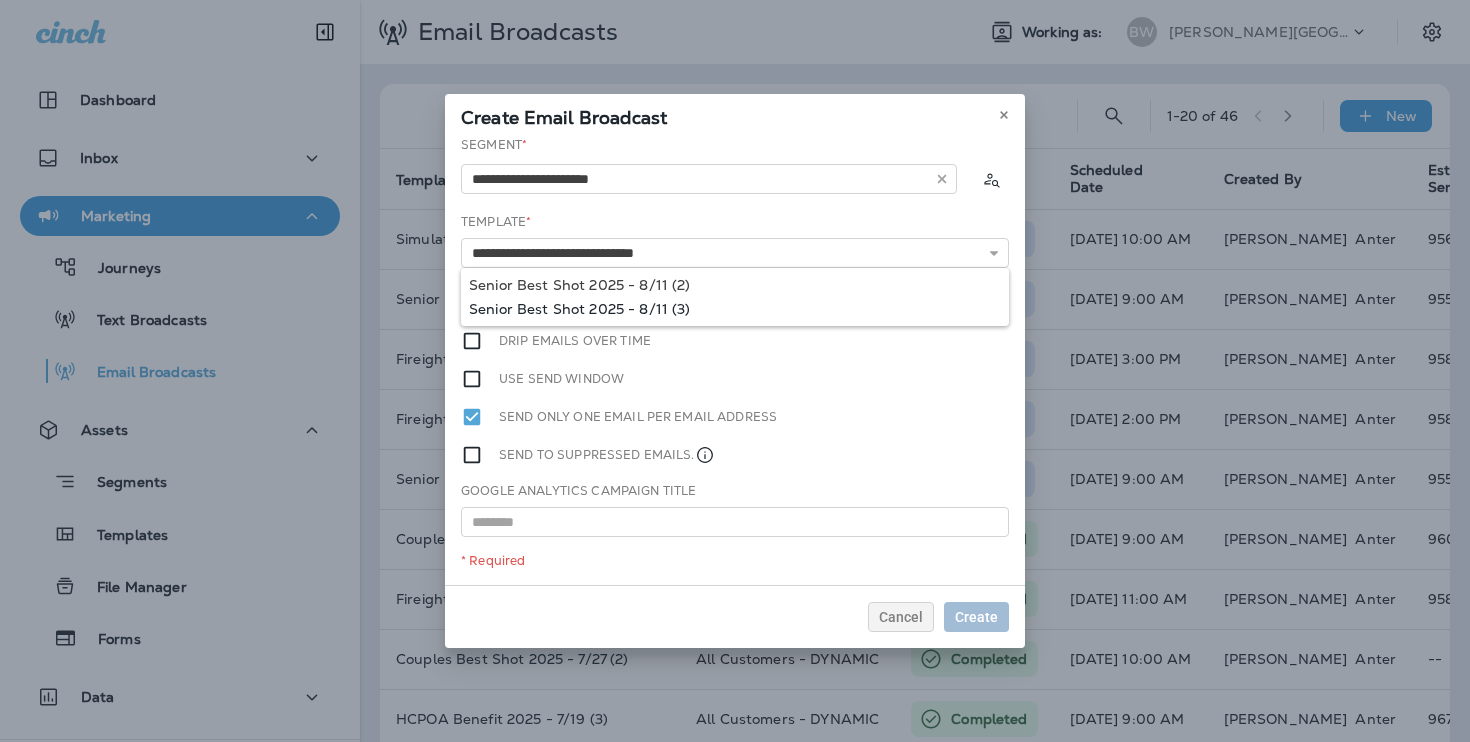 click on "**********" at bounding box center [735, 360] 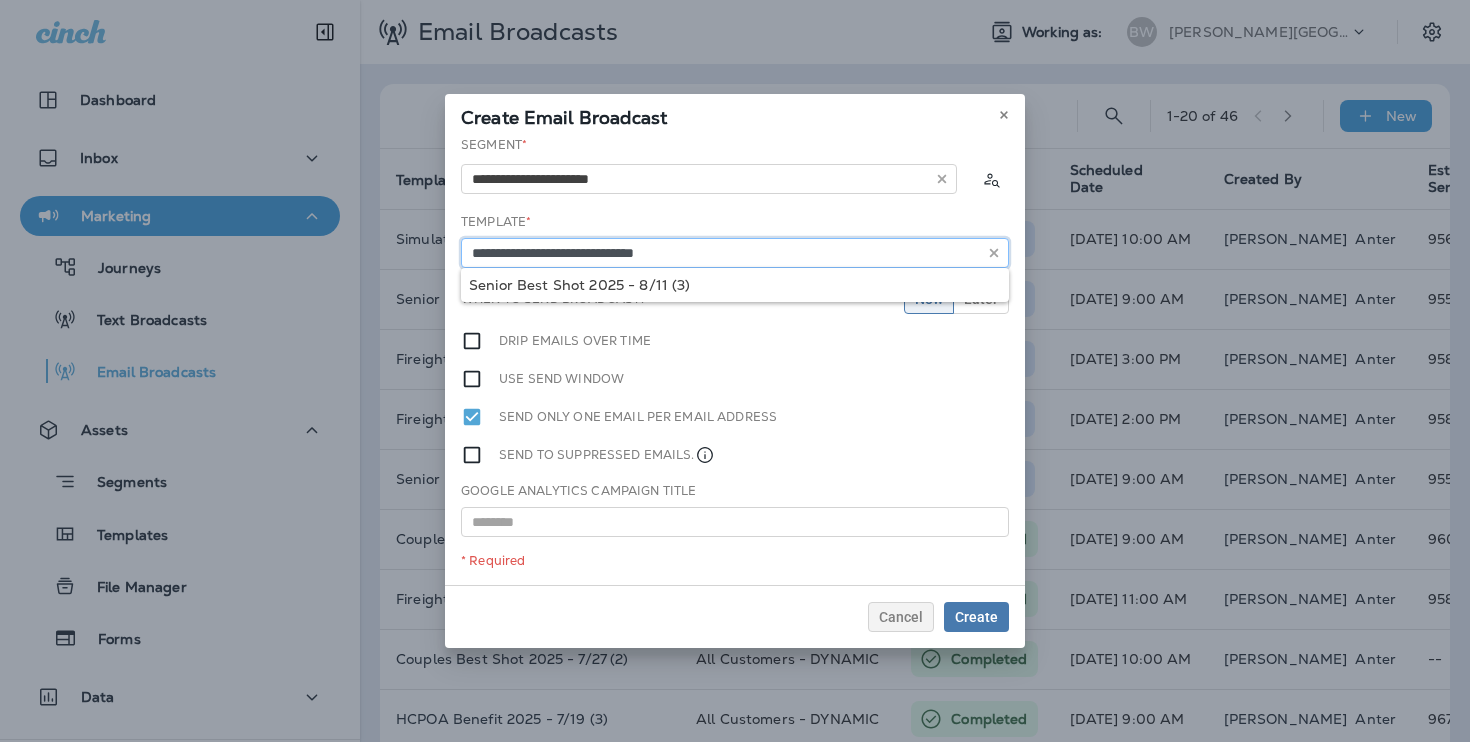 click on "**********" at bounding box center (735, 253) 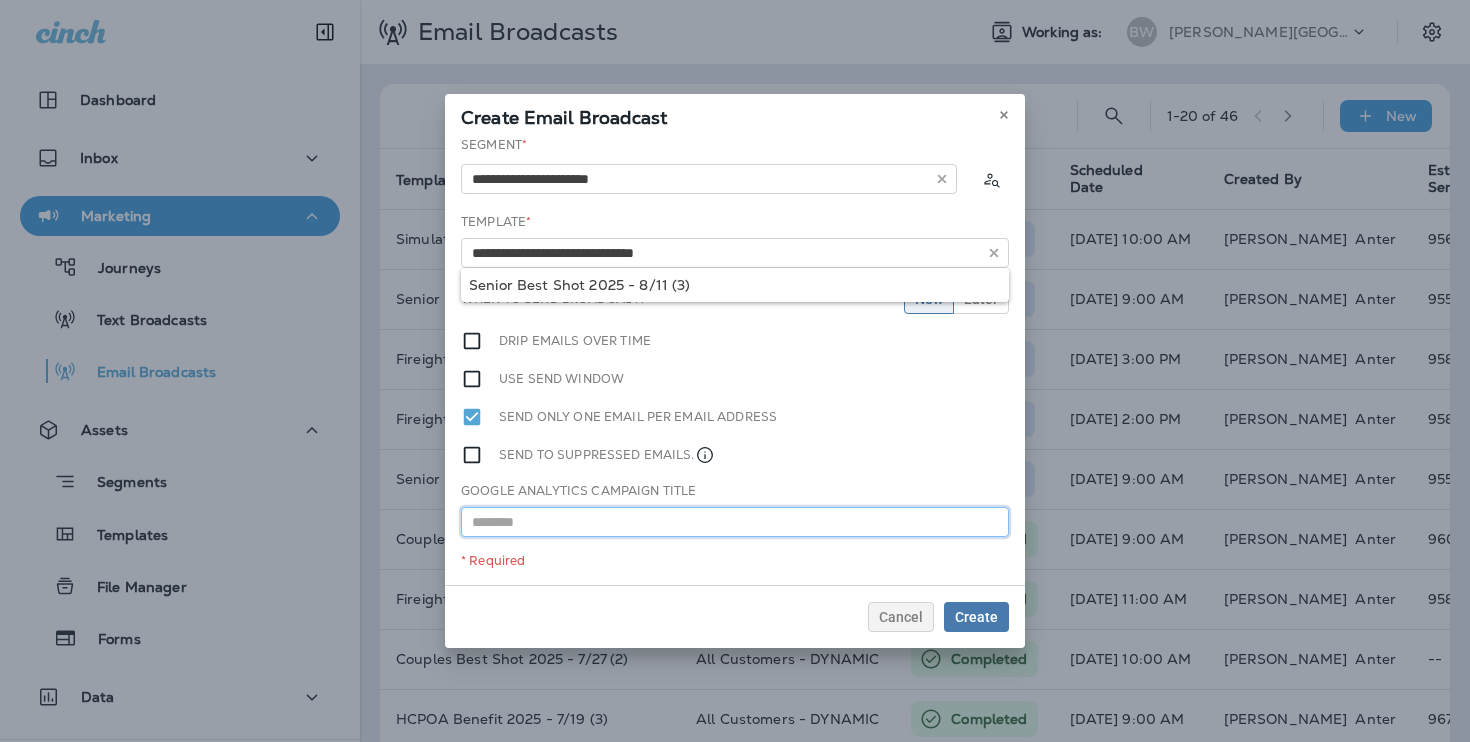 click at bounding box center (735, 522) 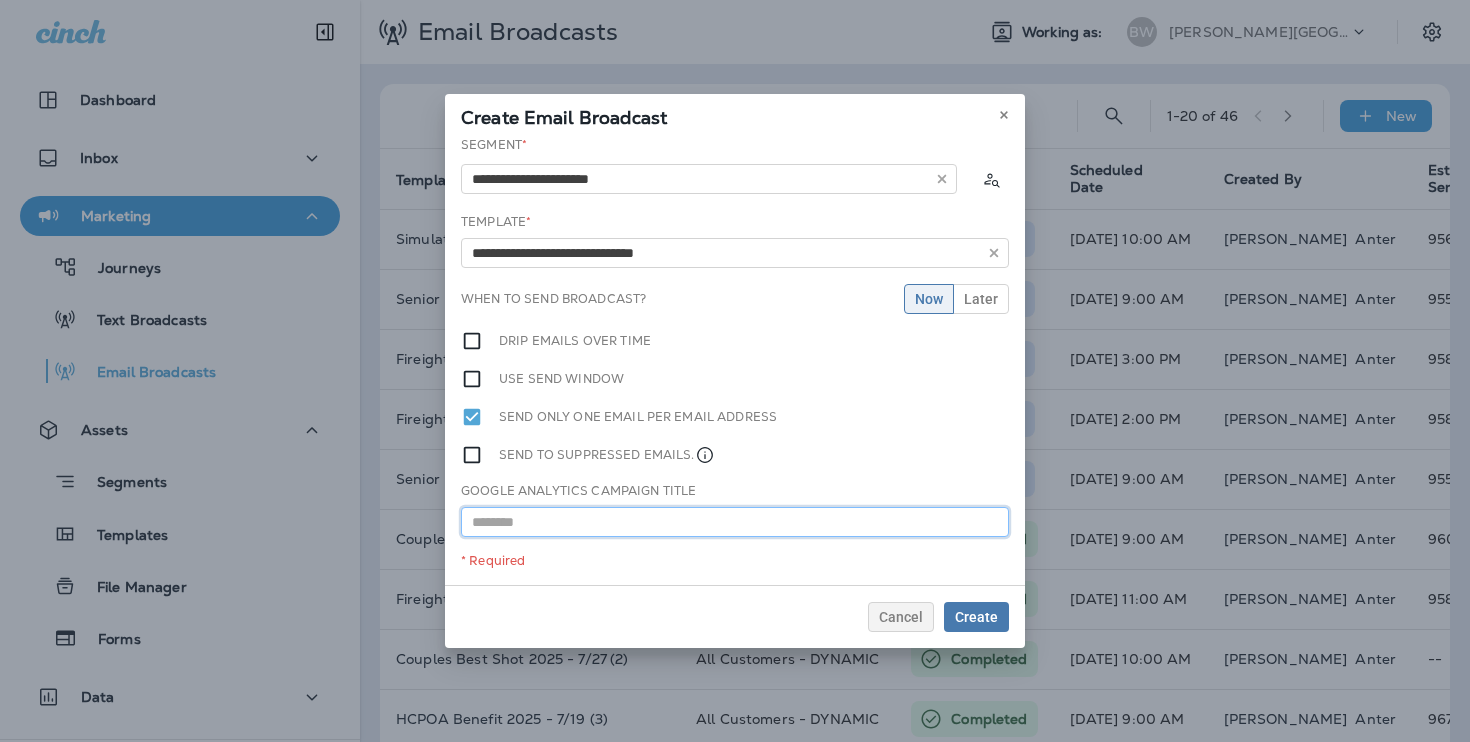 paste on "**********" 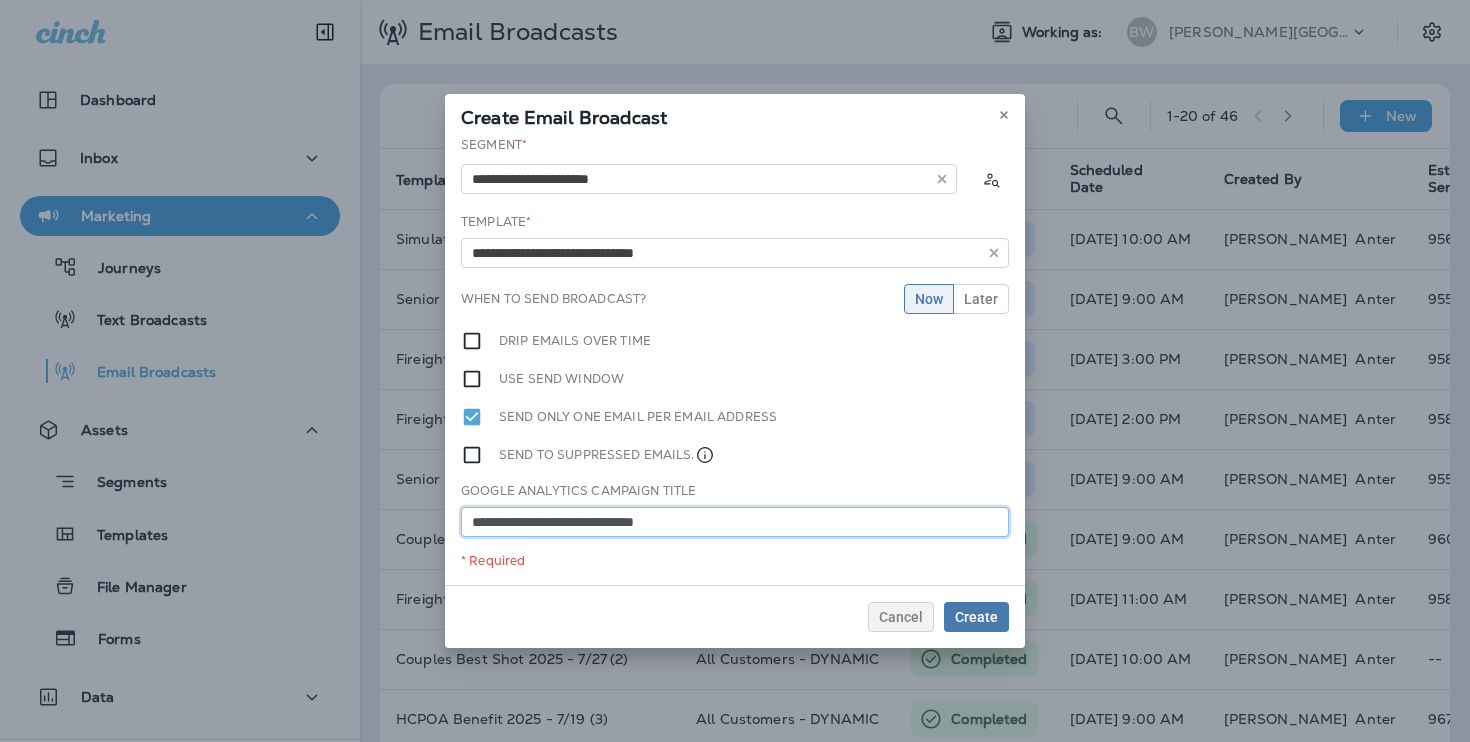 type on "**********" 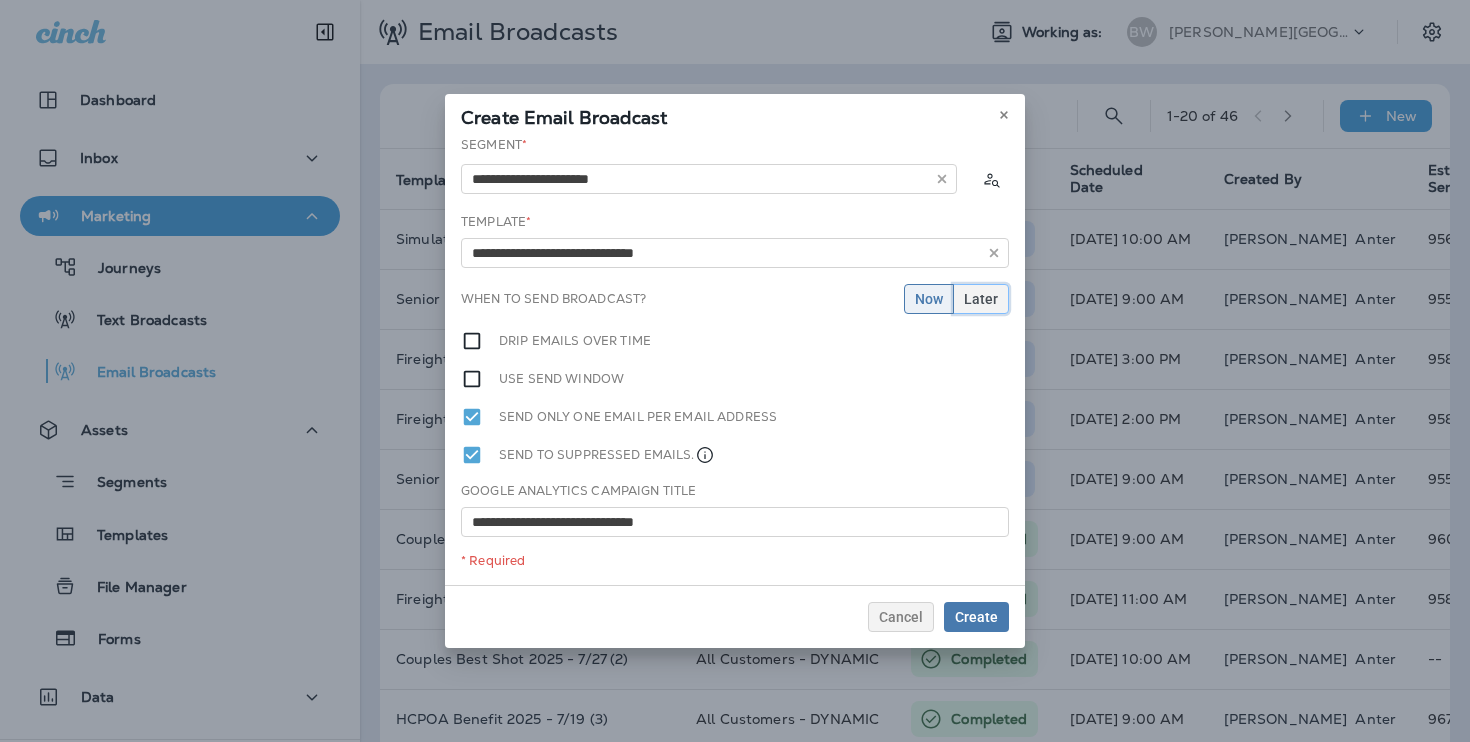 click on "Later" at bounding box center (981, 299) 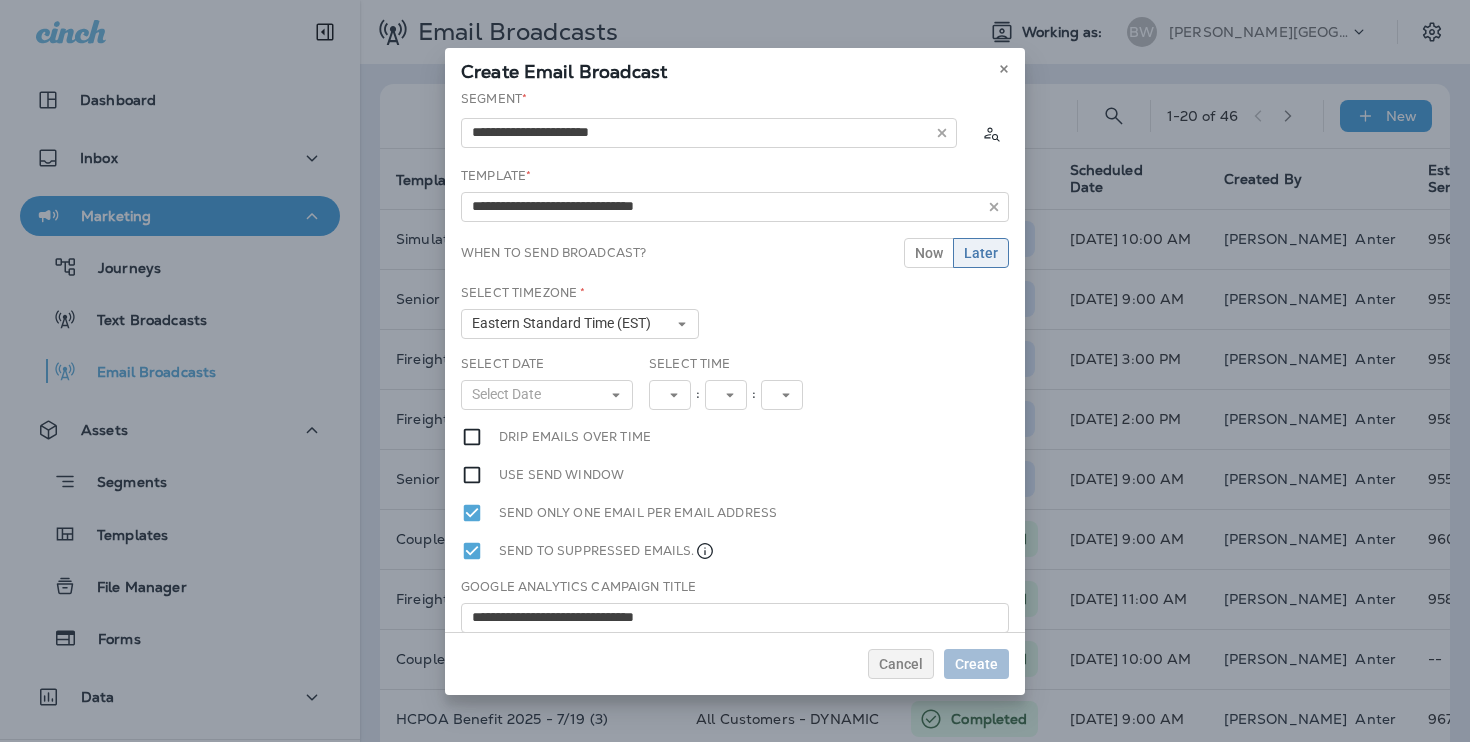 click on "Select Date   Select Date « ‹ [DATE] › » Mon Tue Wed Thu Fri Sat Sun 1 2 3 4 5 6 7 8 9 10 11 12 13 14 15 16 17 18 19 20 21 22 23 24 25 26 27 28 29 30 31" at bounding box center (547, 382) 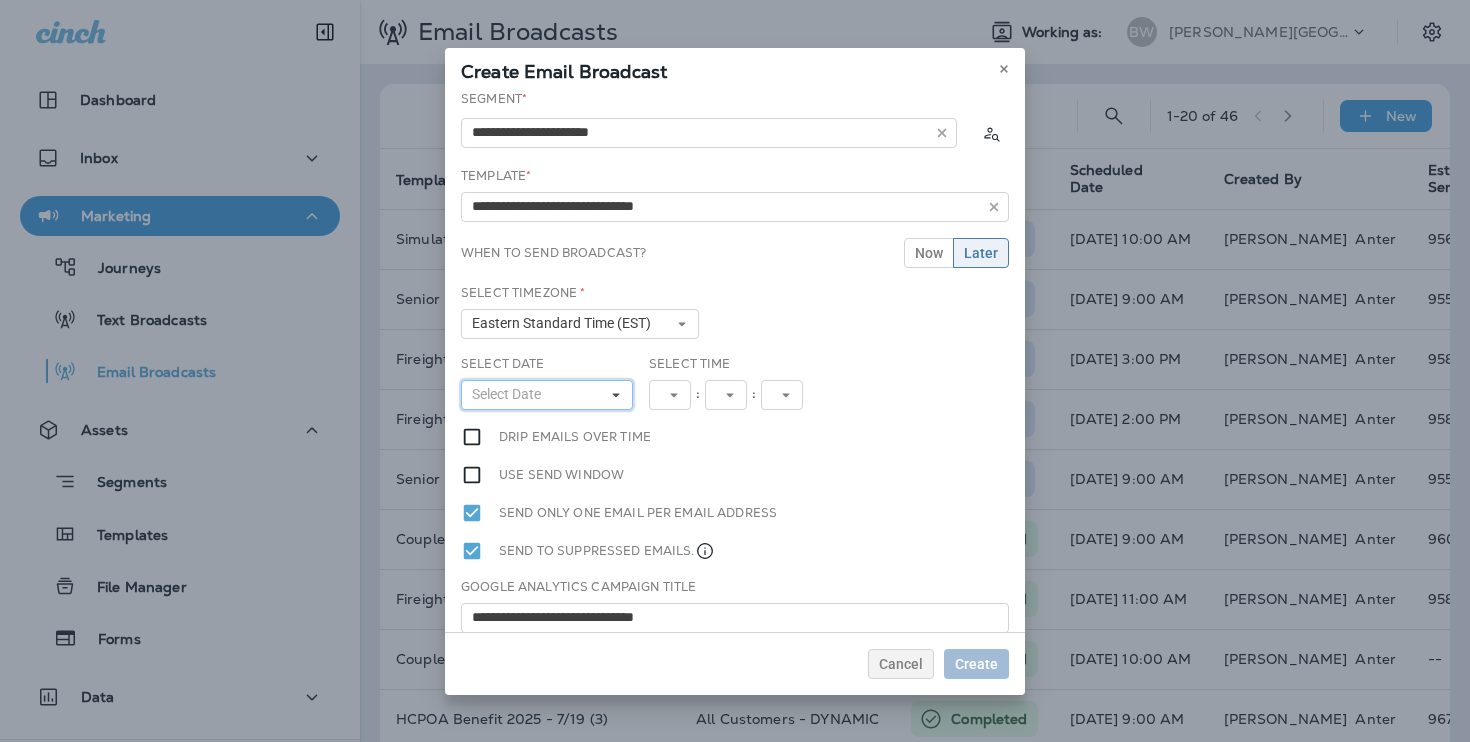 click on "Select Date" at bounding box center (547, 395) 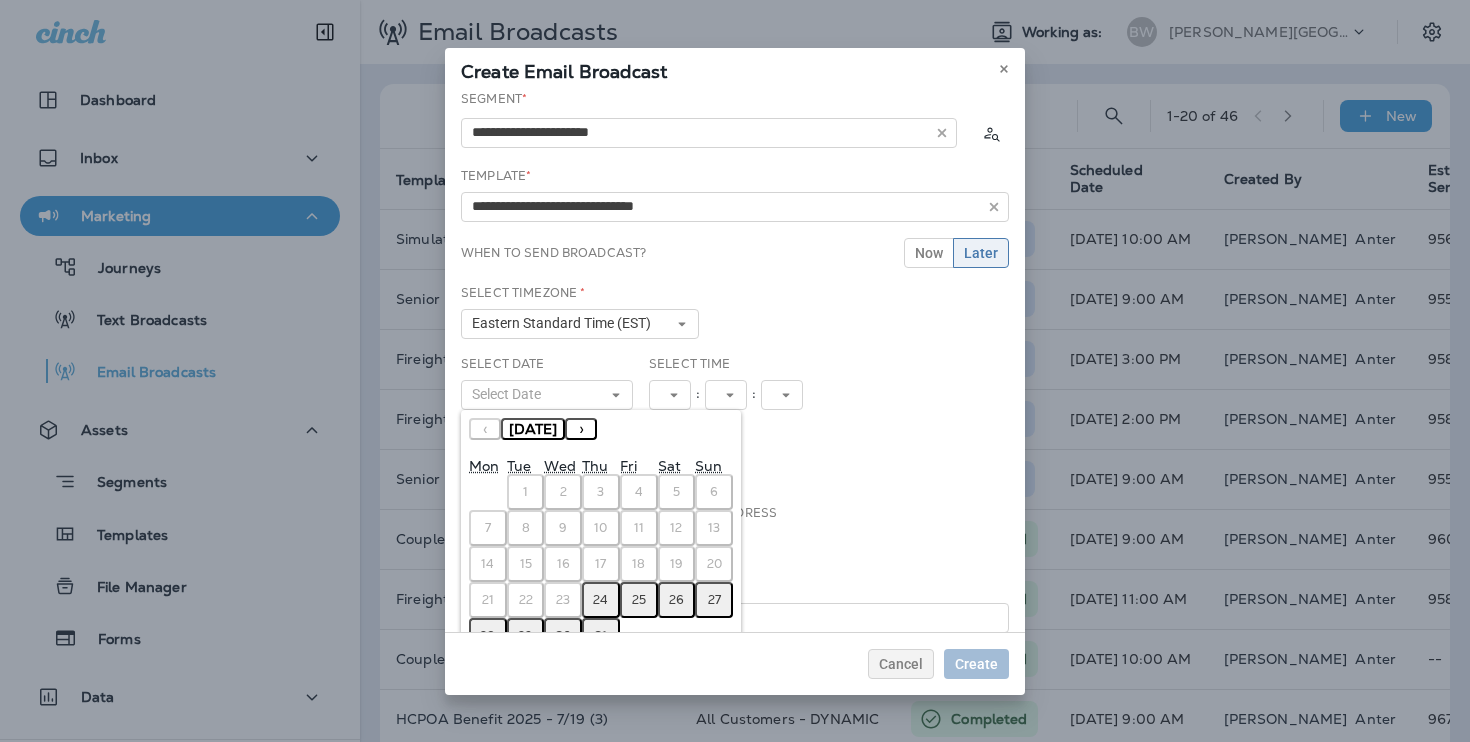click on "›" at bounding box center (581, 429) 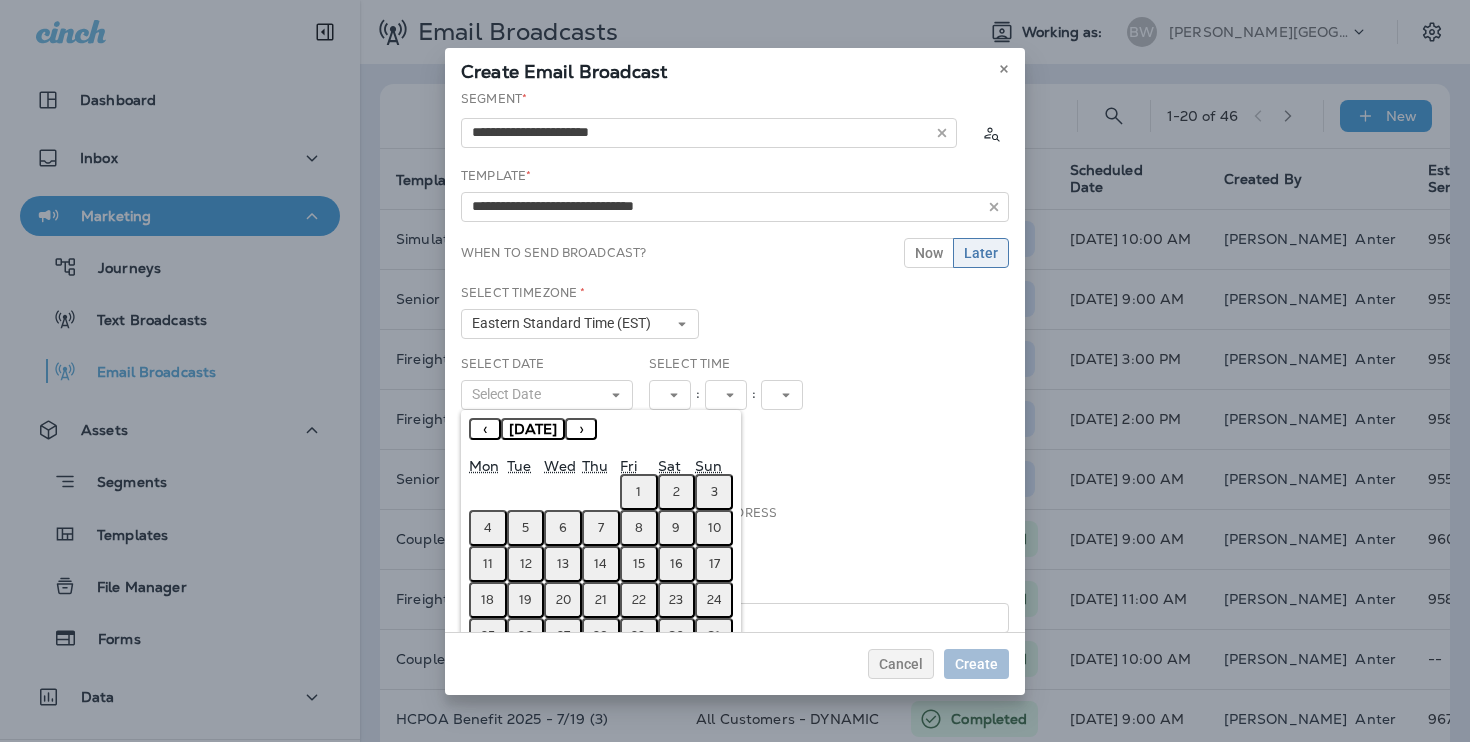 click on "9" at bounding box center (677, 528) 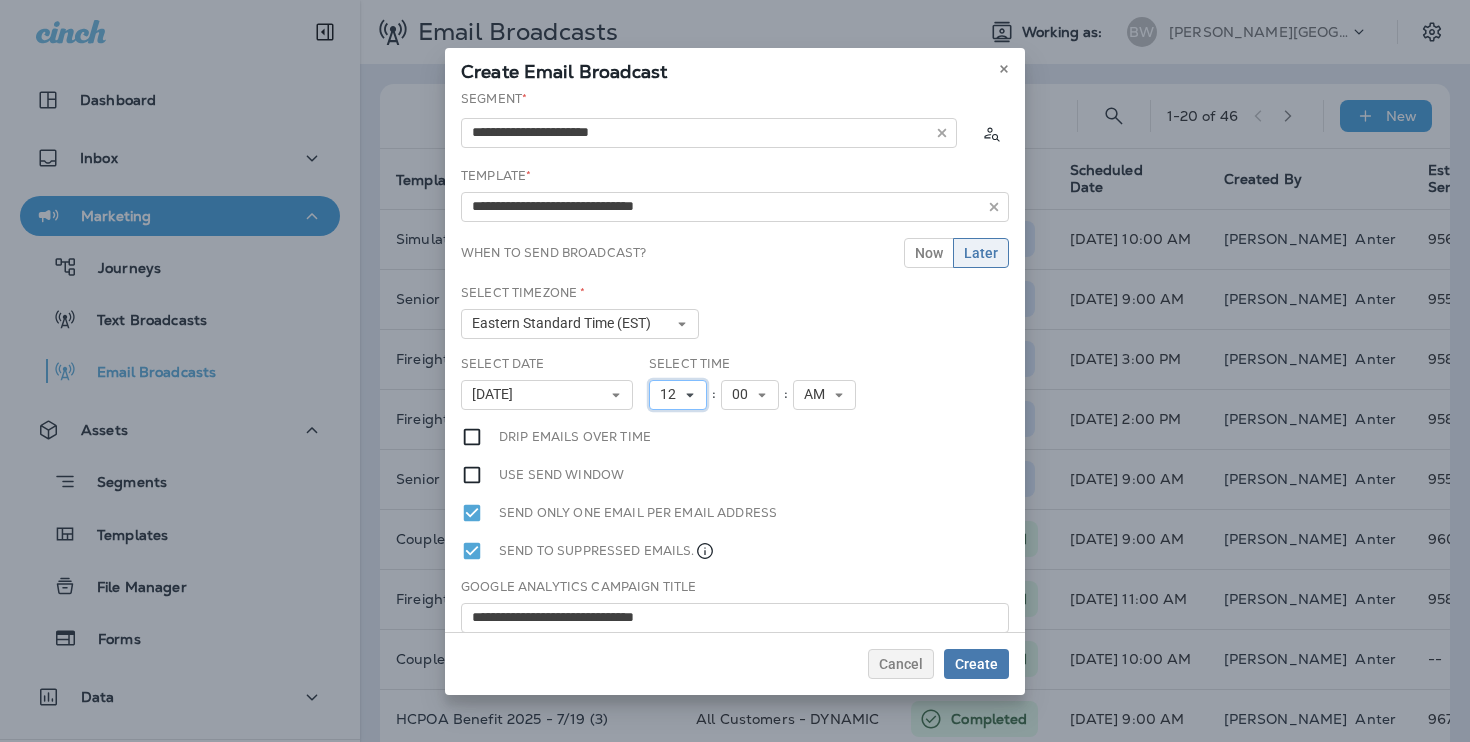 click on "12" at bounding box center [678, 395] 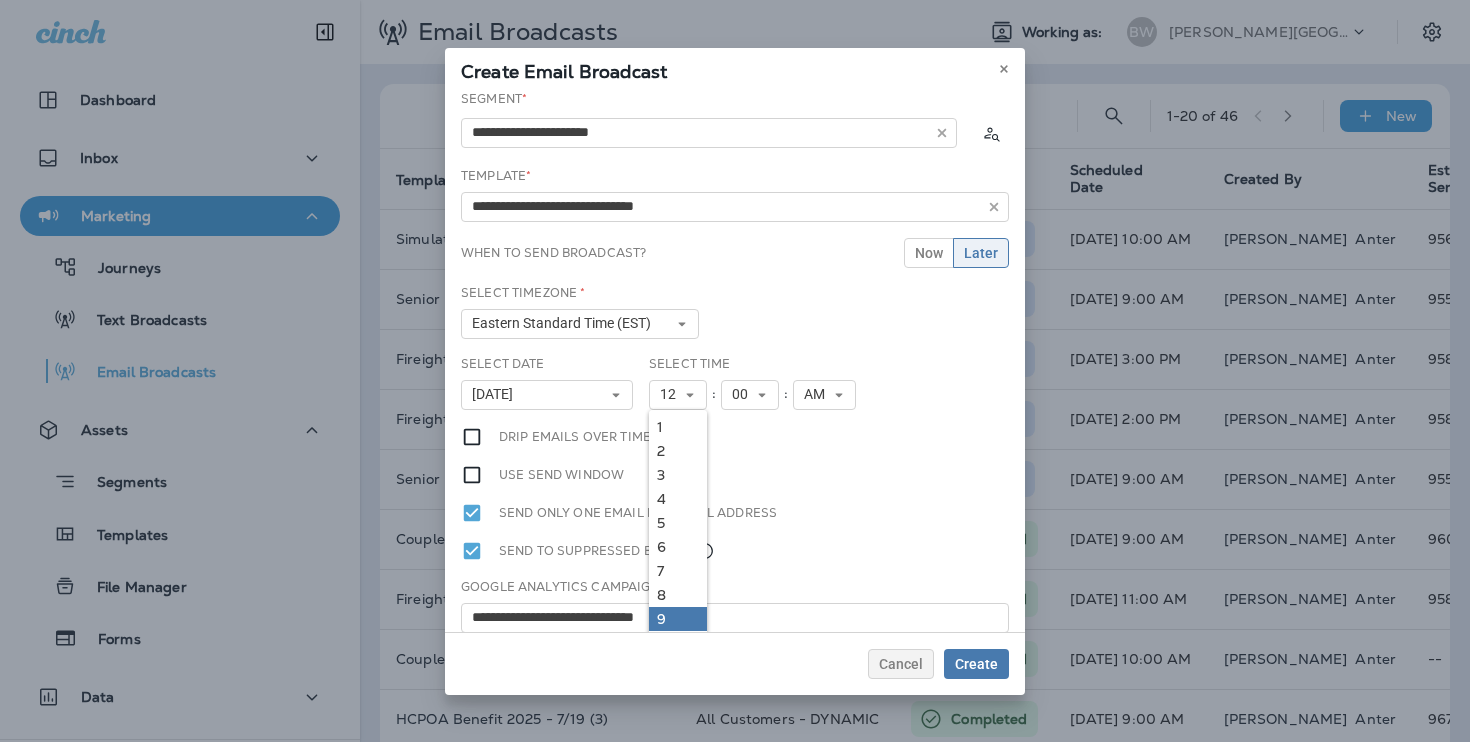 click on "9" at bounding box center [678, 619] 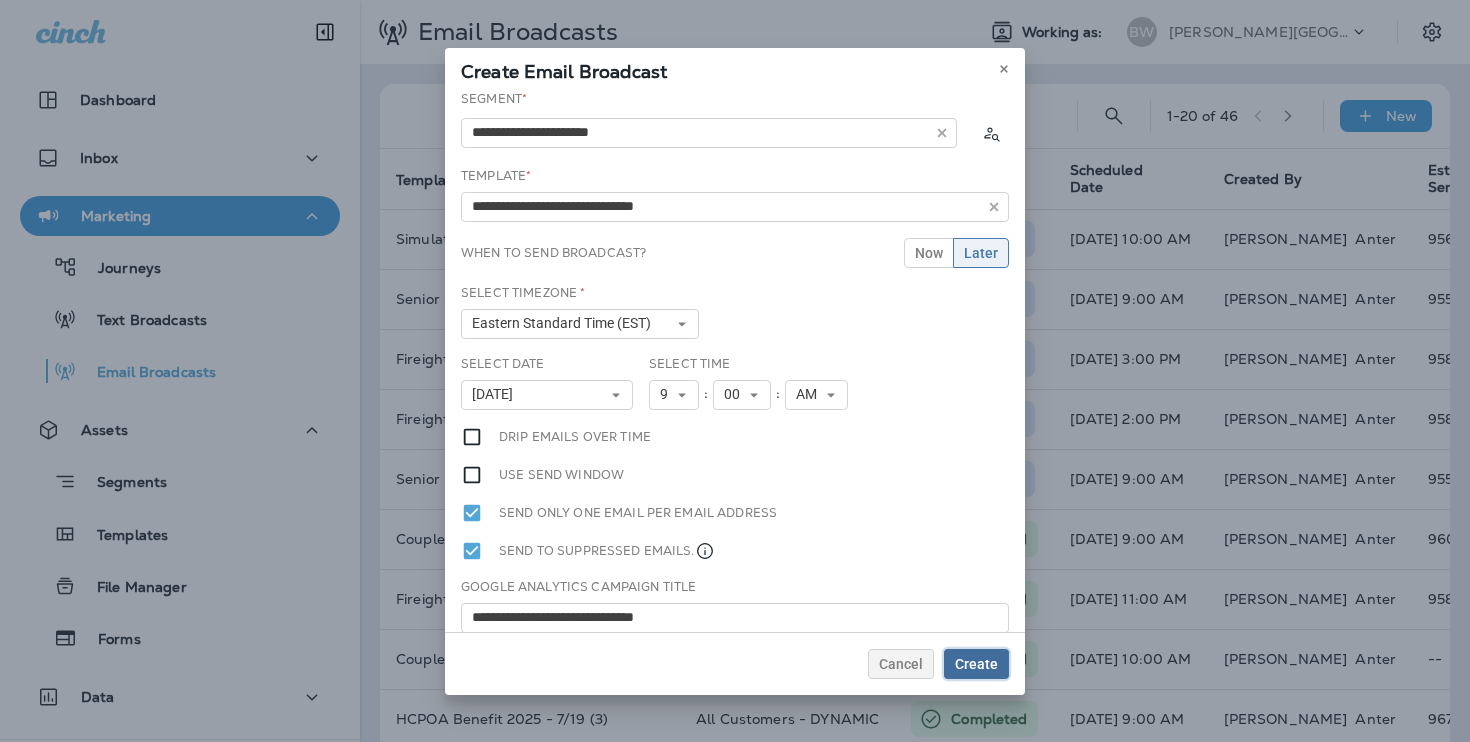 click on "Create" at bounding box center (976, 664) 